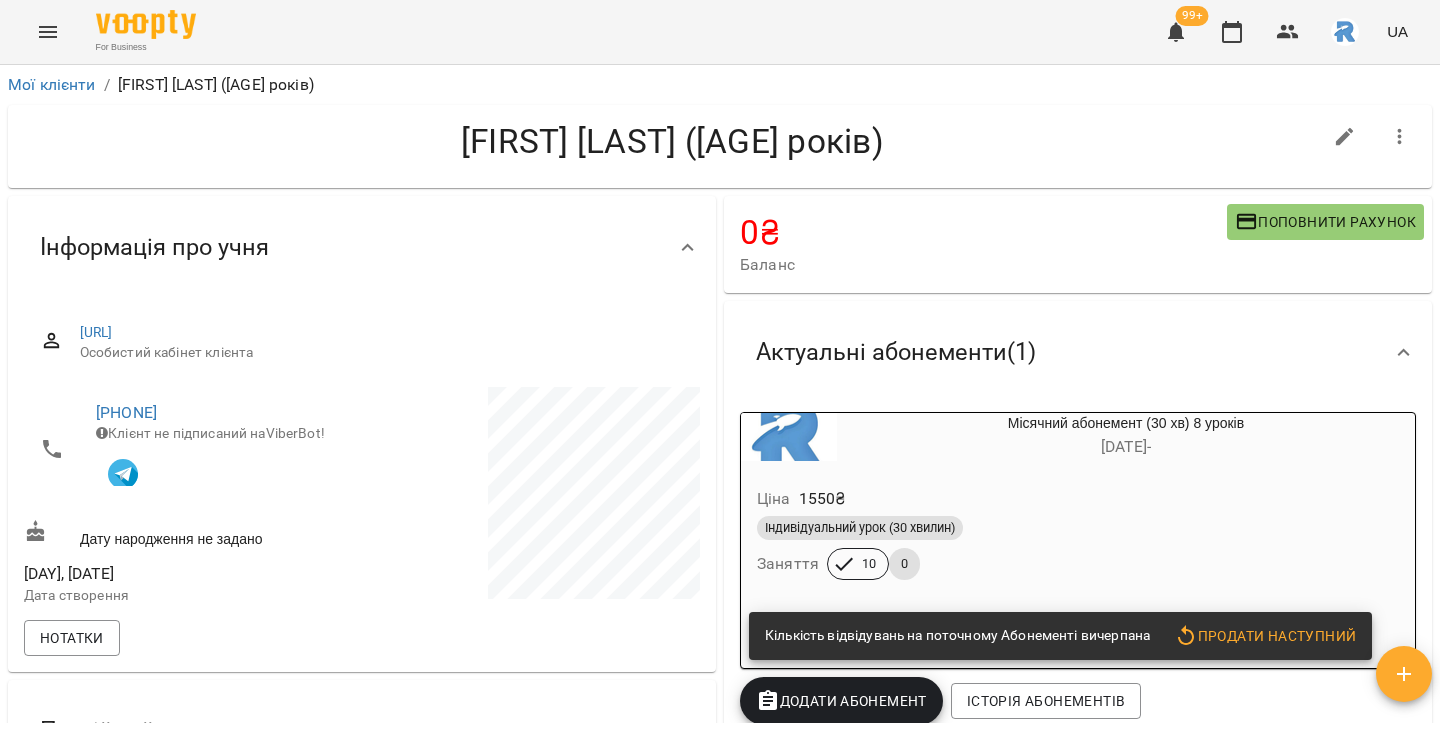 scroll, scrollTop: 0, scrollLeft: 0, axis: both 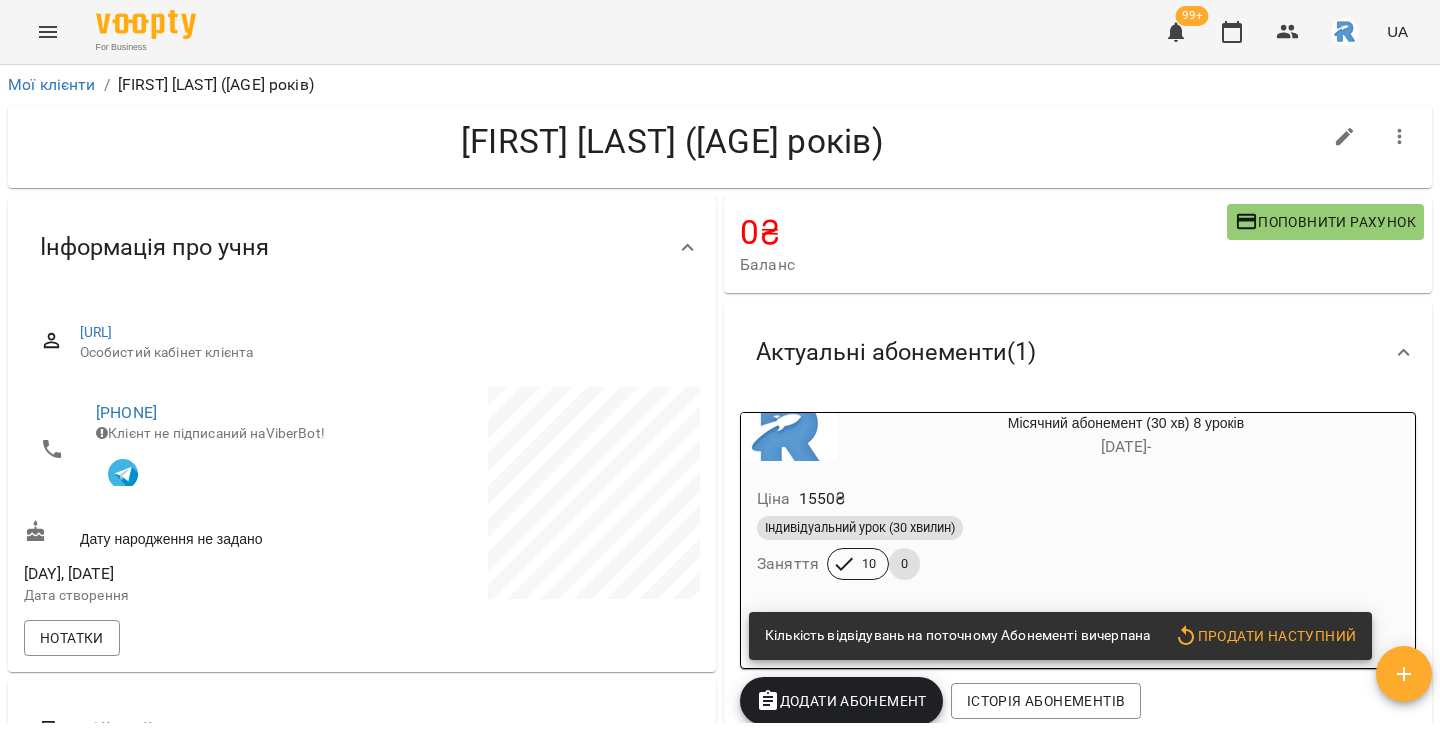 click on "For Business 99+ UA" at bounding box center (720, 32) 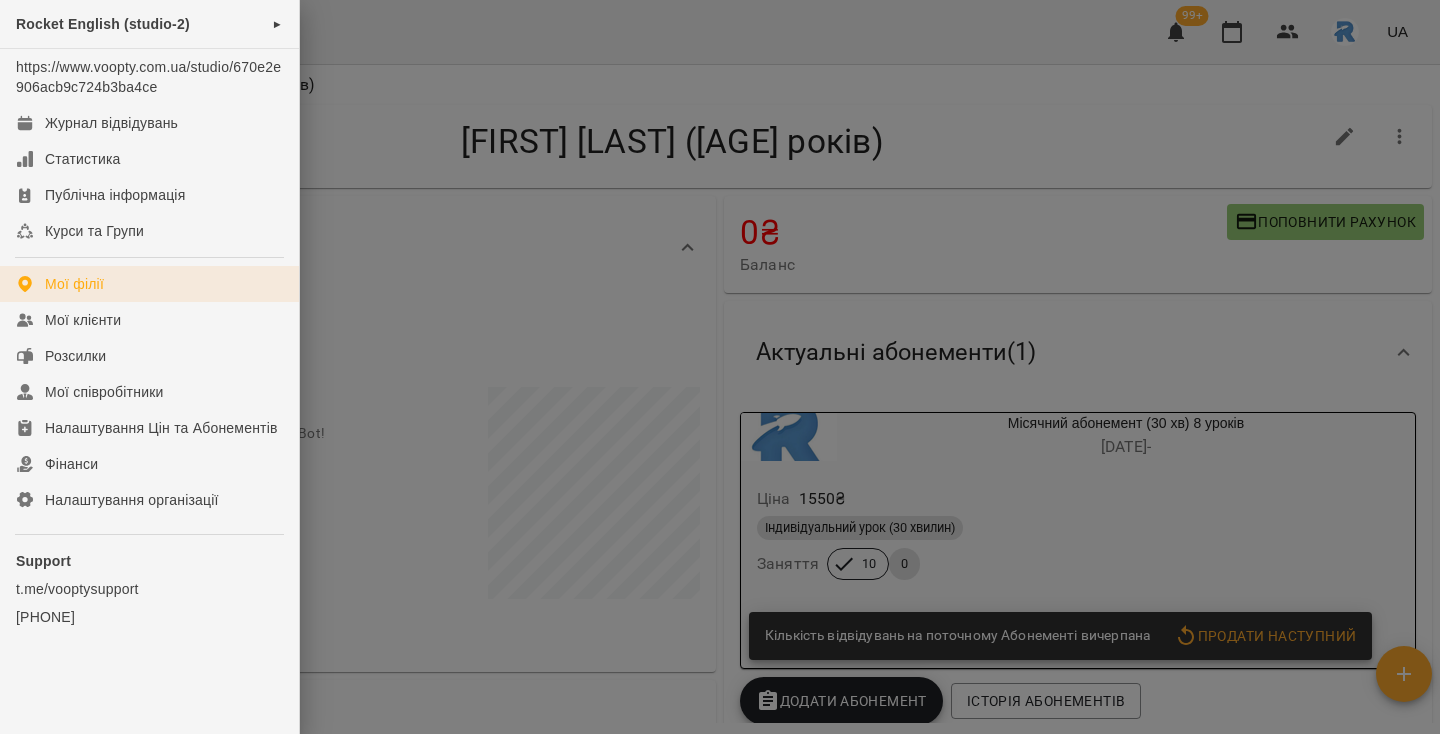 click on "Мої філії" at bounding box center (74, 284) 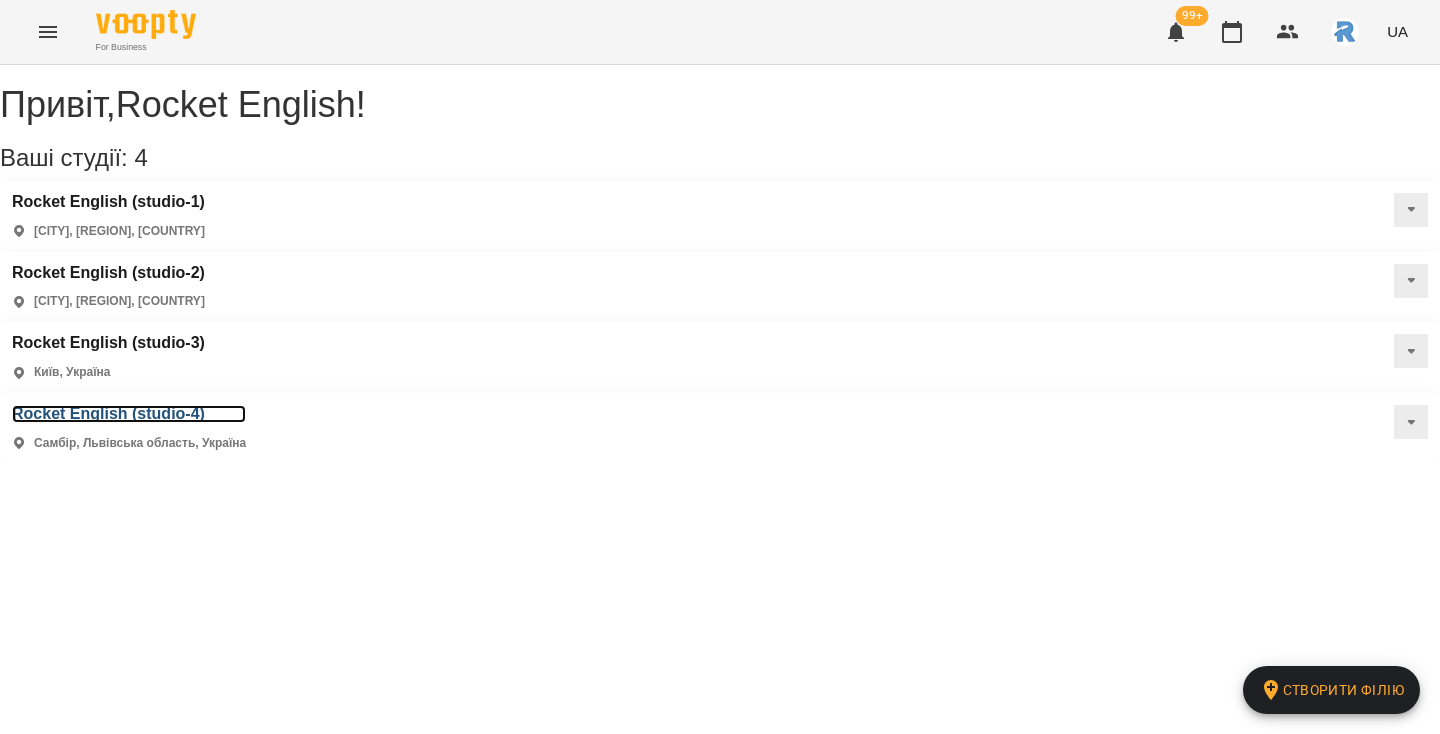 click on "Rocket English (studio-4)" at bounding box center [129, 414] 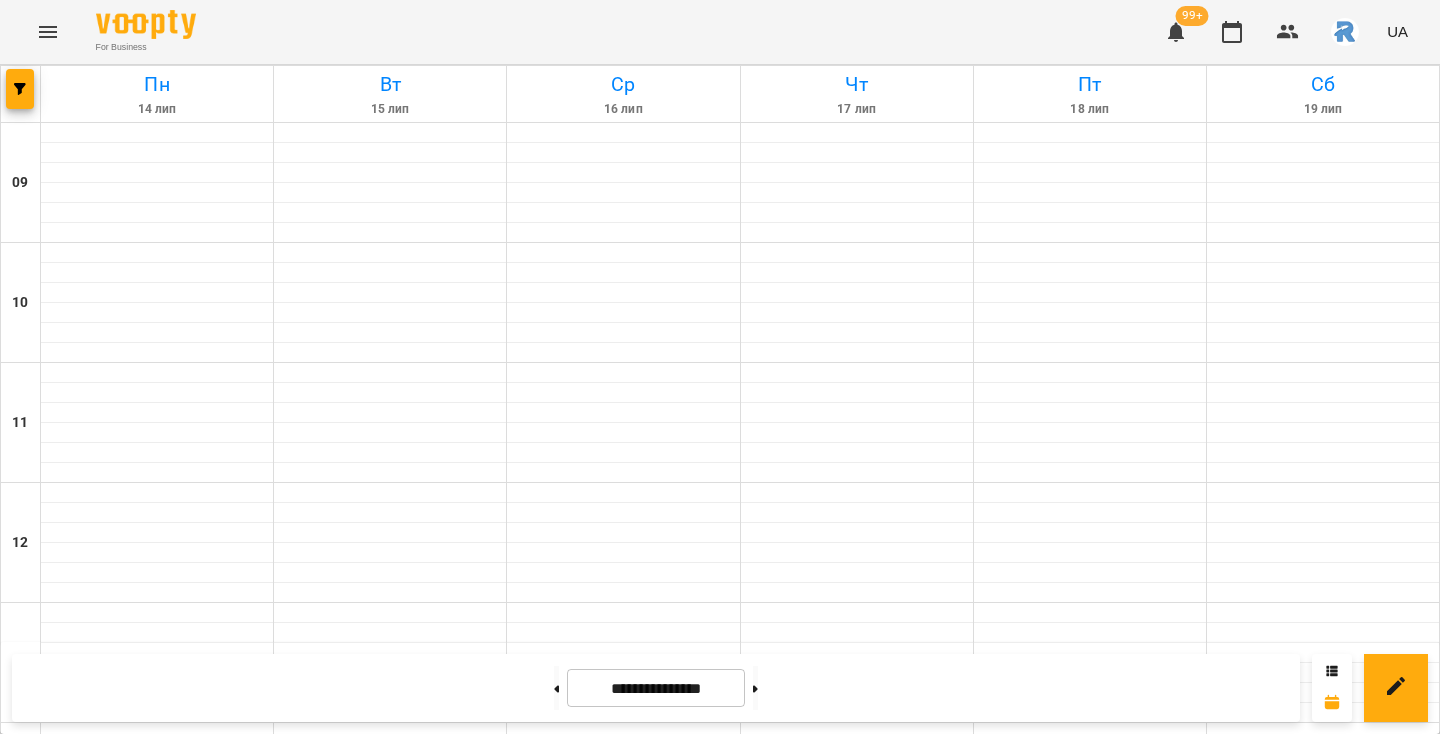 scroll, scrollTop: 637, scrollLeft: 0, axis: vertical 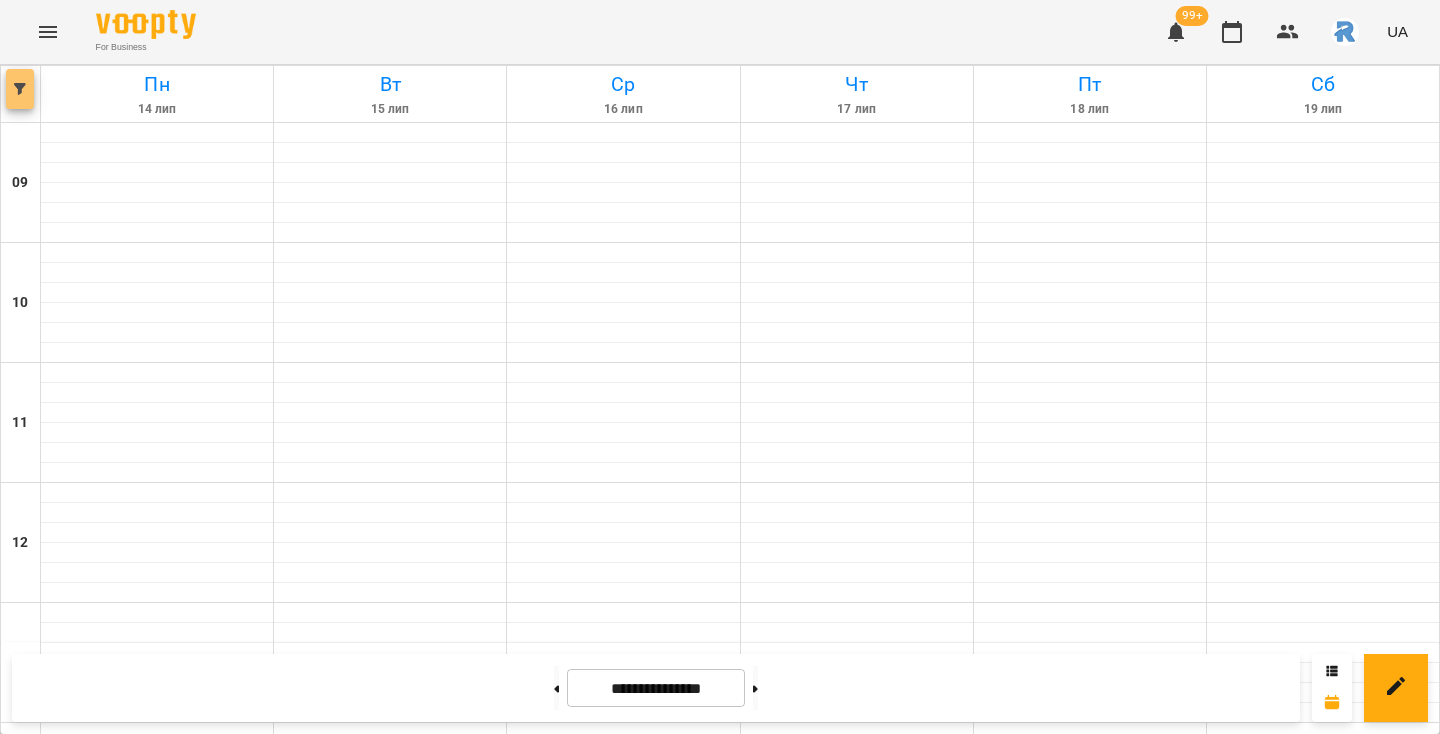 click at bounding box center [20, 89] 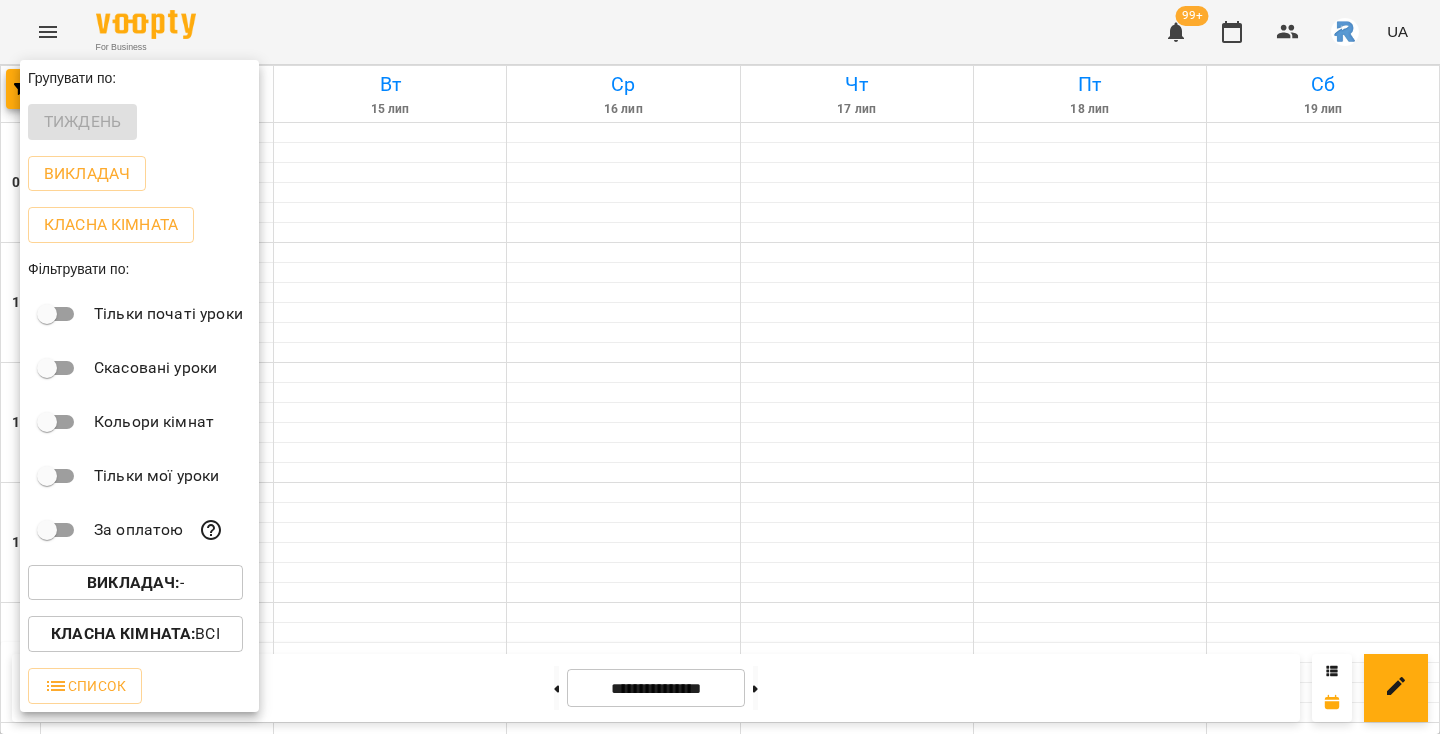 click on "Викладач :" at bounding box center (133, 582) 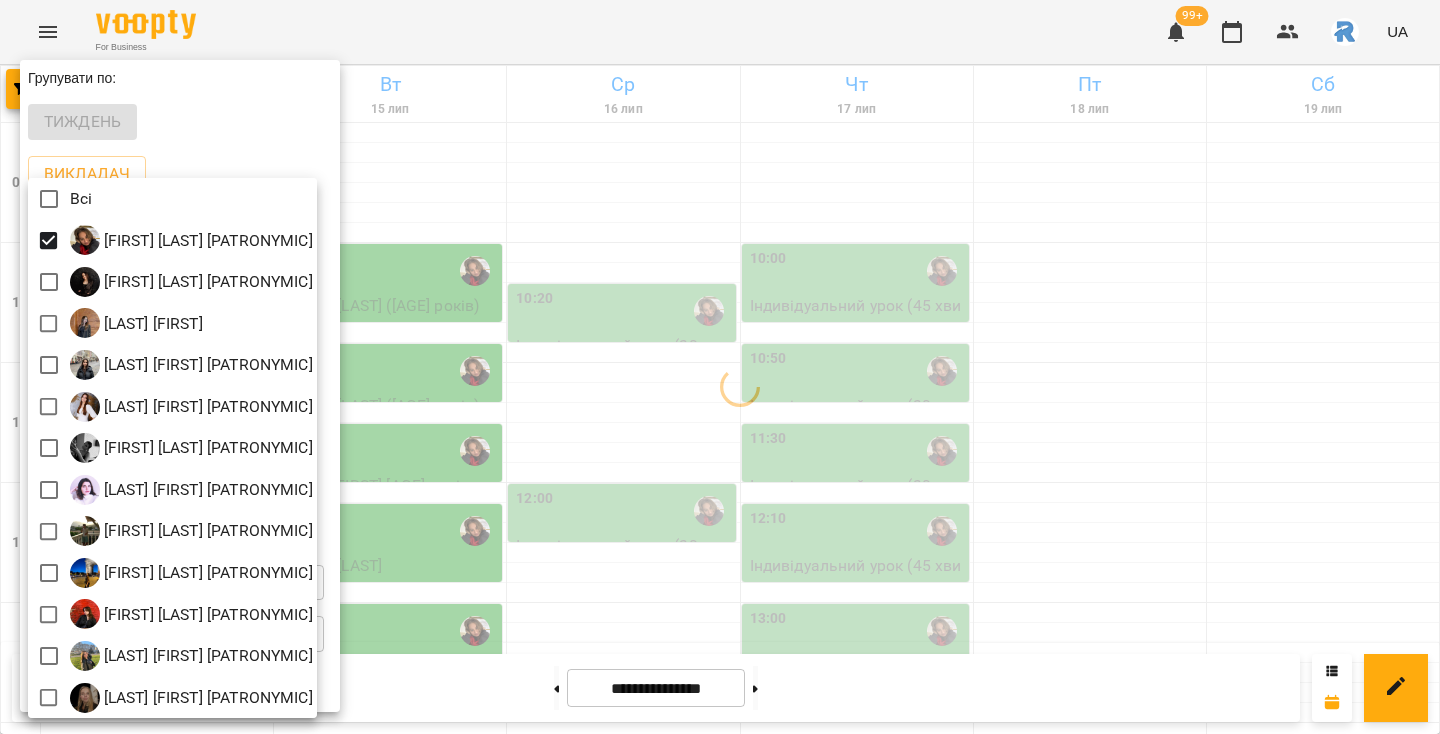 click at bounding box center [720, 367] 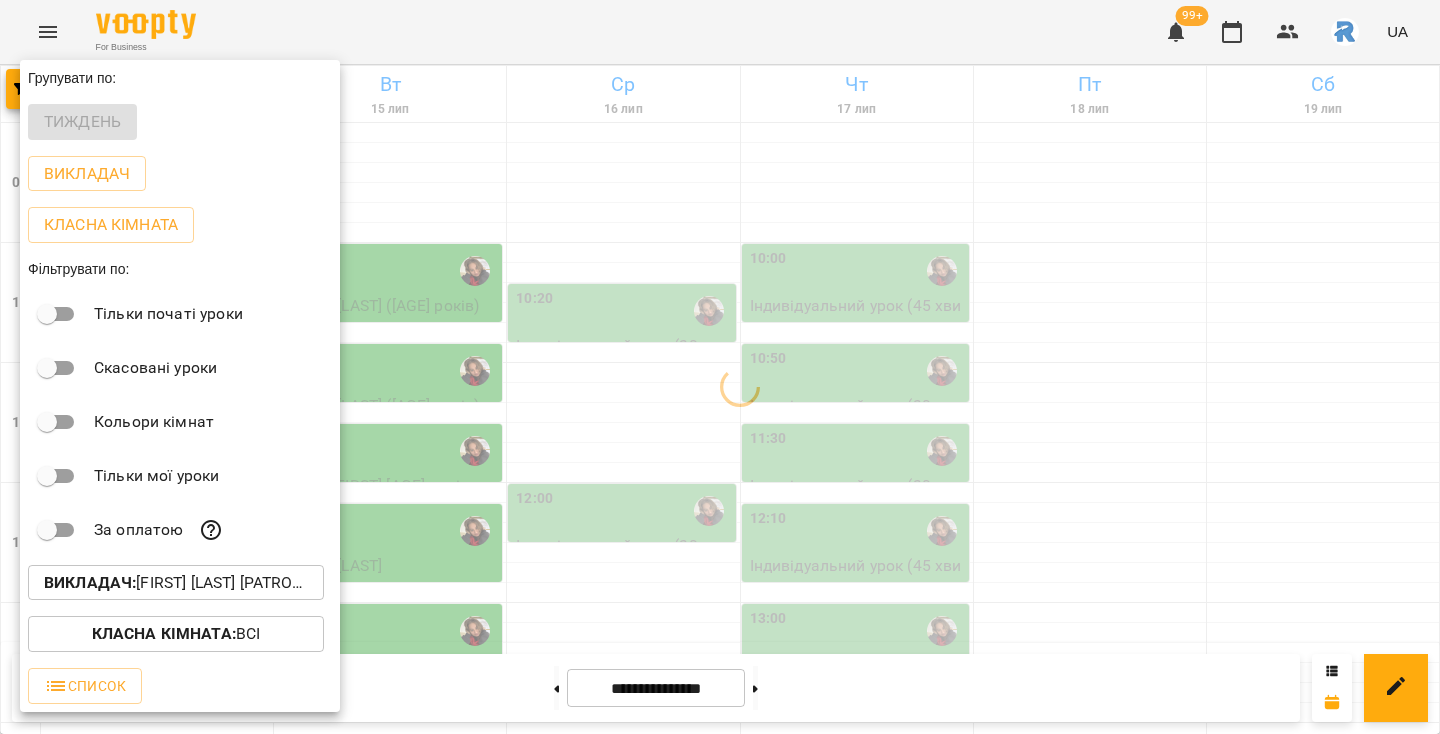 click at bounding box center (720, 367) 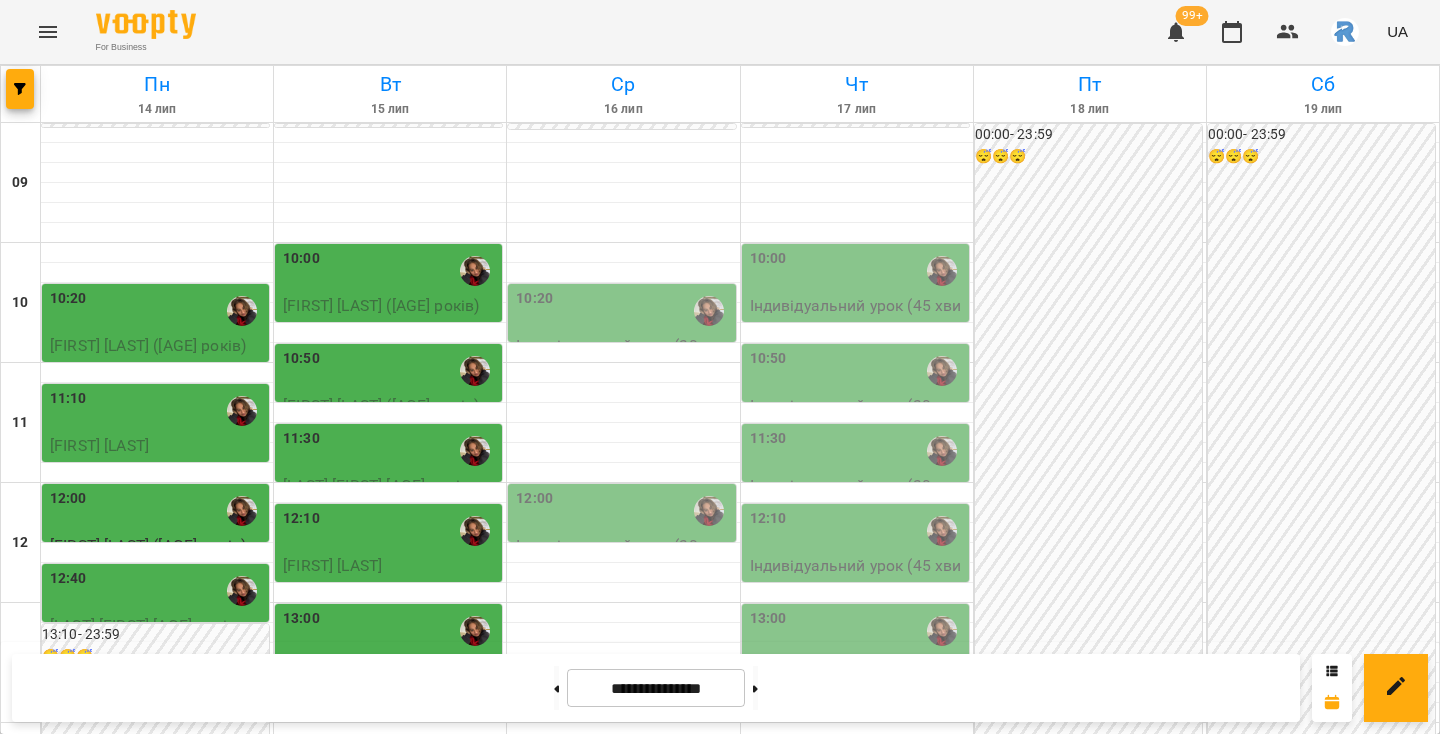 scroll, scrollTop: 15, scrollLeft: 0, axis: vertical 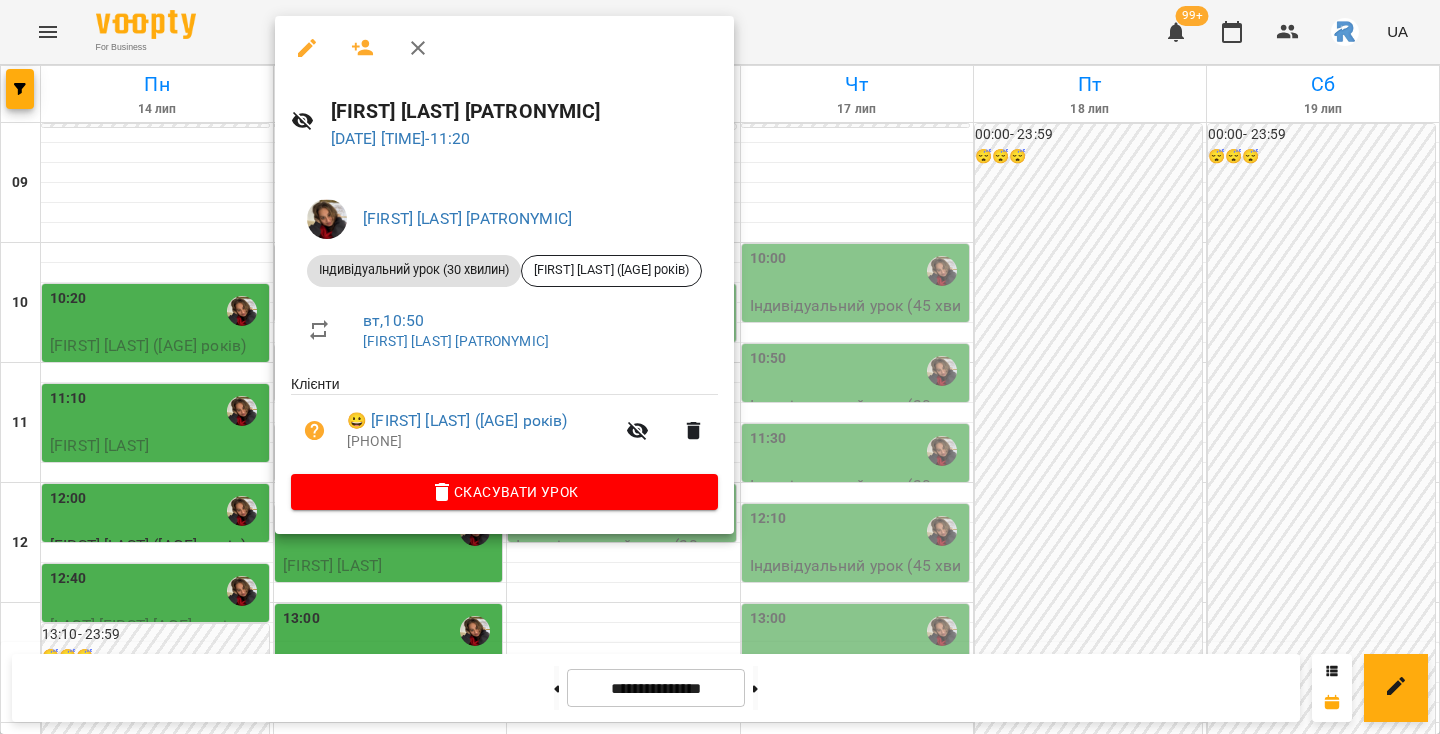 click at bounding box center [720, 367] 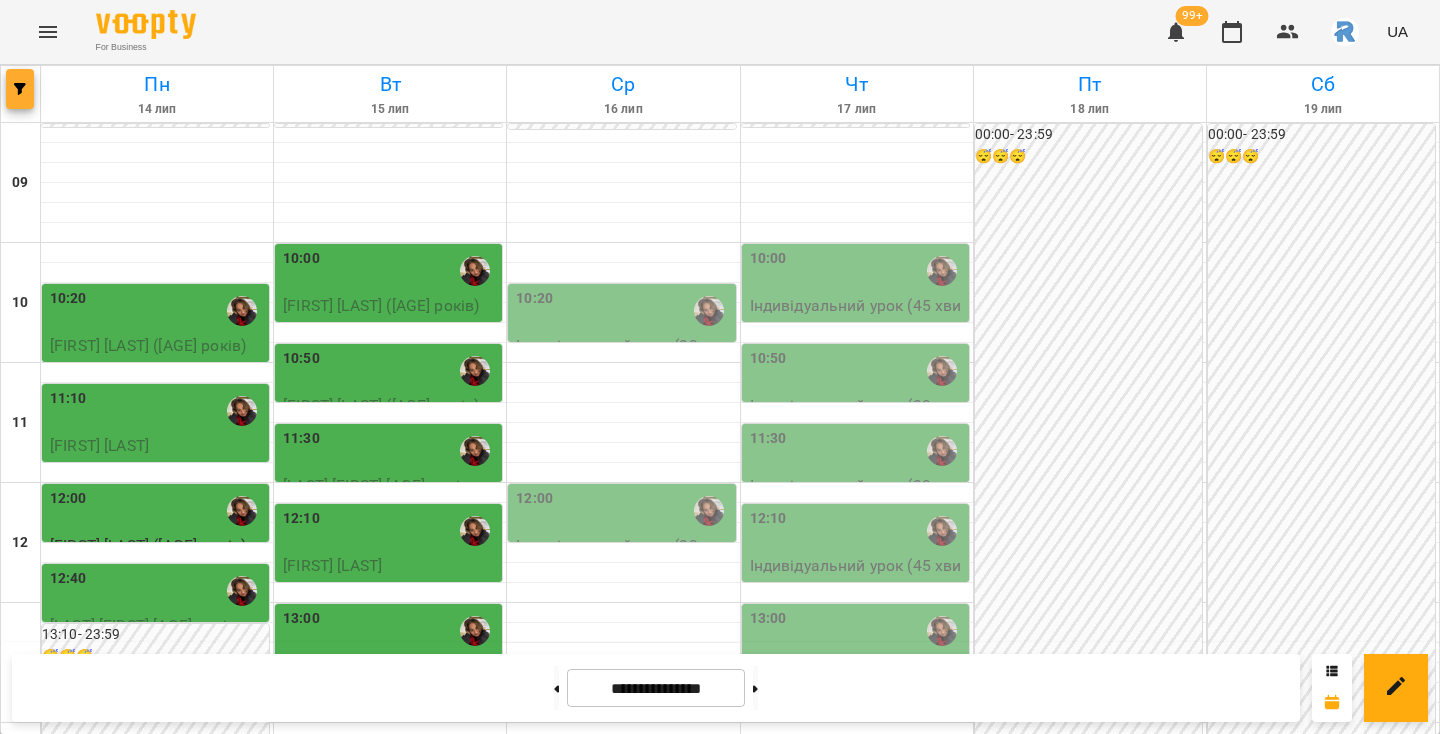 click at bounding box center [20, 89] 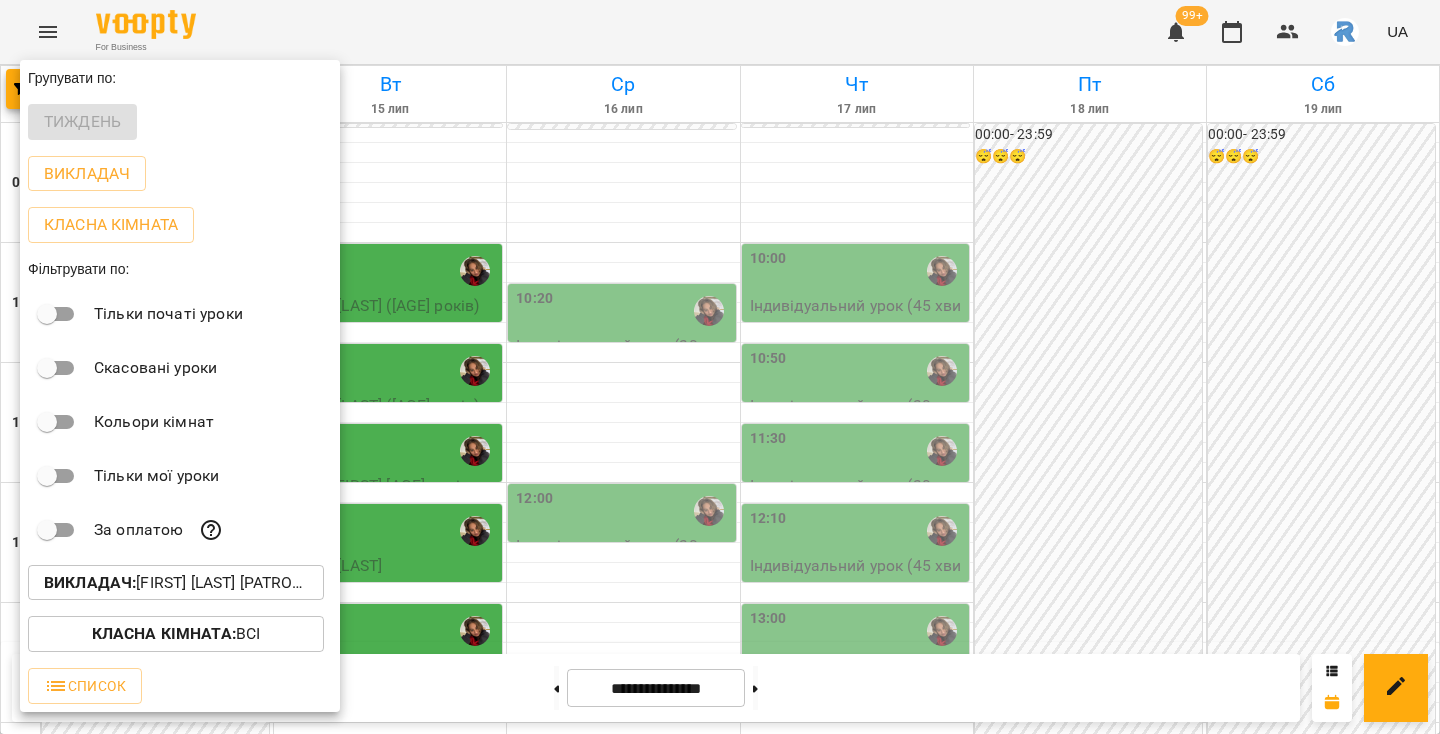 click on "[FILTER] : [FIRST] [LAST] [PATRONYMIC]" at bounding box center (176, 583) 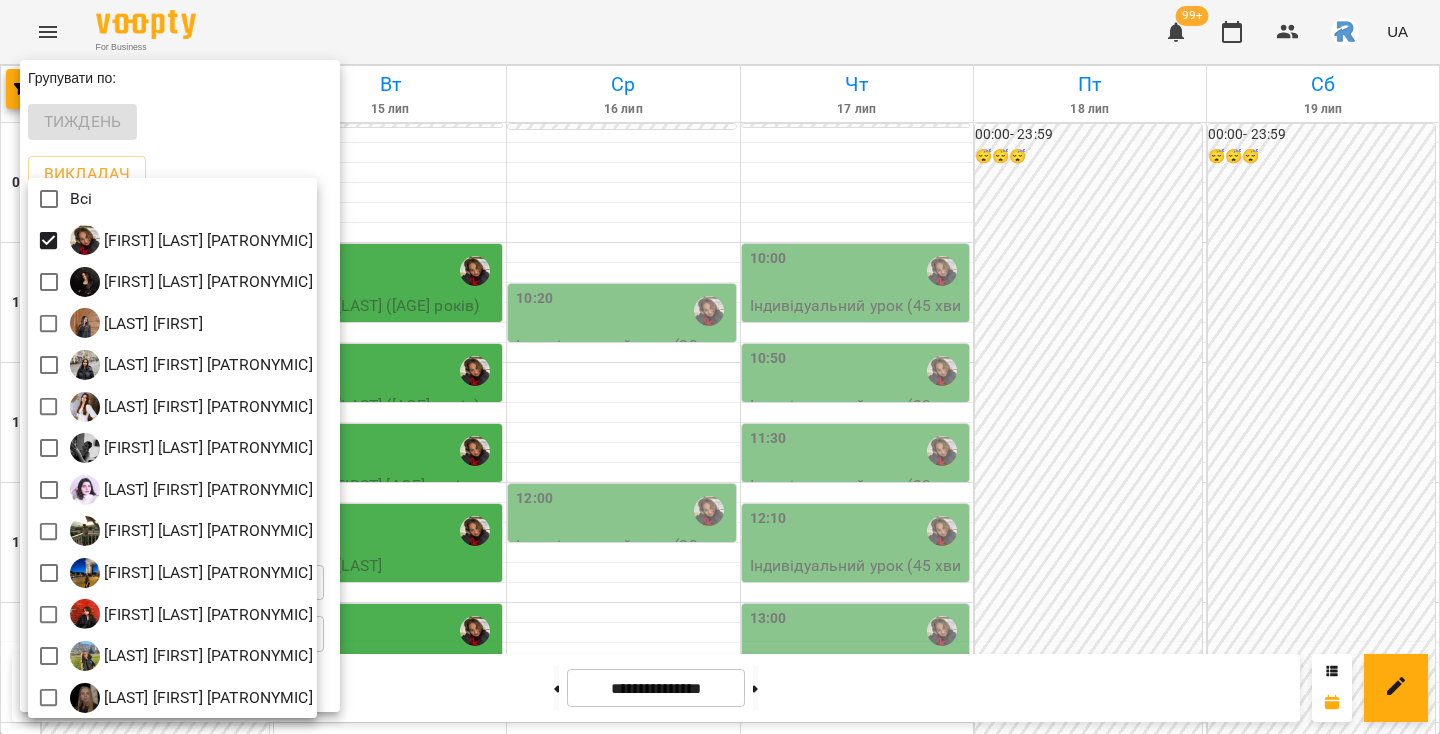 scroll, scrollTop: 4, scrollLeft: 0, axis: vertical 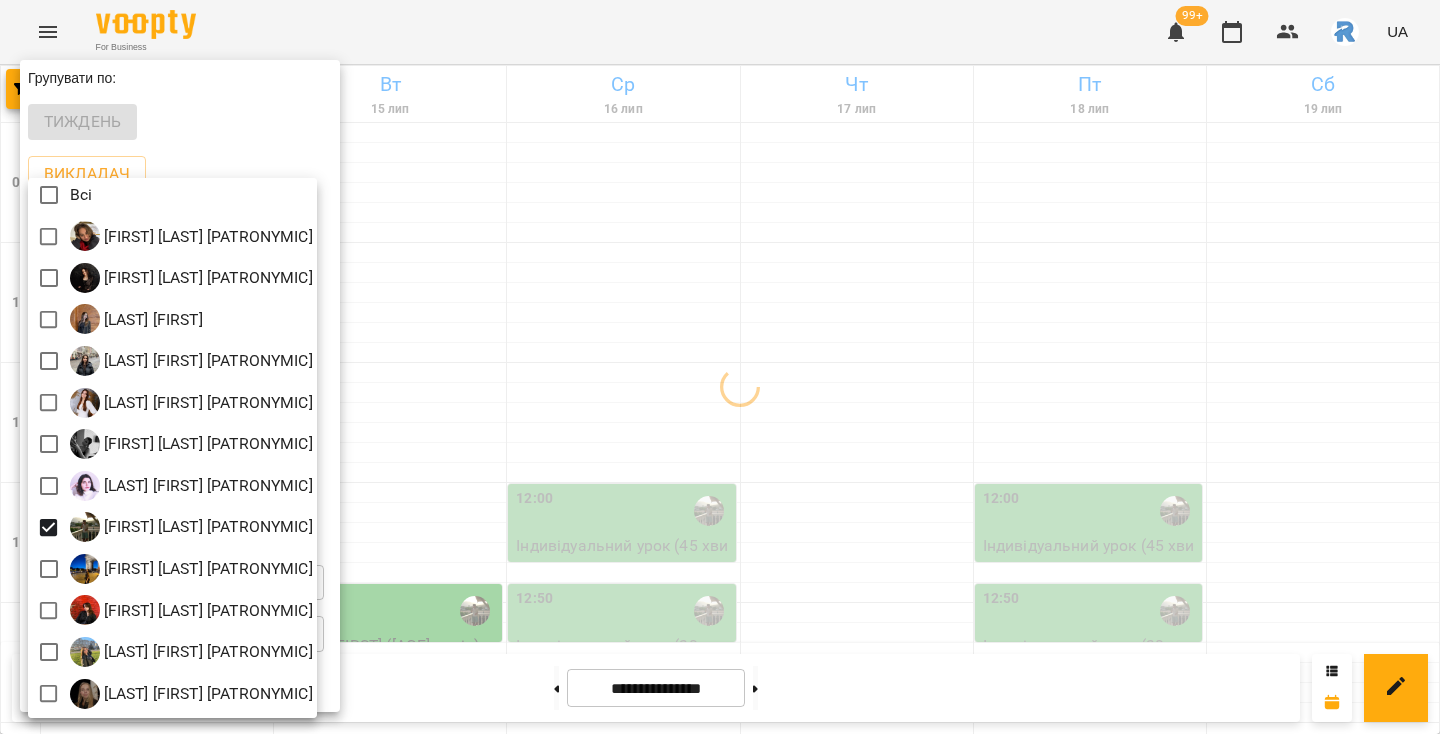 click at bounding box center (720, 367) 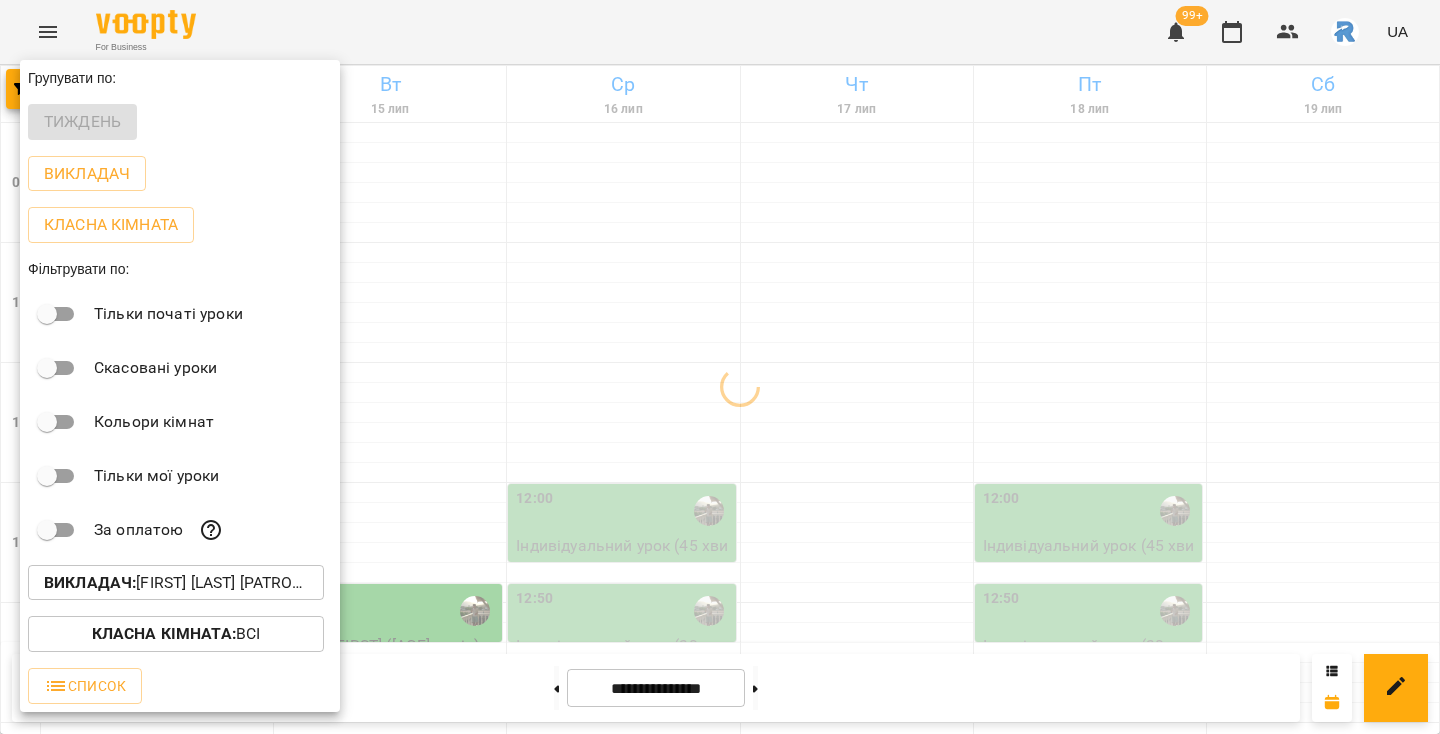 click at bounding box center [720, 367] 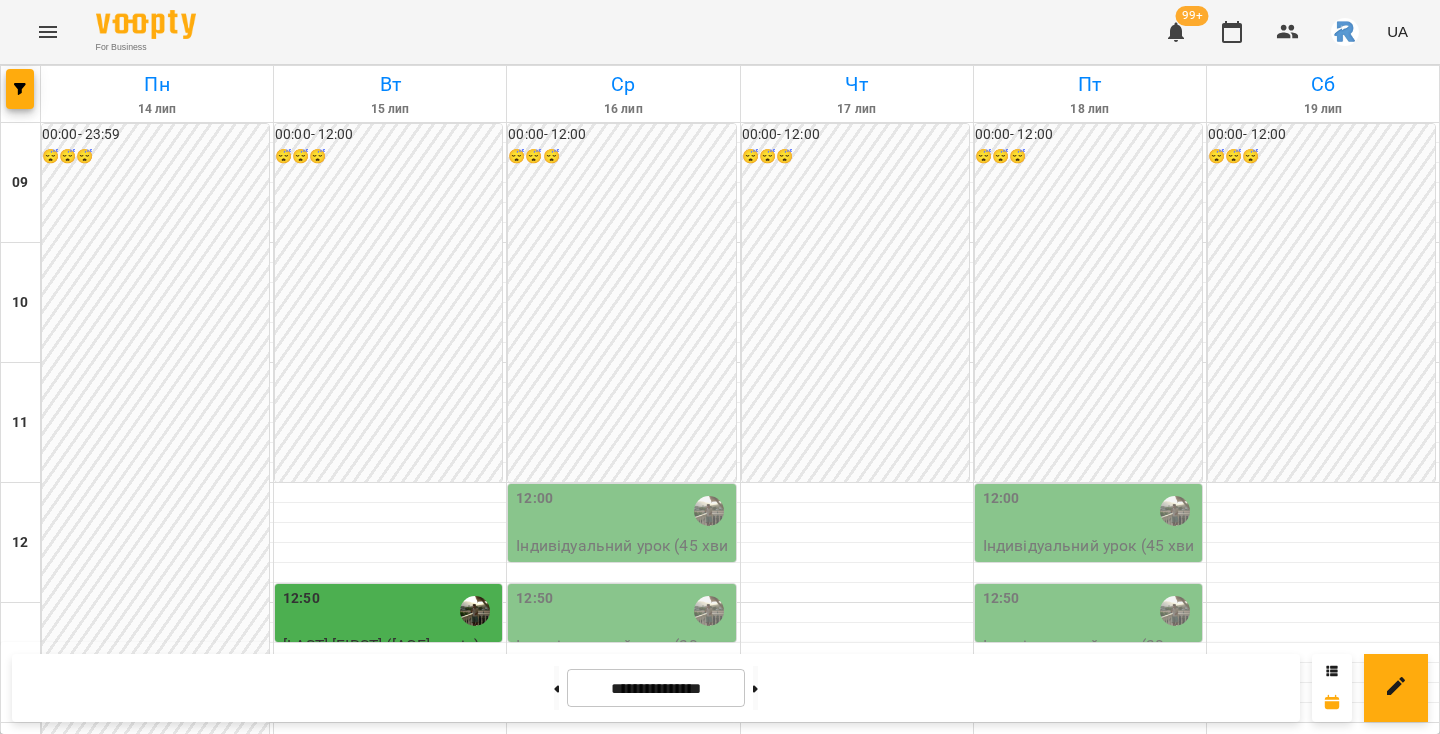 scroll, scrollTop: 652, scrollLeft: 0, axis: vertical 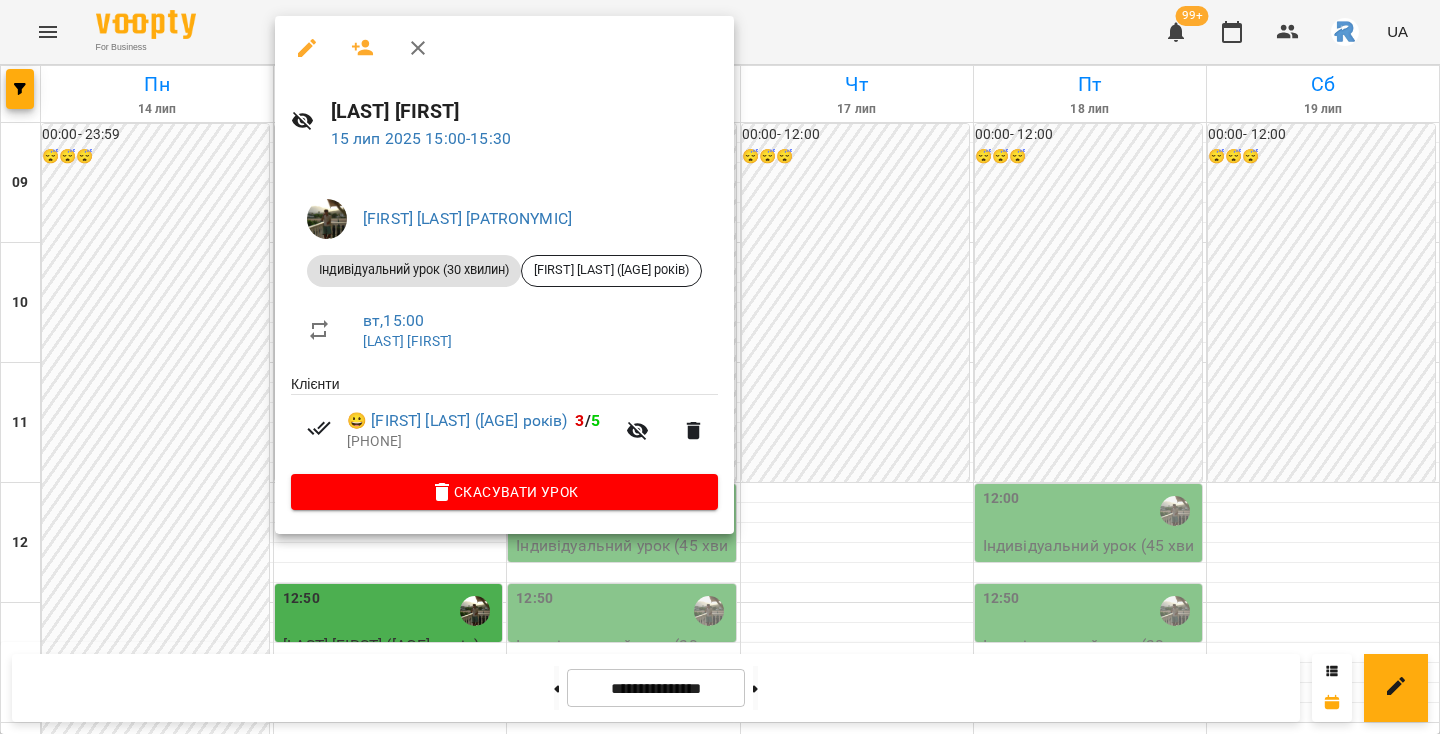 click at bounding box center (720, 367) 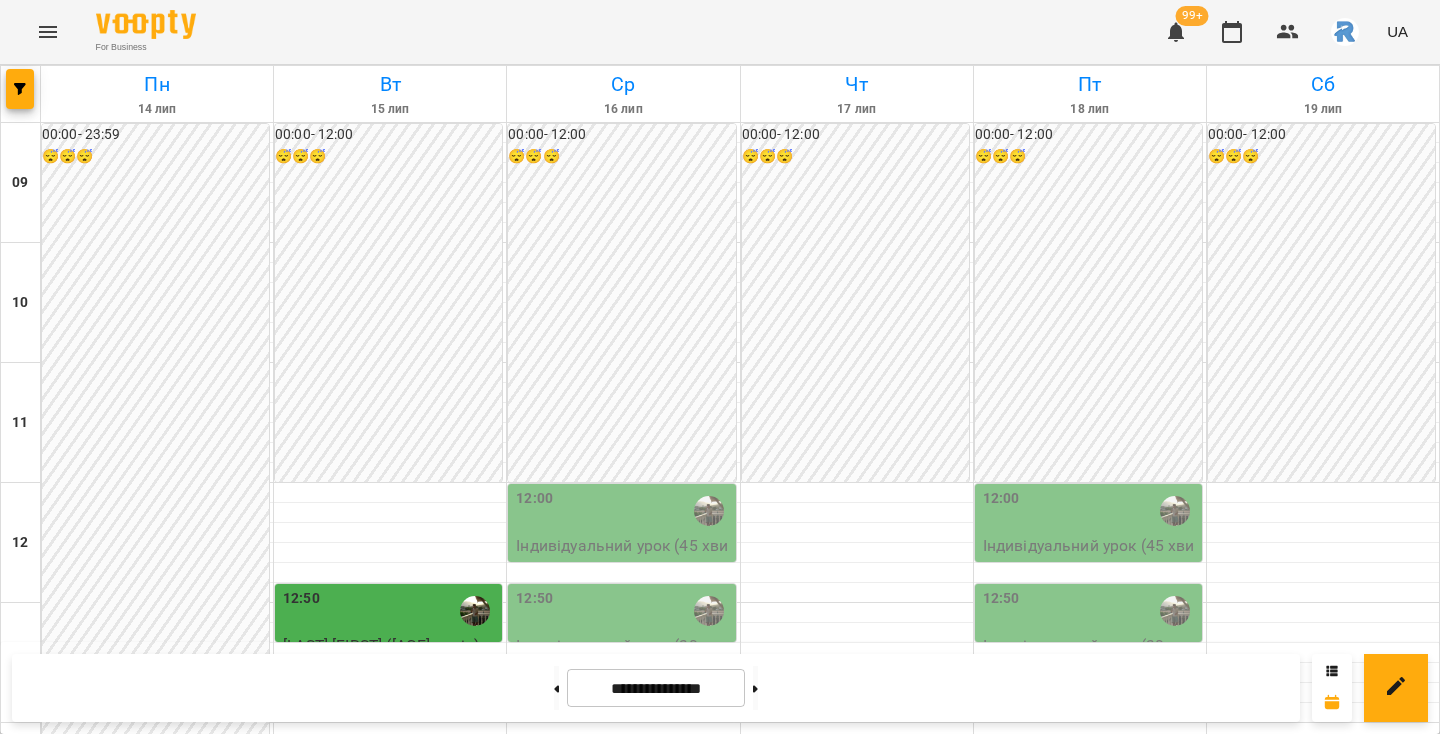 scroll, scrollTop: 525, scrollLeft: 0, axis: vertical 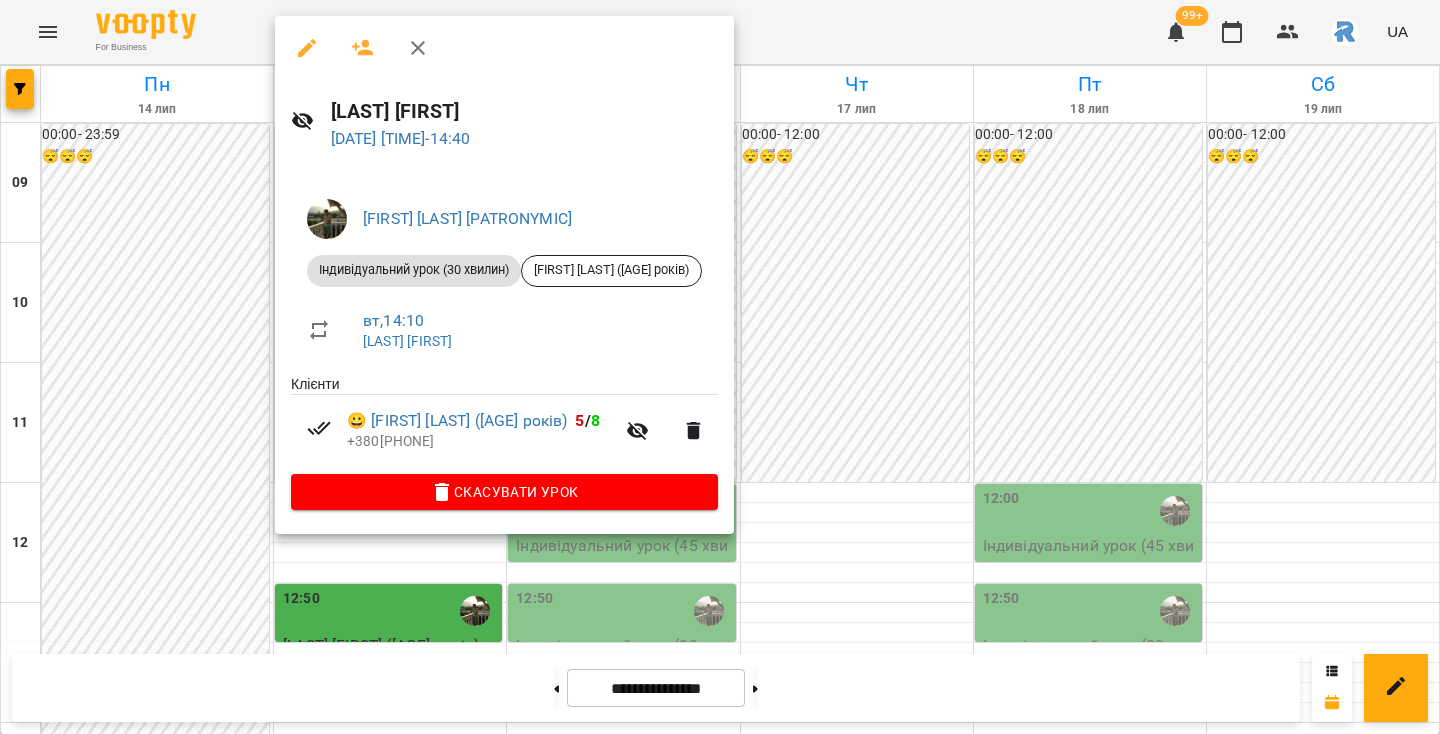 click at bounding box center [720, 367] 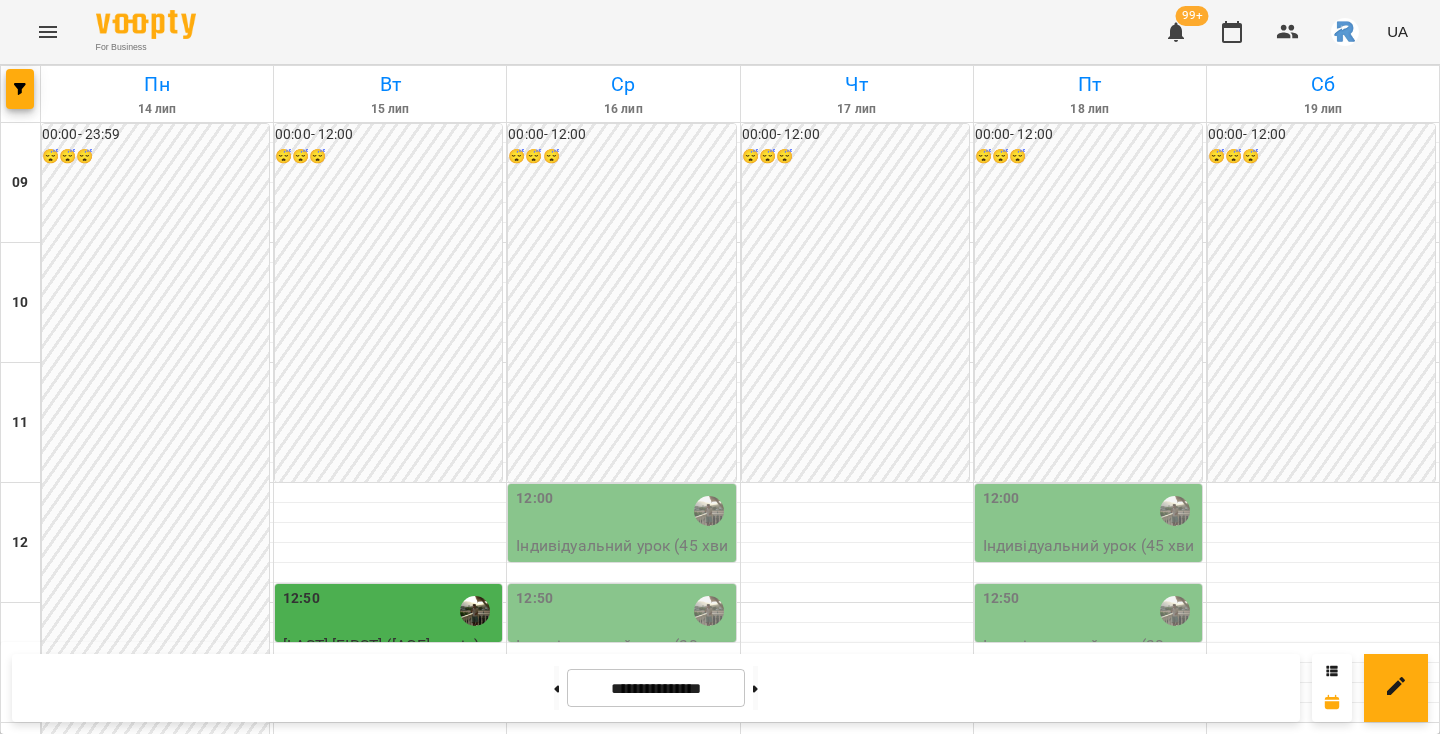 scroll, scrollTop: 294, scrollLeft: 0, axis: vertical 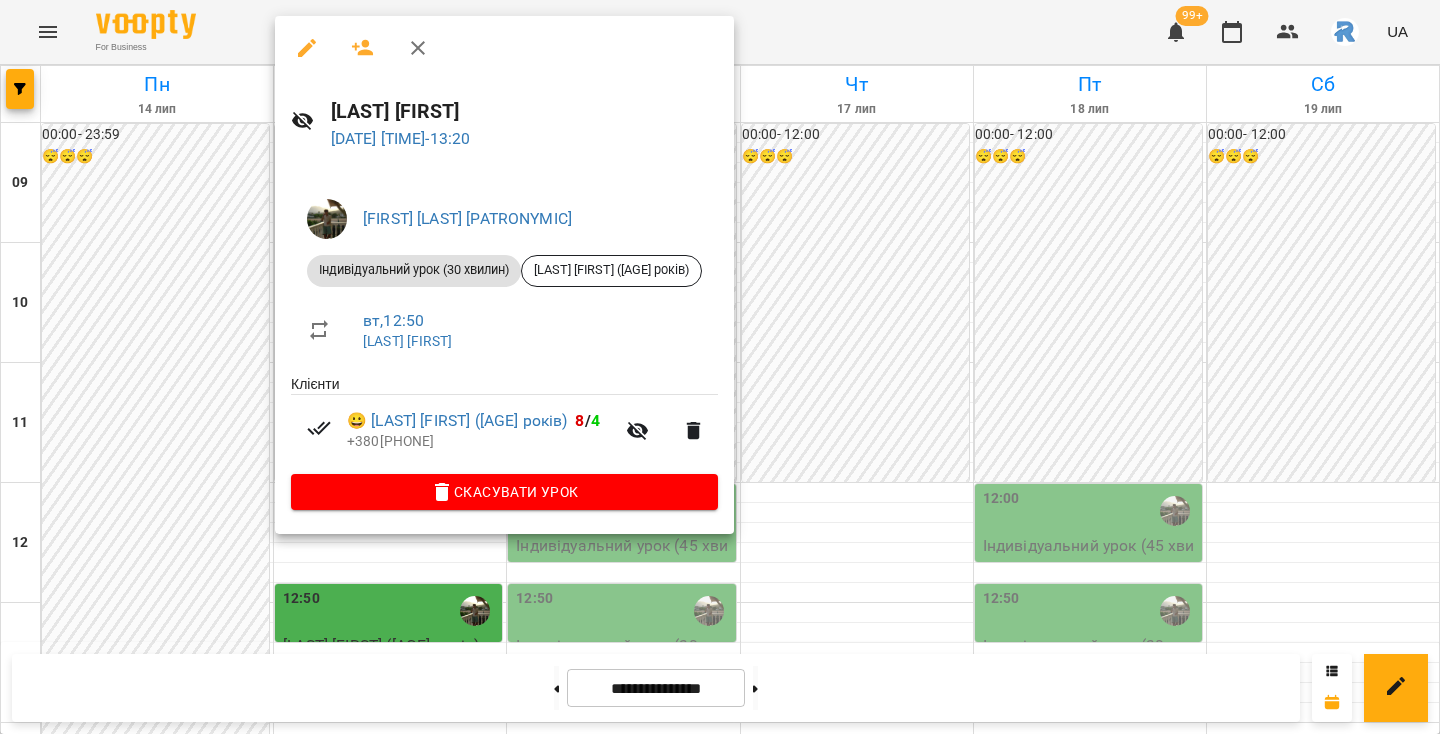 click at bounding box center [720, 367] 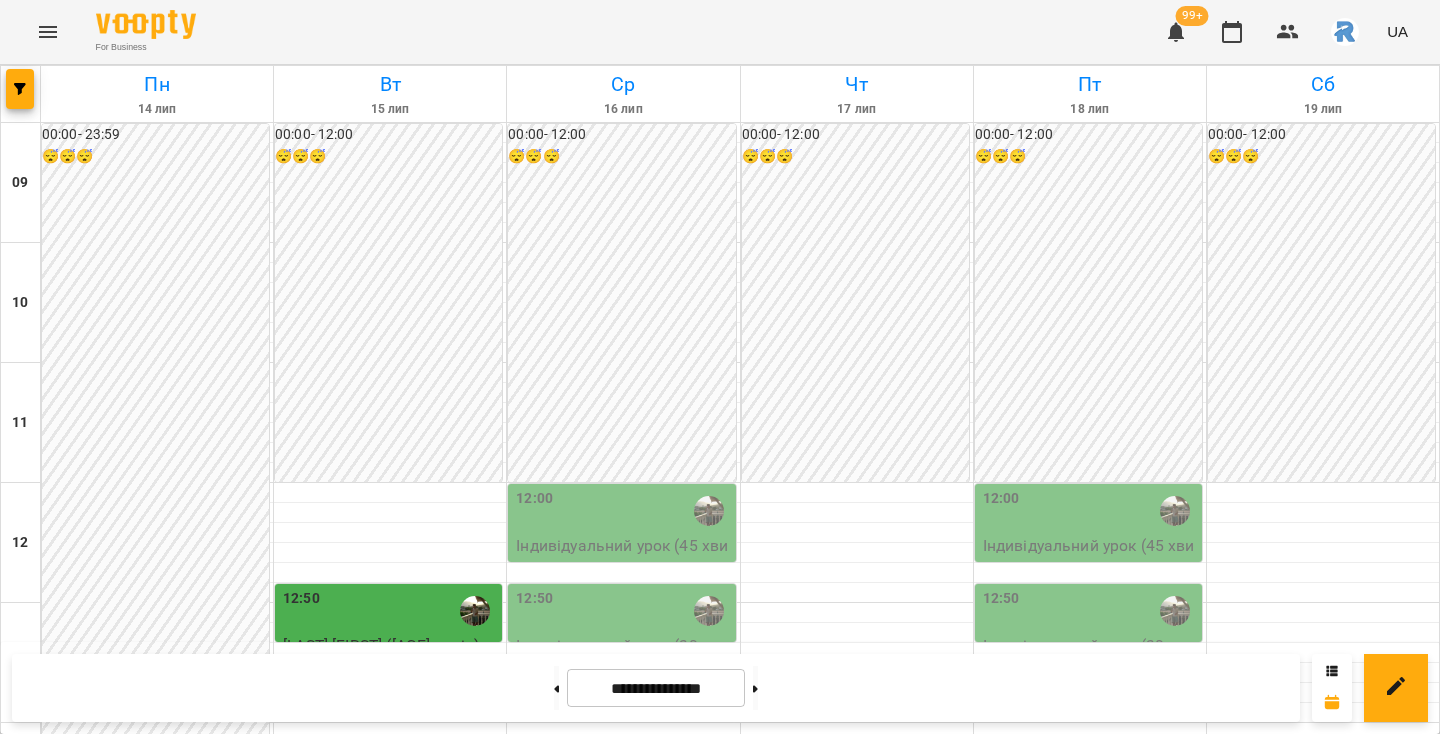 click at bounding box center (48, 32) 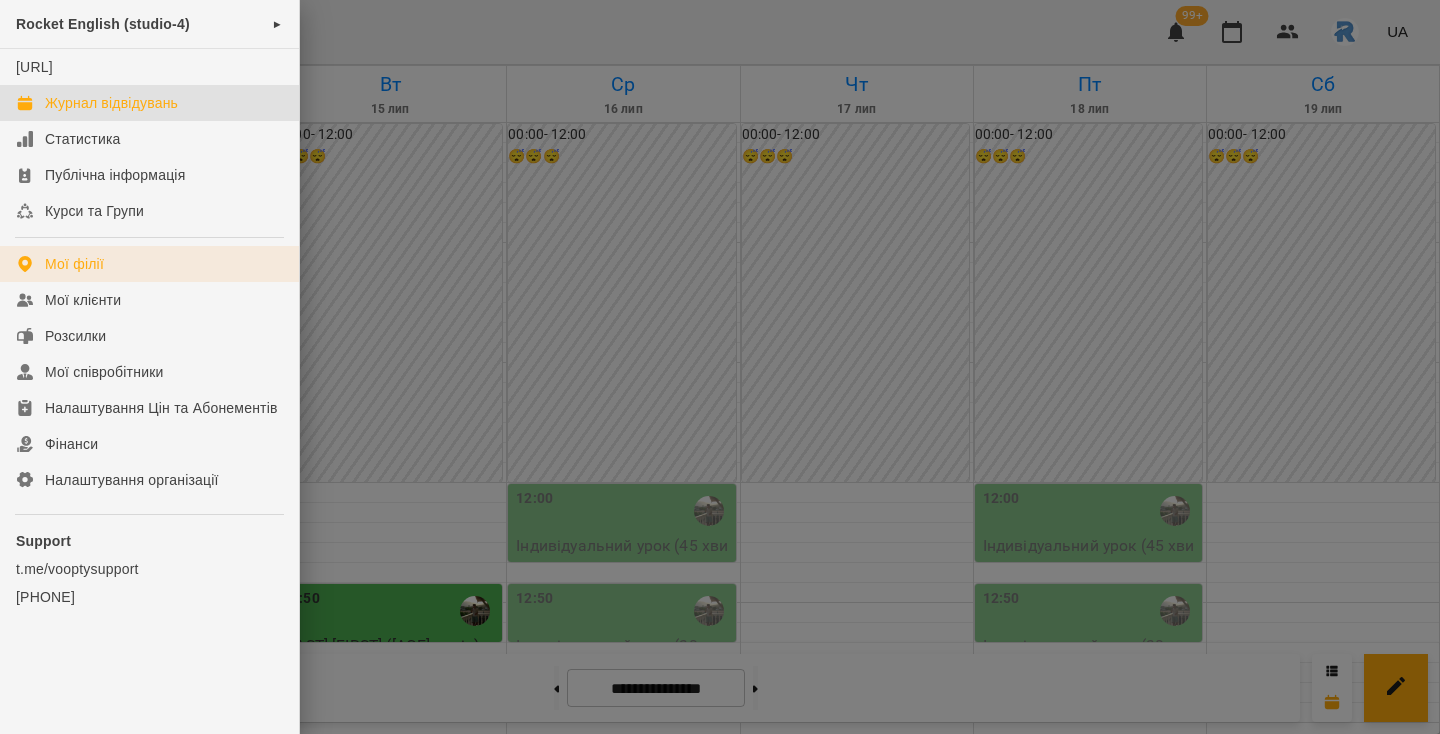 click on "Мої філії" at bounding box center (149, 264) 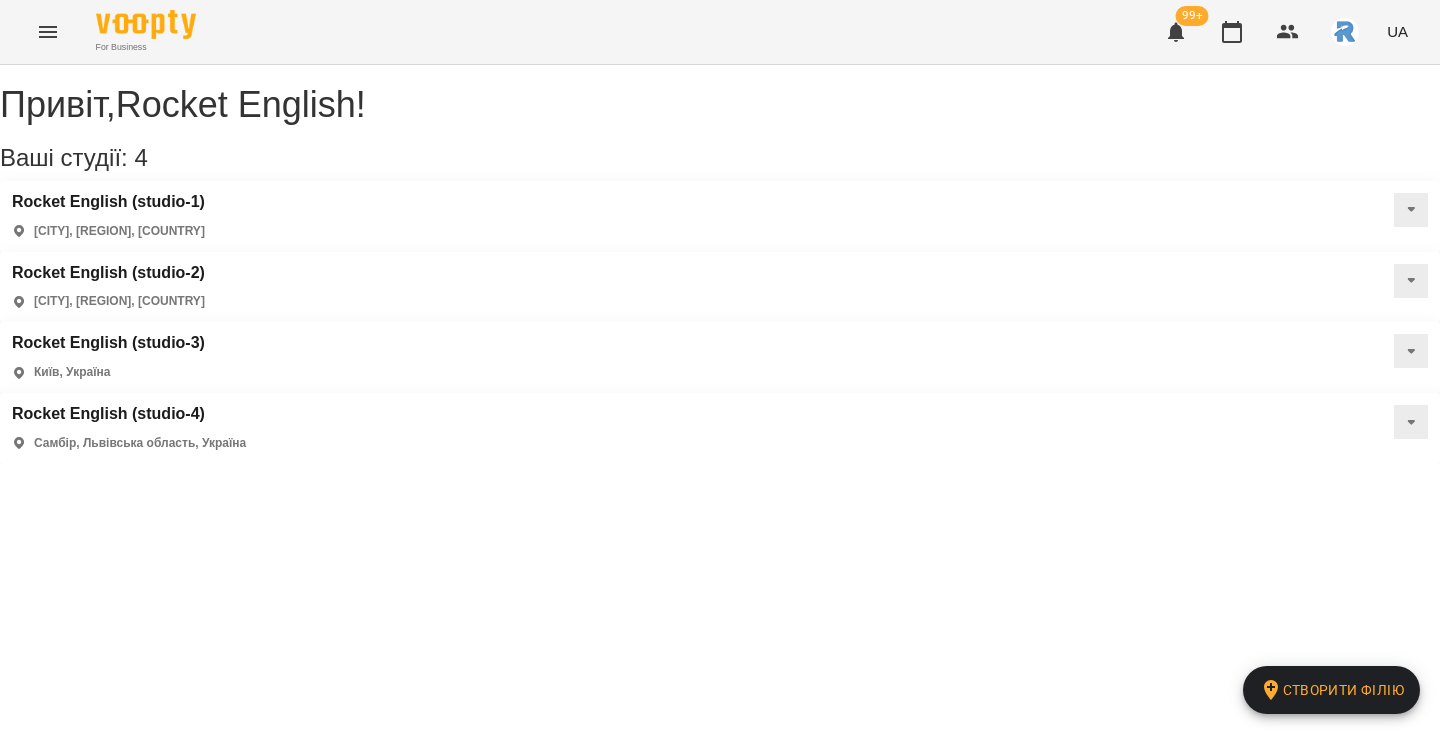 click on "For Business 99+ UA" at bounding box center (720, 32) 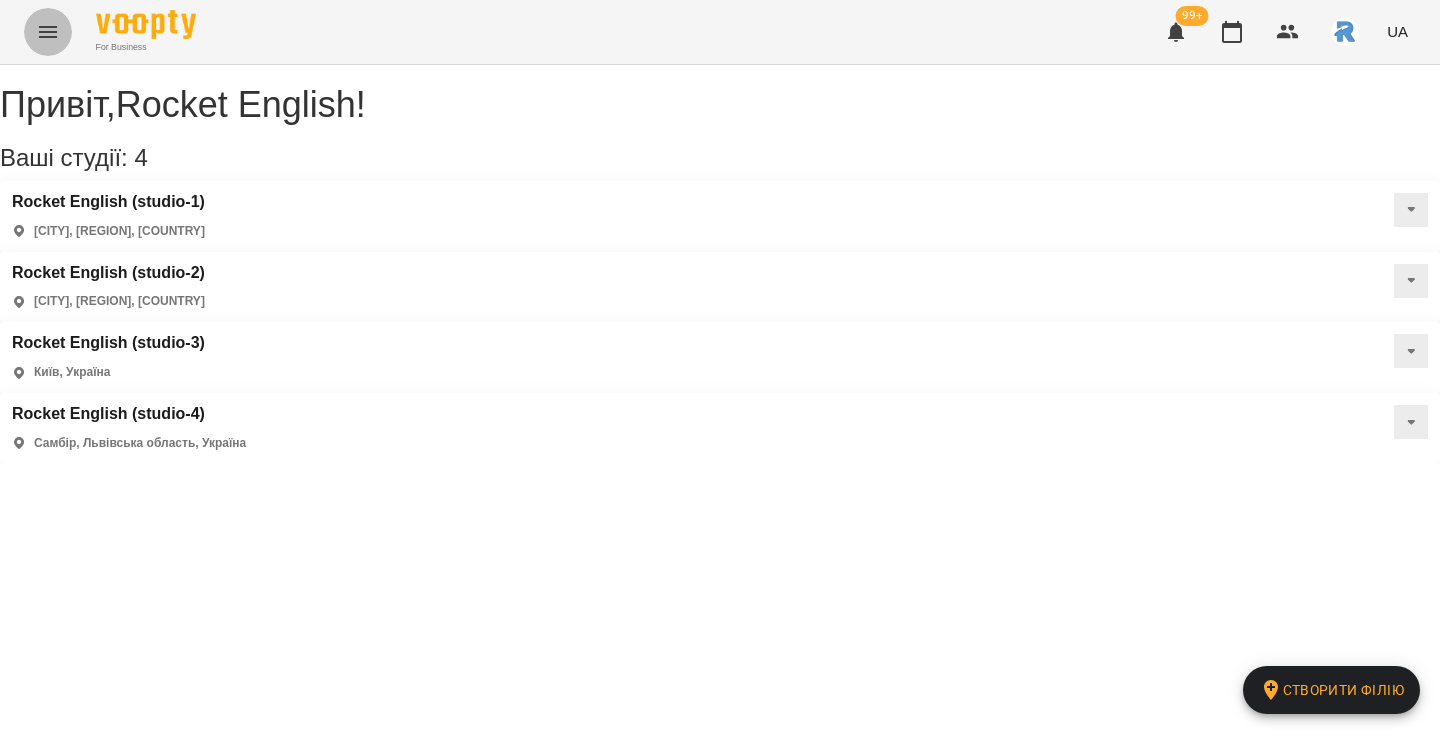 click 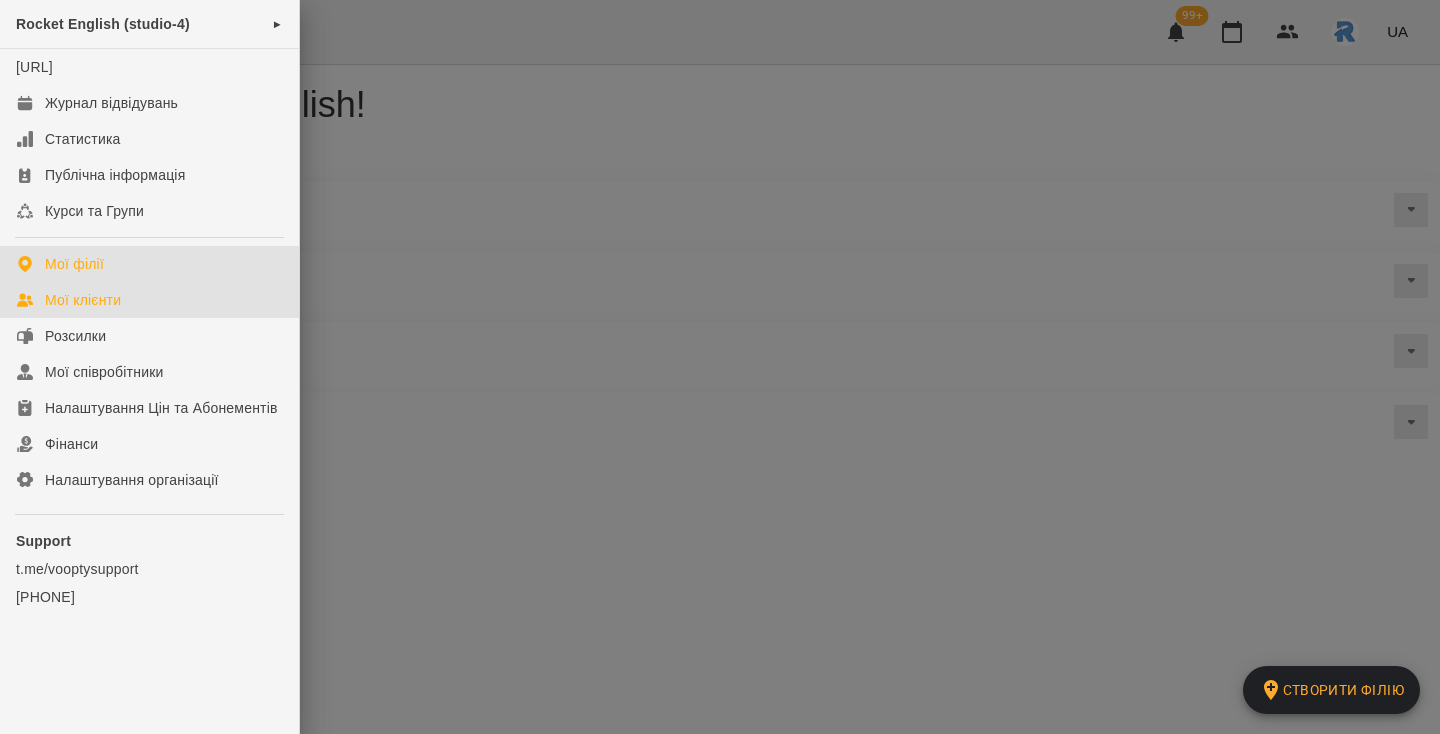 click on "Мої клієнти" at bounding box center [83, 300] 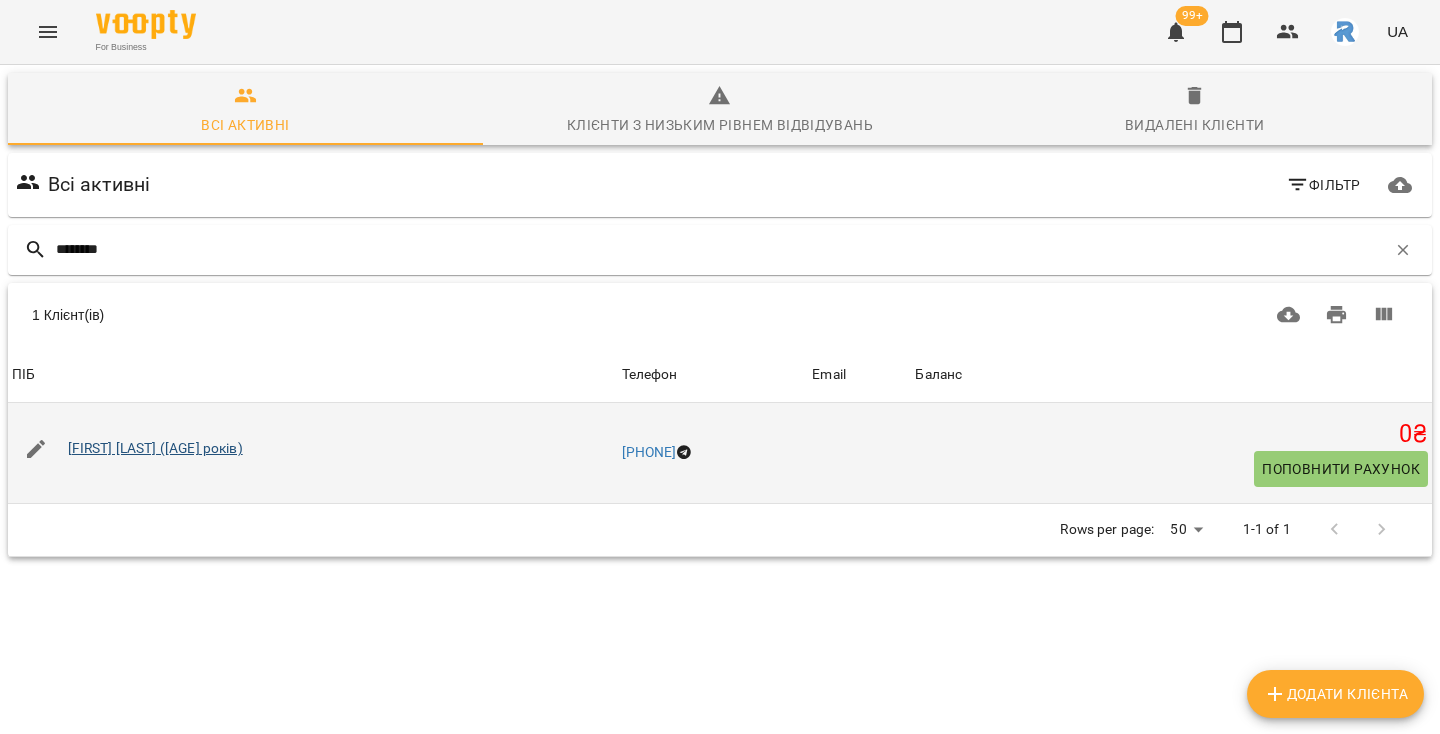 type on "********" 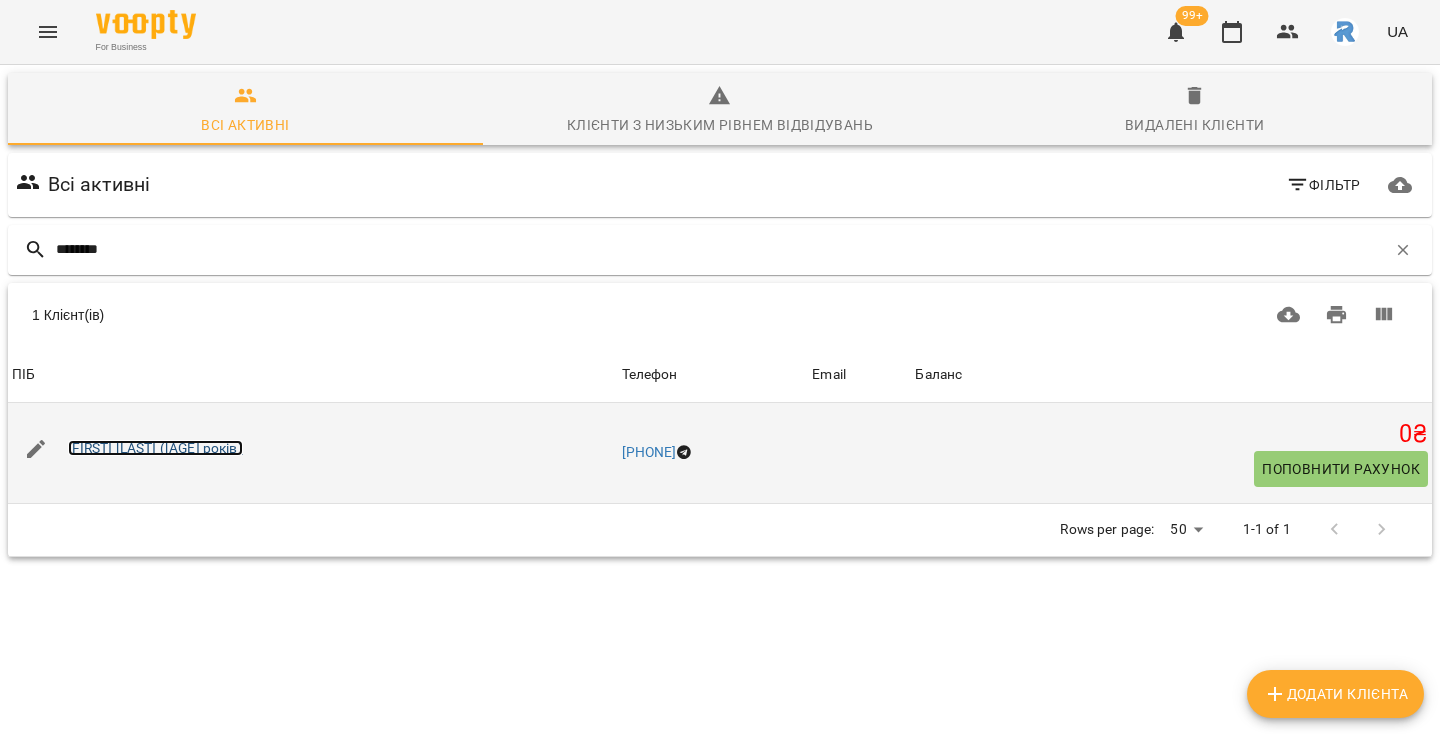 click on "[FIRST] [LAST] ([AGE] років)" at bounding box center (155, 448) 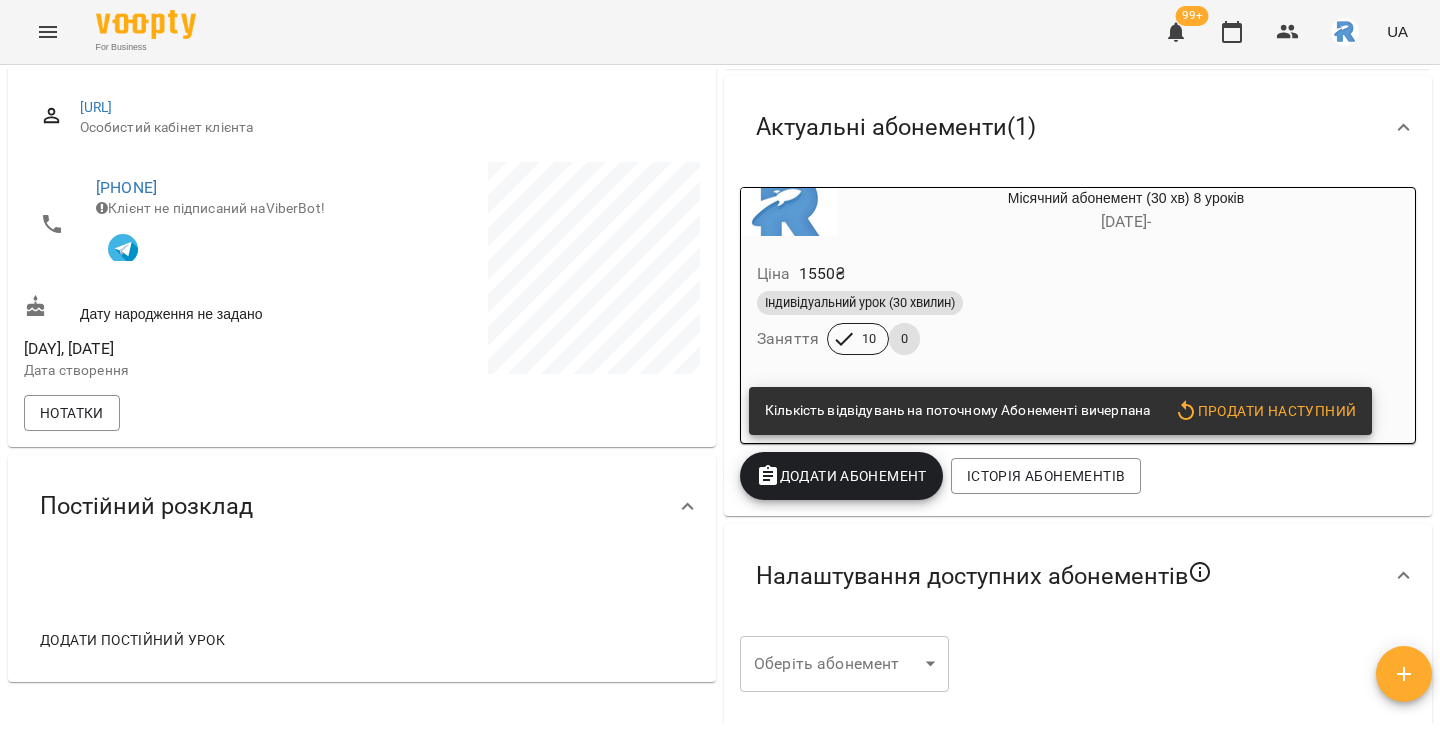 scroll, scrollTop: 304, scrollLeft: 0, axis: vertical 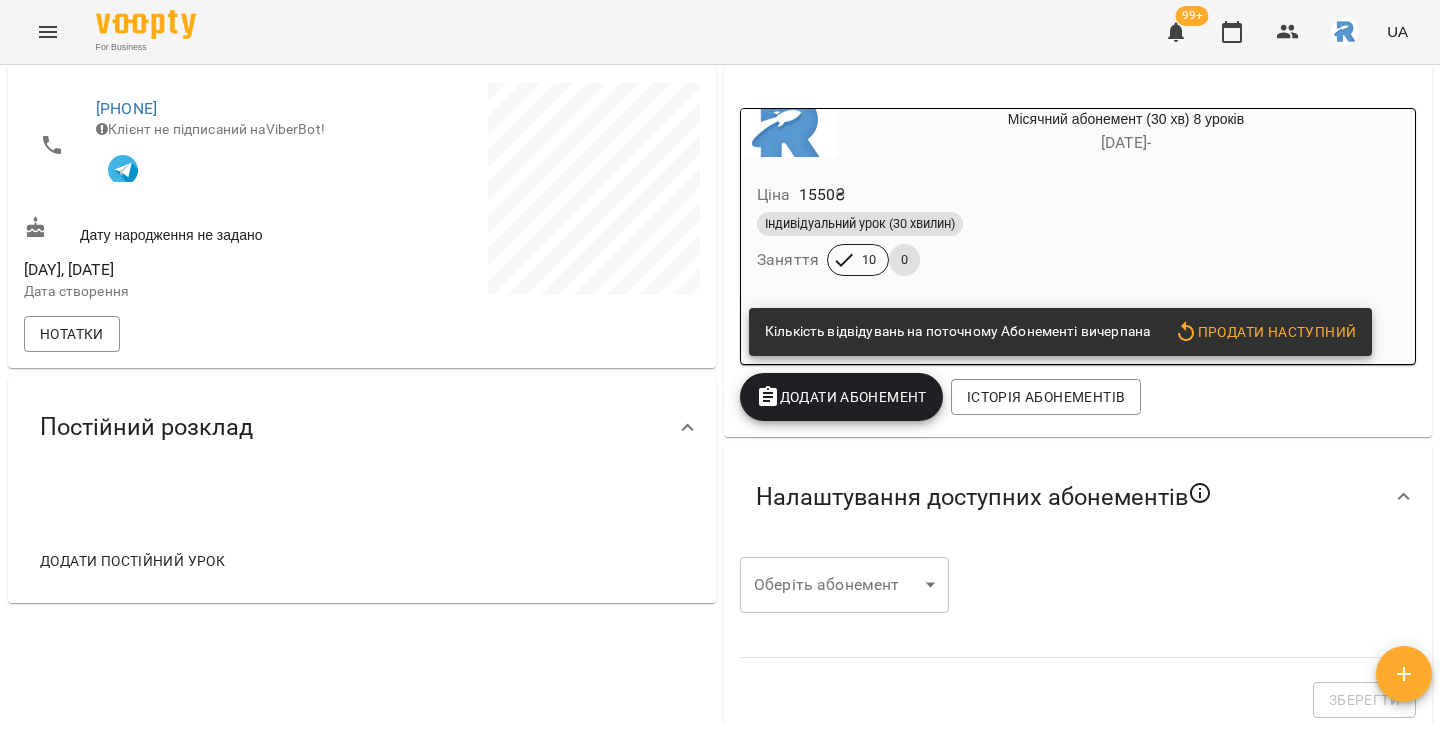 click on "Додати постійний урок" at bounding box center [132, 561] 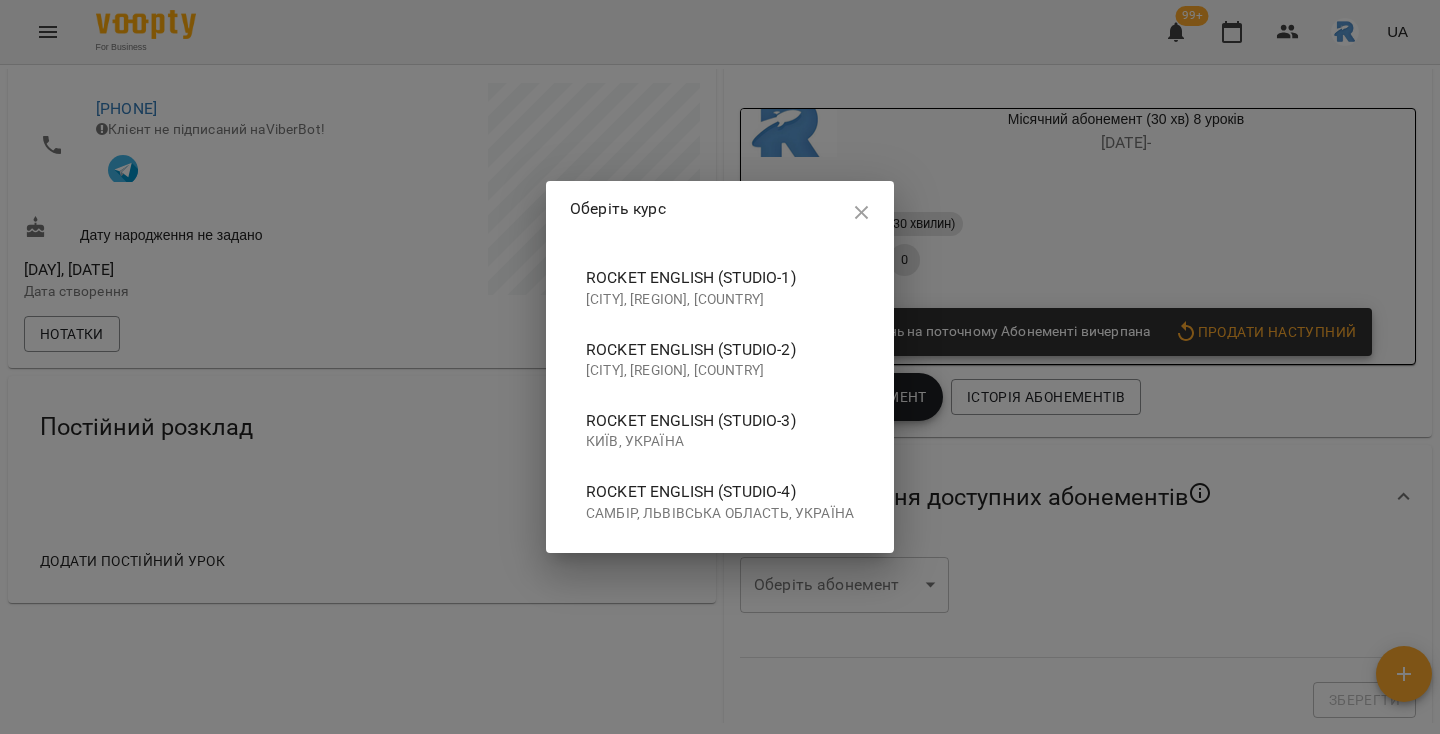 click on "Rocket English (studio-2)" at bounding box center (720, 350) 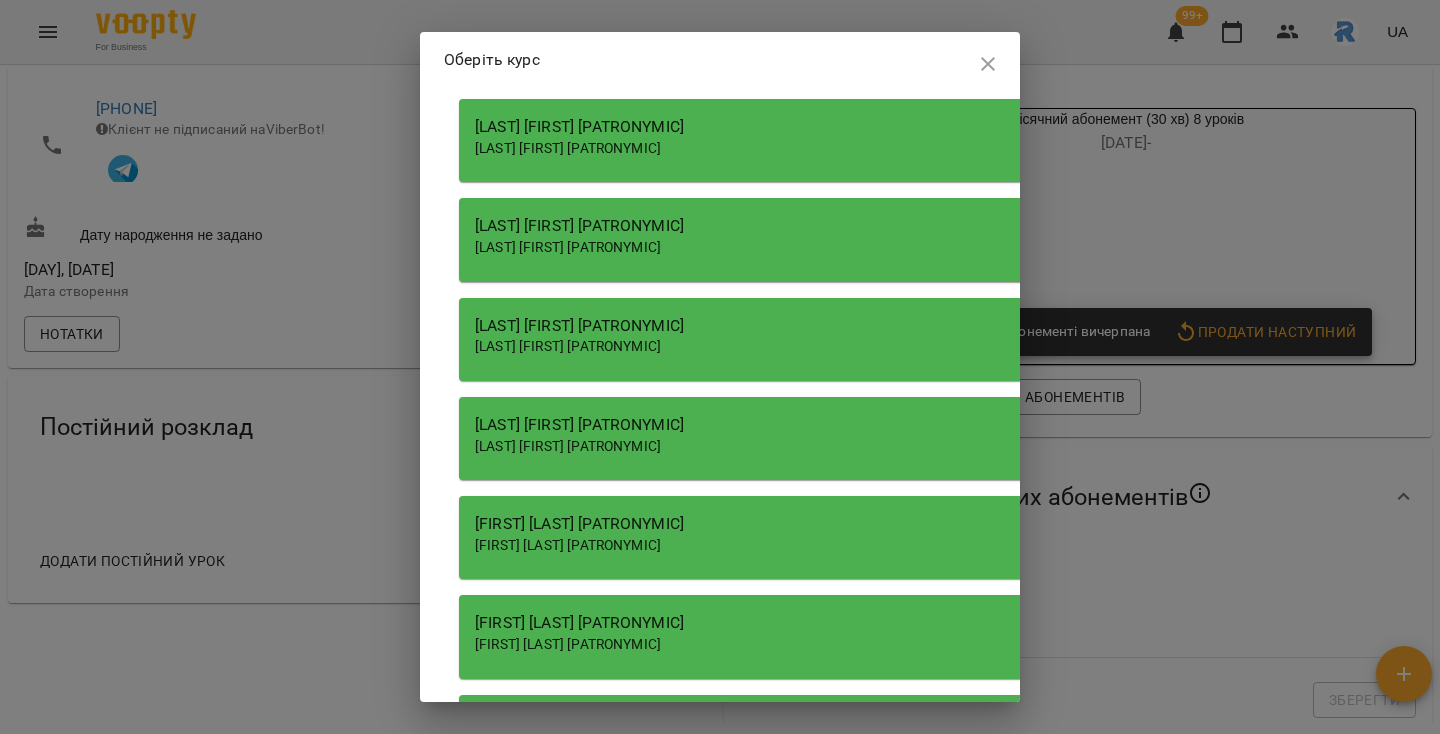 scroll, scrollTop: 1603, scrollLeft: 0, axis: vertical 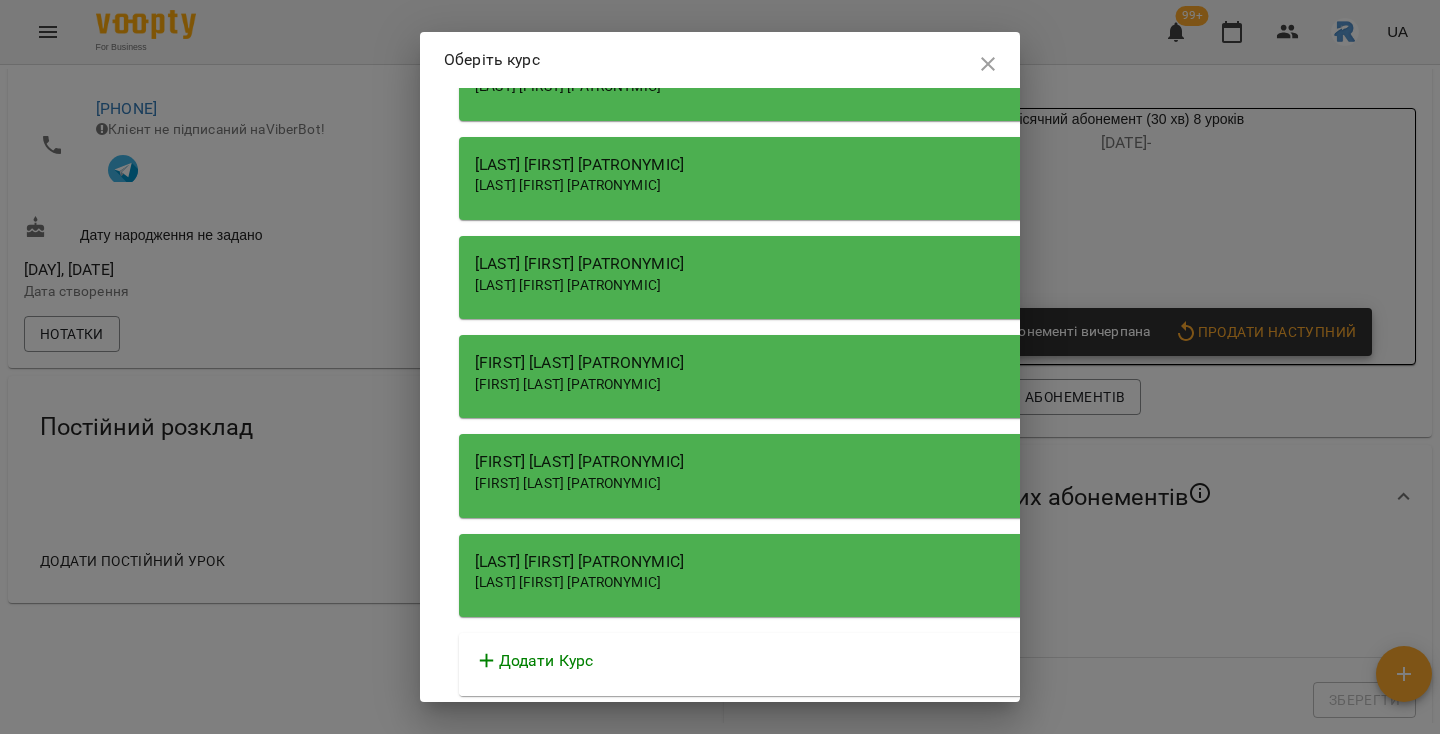 click on "[LAST] [FIRST] [PATRONYMIC]" at bounding box center (568, 582) 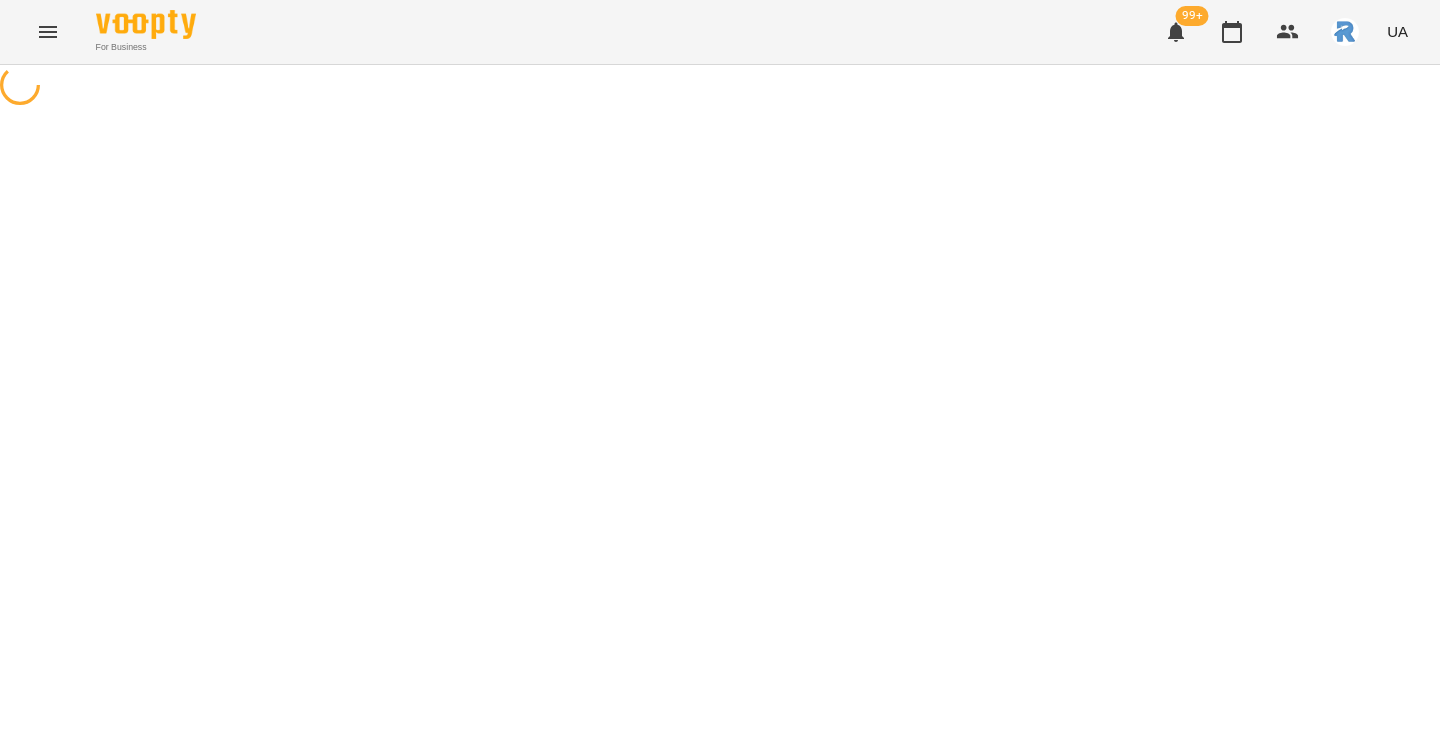 select on "**********" 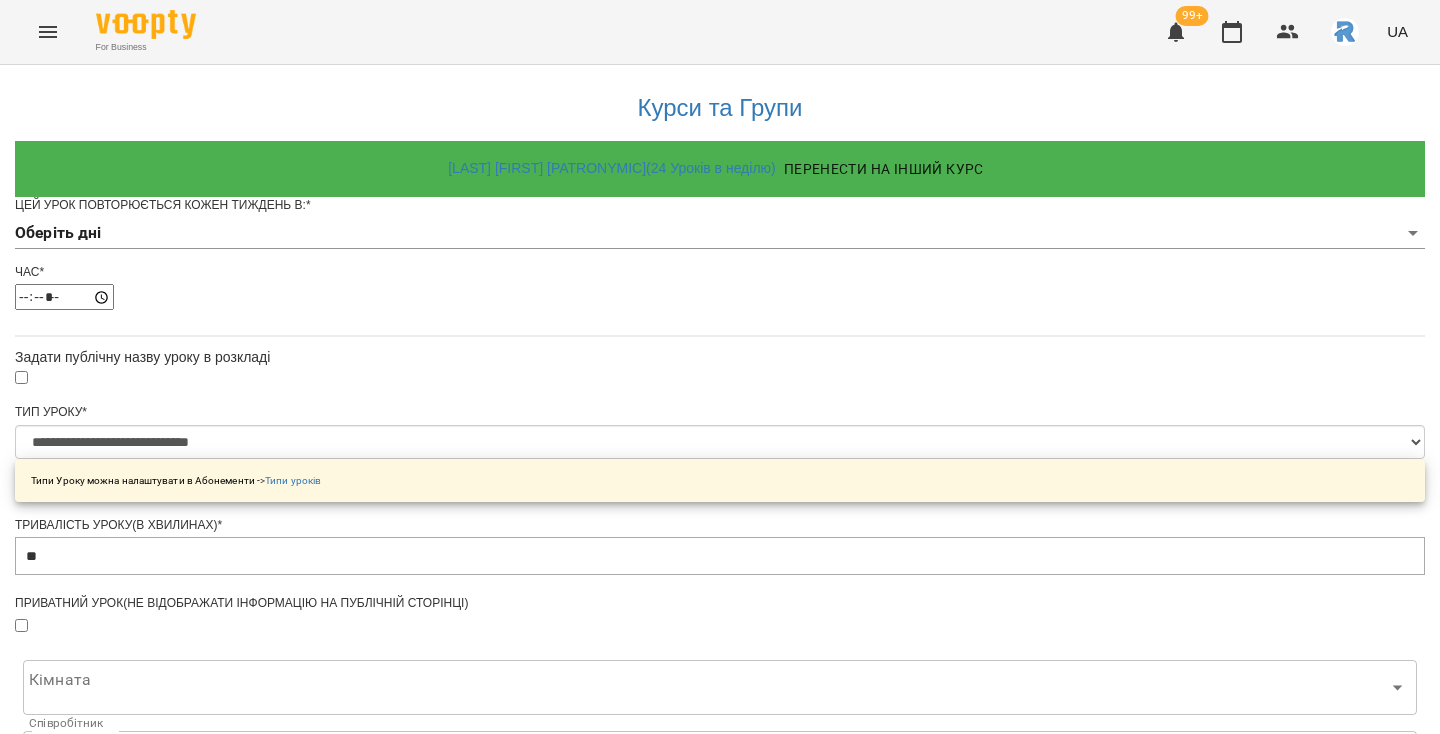 click on "[FOR_BUSINESS] [UA] [COURSES_GROUPS] [FIRST] [LAST] ([NUMBER] [LESSONS_IN_SUNDAY]) [POSTPONE_LESSON] [LESSON_REPEATS] [CHOOSE_DAYS] [TIME] [SET_PUBLIC_LESSON_NAME] [LESSON_TYPE] [LESSON_TYPES_SETTINGS] [LESSON_DURATION] [PRIVATE_LESSON] [ROOM] [ROOM]" at bounding box center (720, 638) 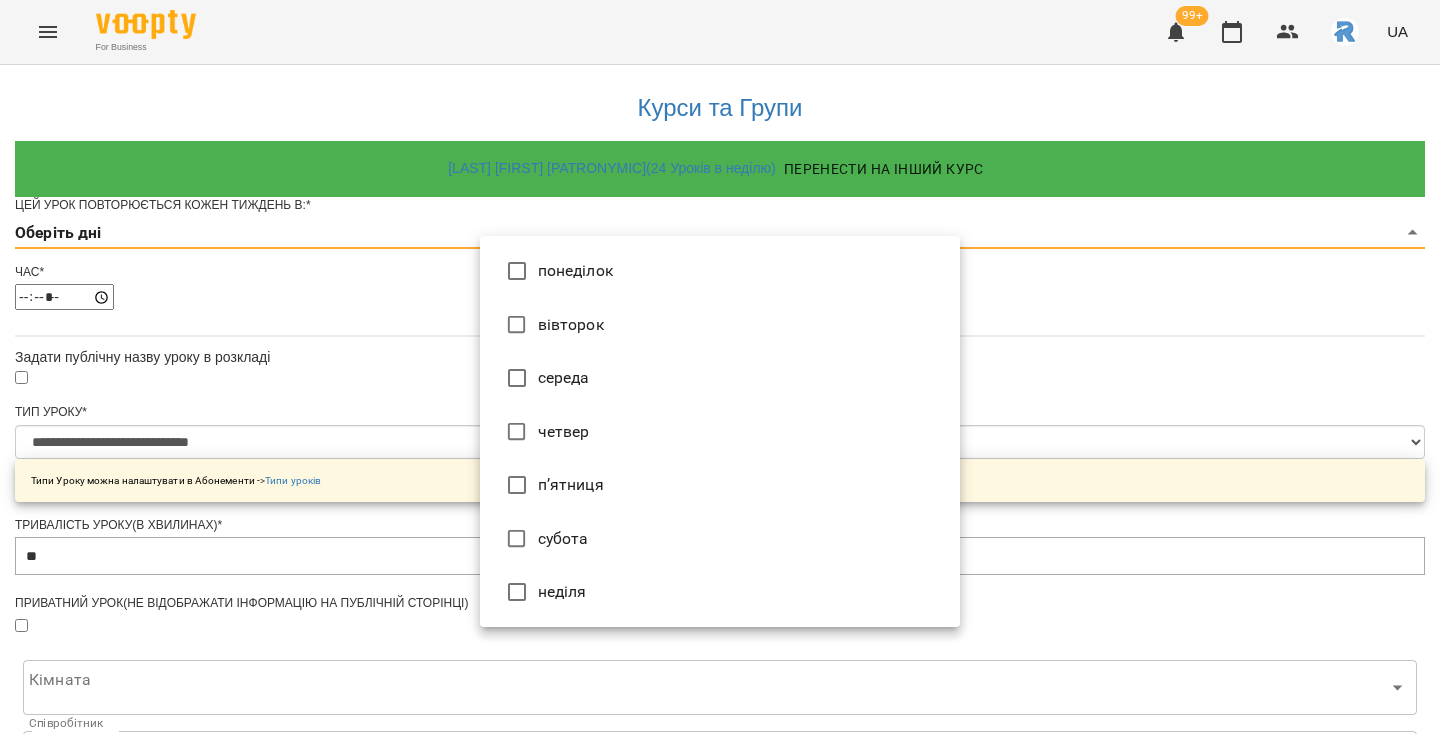 click on "вівторок" at bounding box center [720, 325] 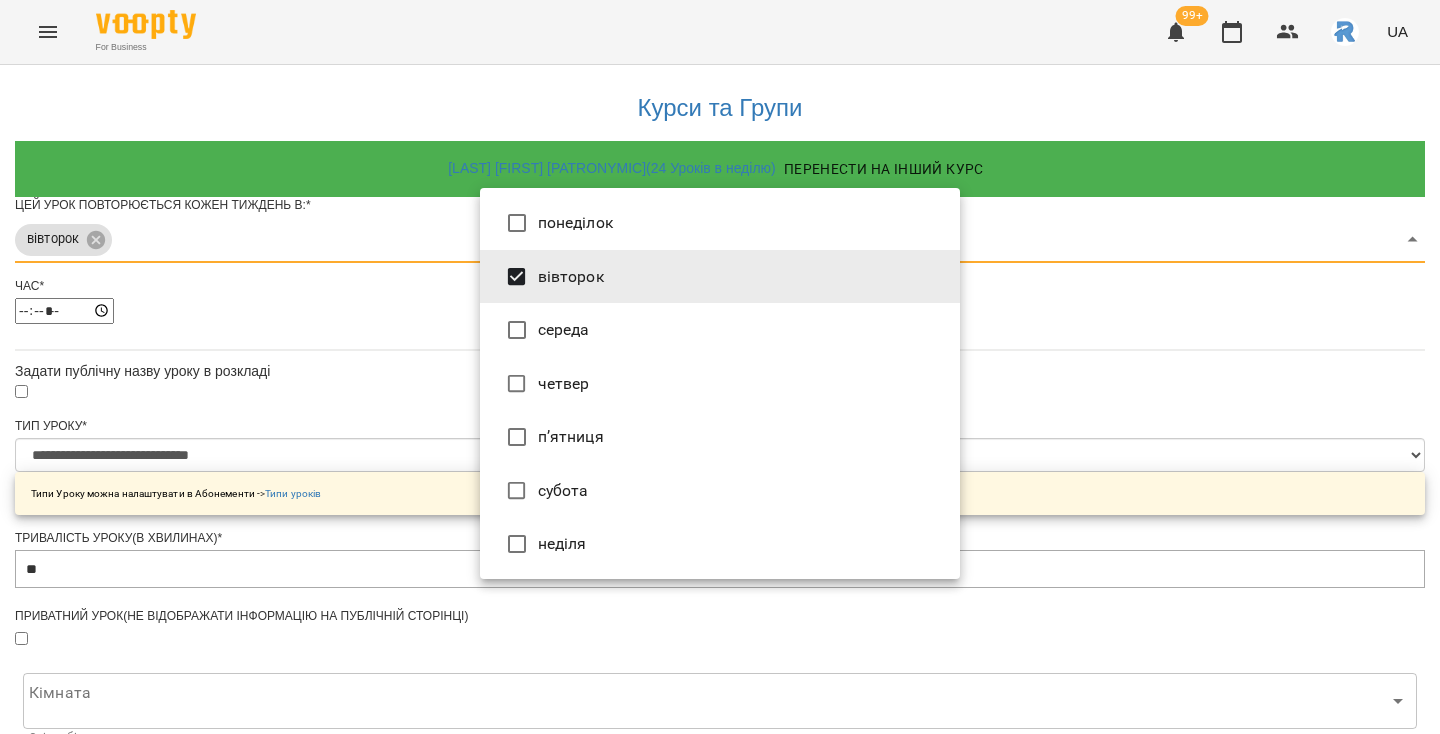 click on "четвер" at bounding box center (720, 384) 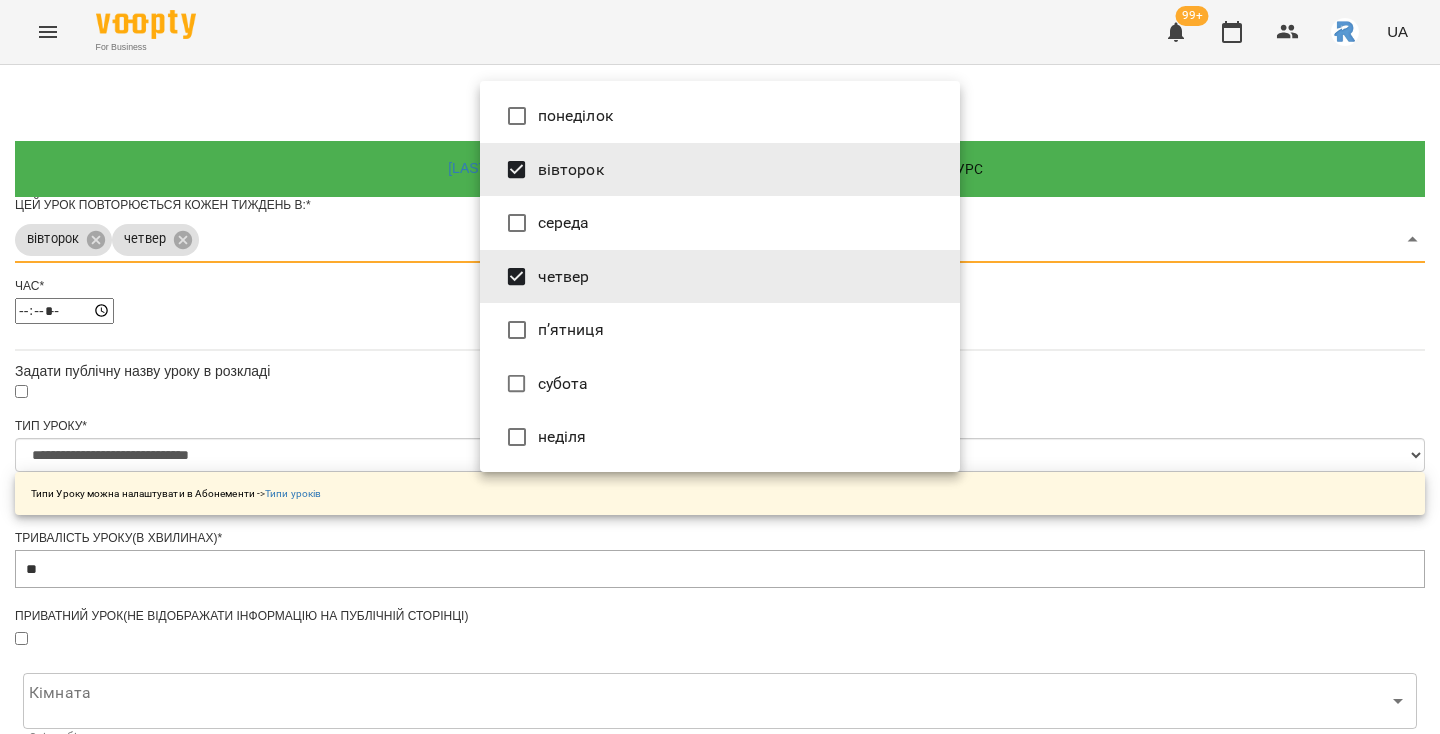 click at bounding box center (720, 367) 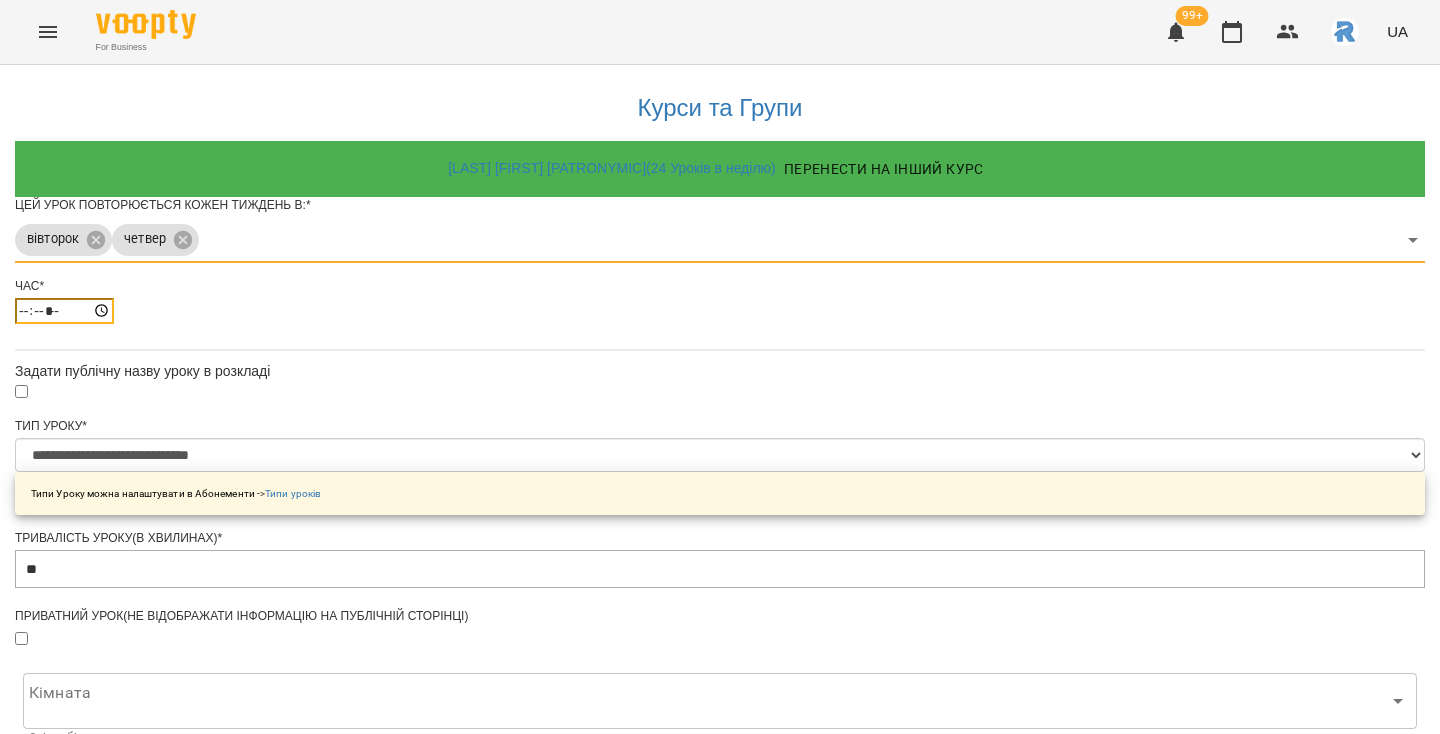 click on "*****" at bounding box center (64, 311) 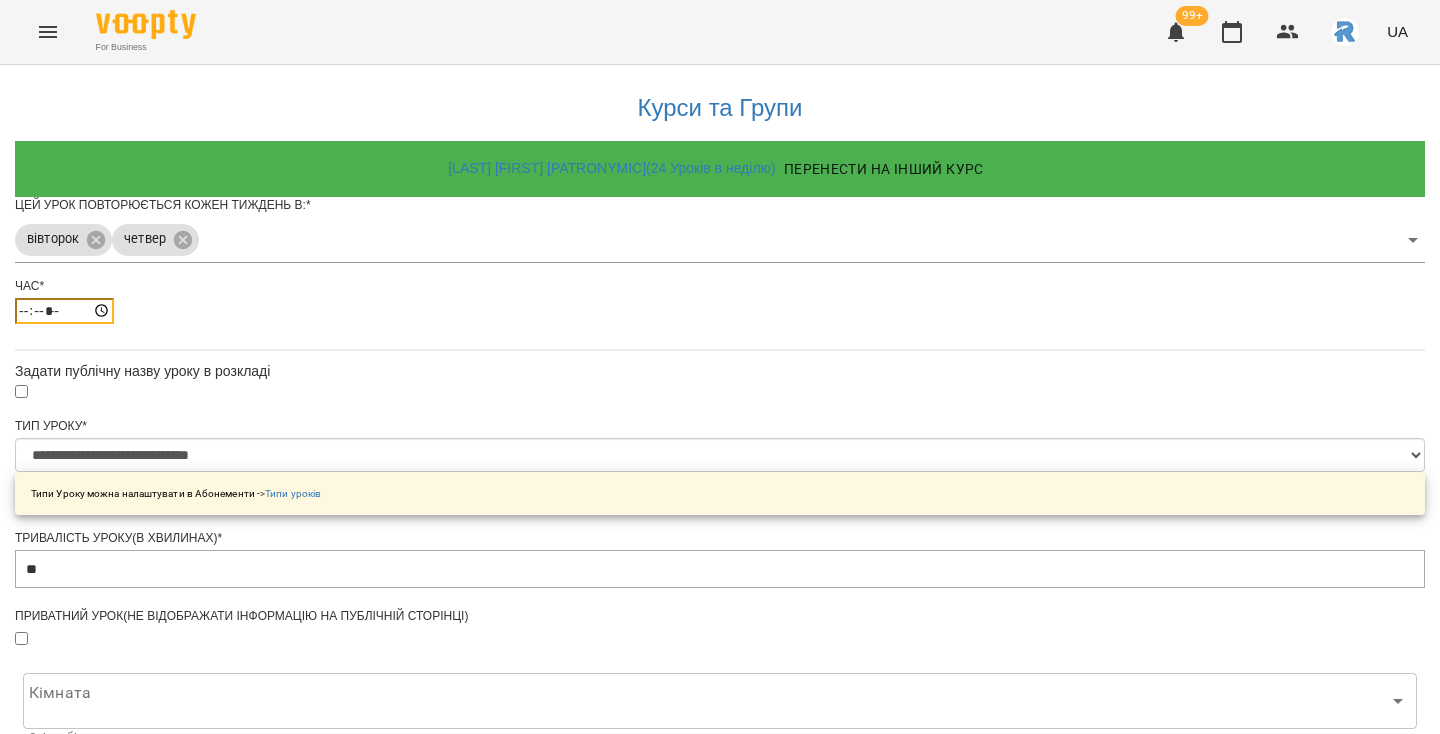 type on "*****" 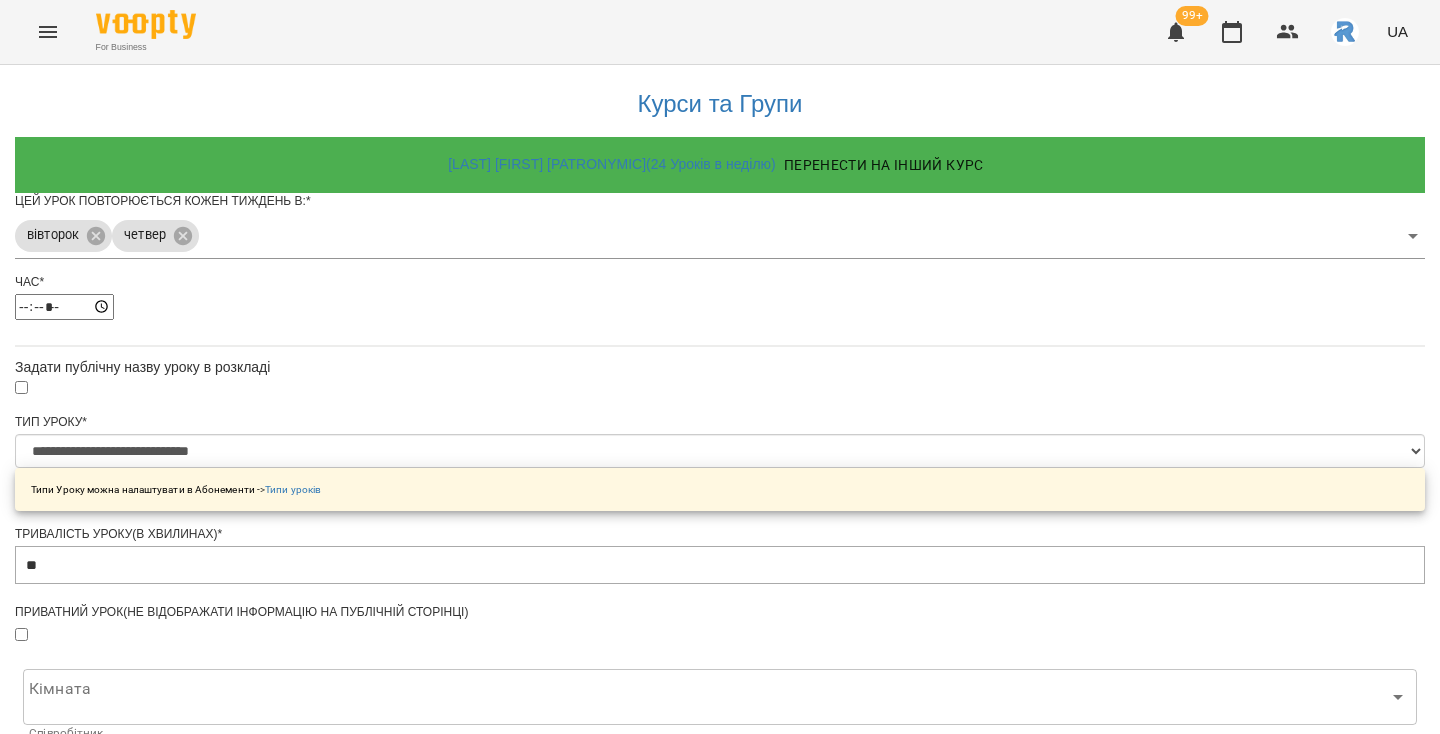 click at bounding box center [720, 1157] 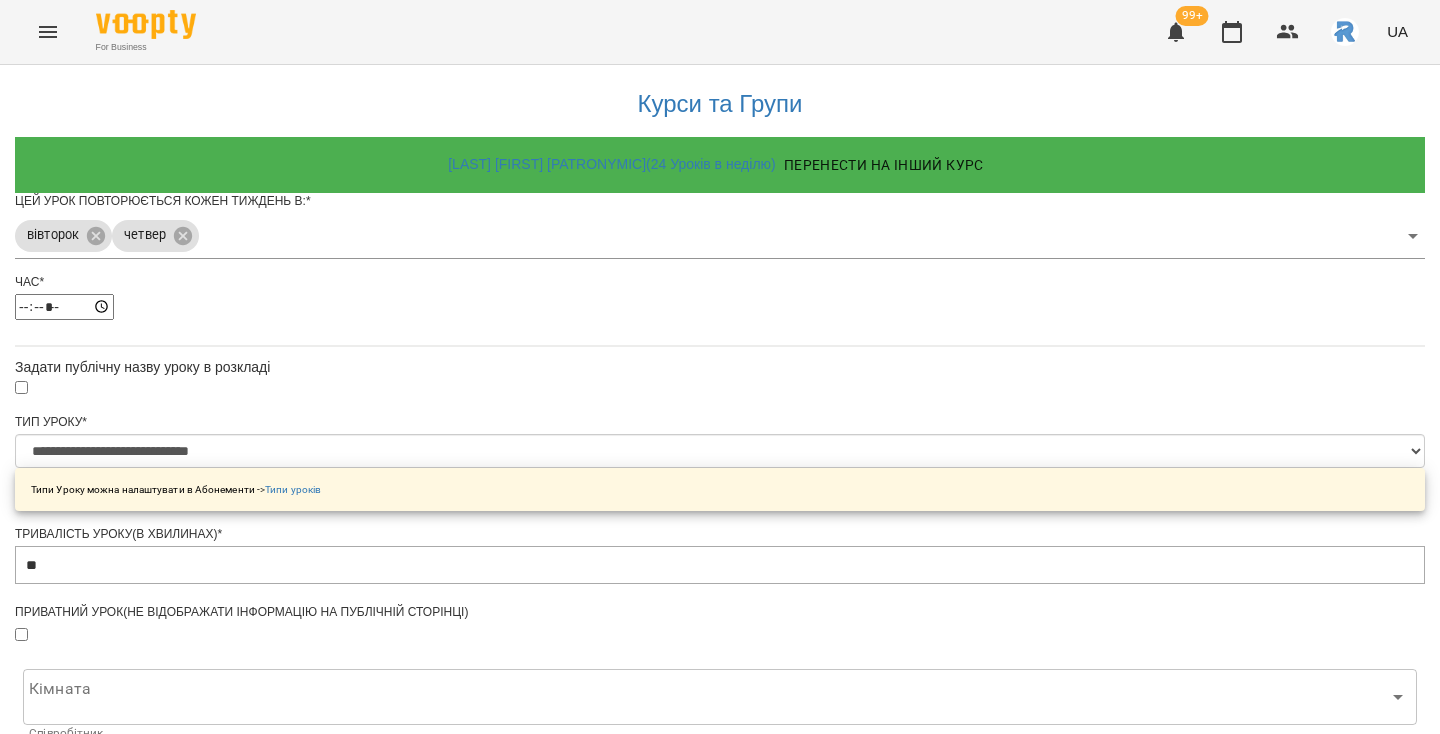 click on "**********" at bounding box center (108, 1211) 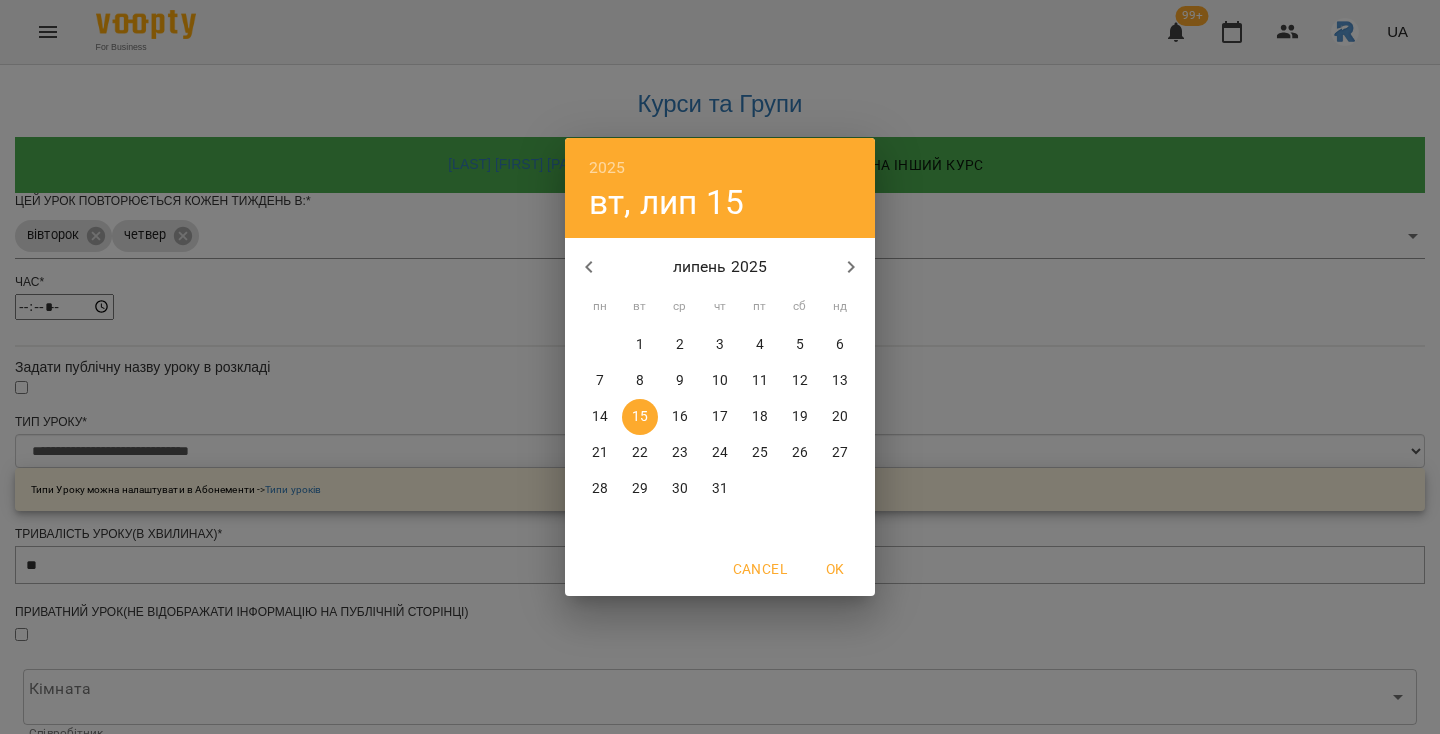 click on "16" at bounding box center [680, 417] 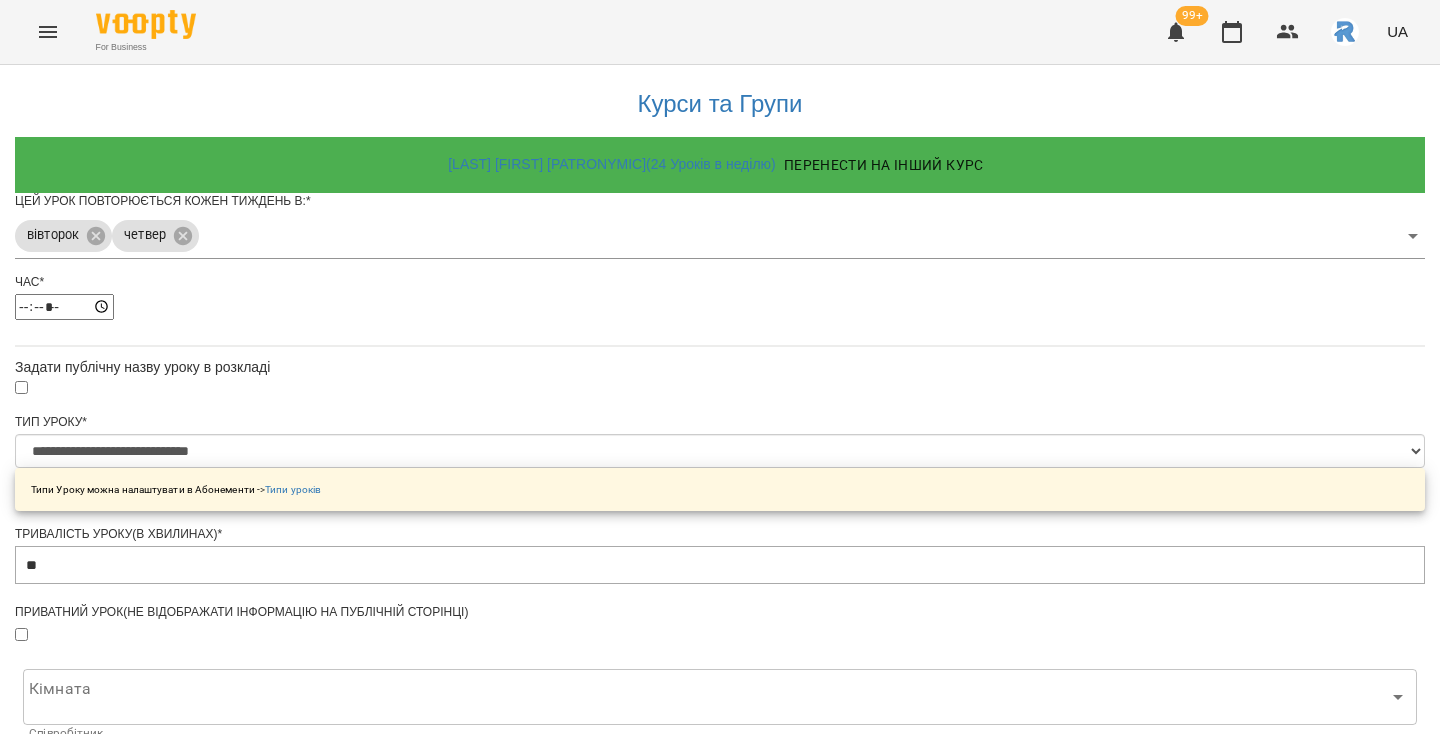 scroll, scrollTop: 757, scrollLeft: 0, axis: vertical 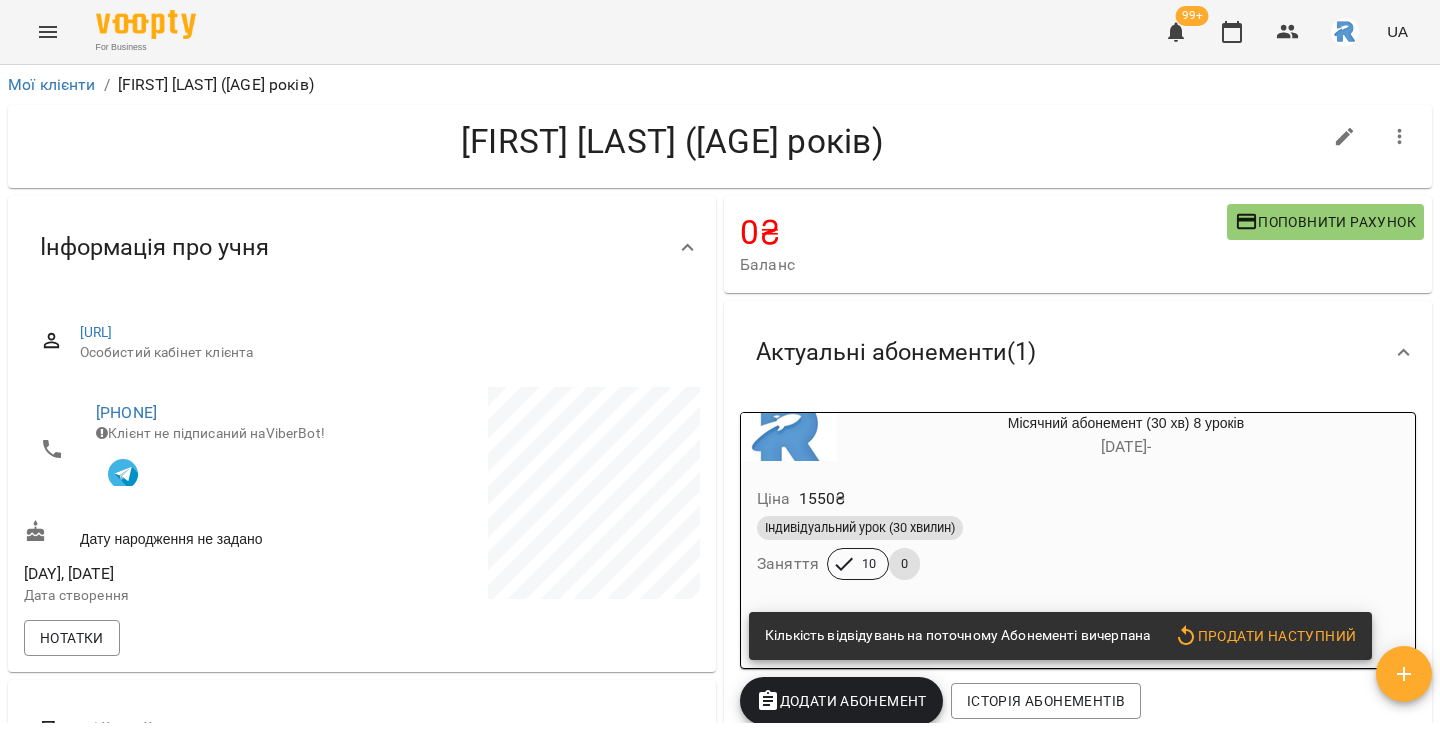 click at bounding box center [48, 32] 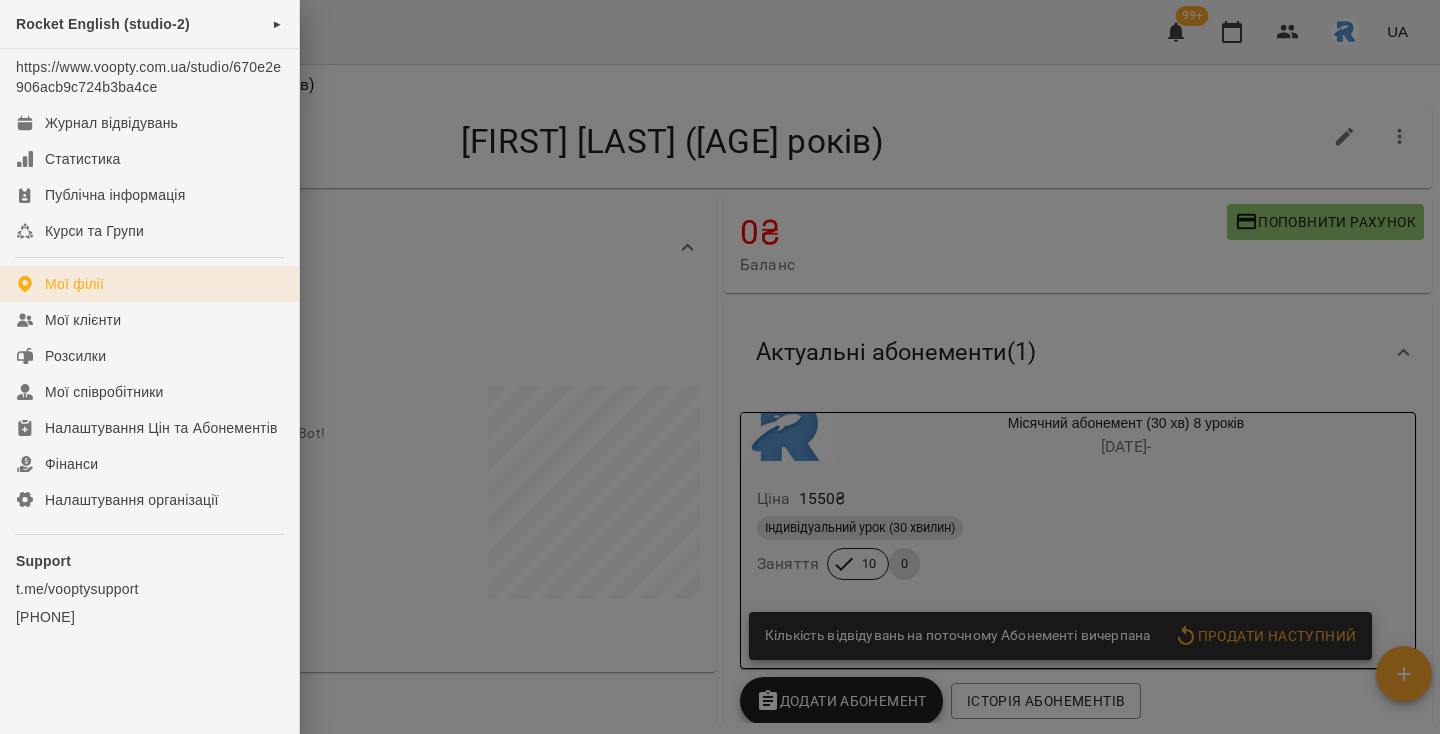 click on "Мої філії" at bounding box center (149, 284) 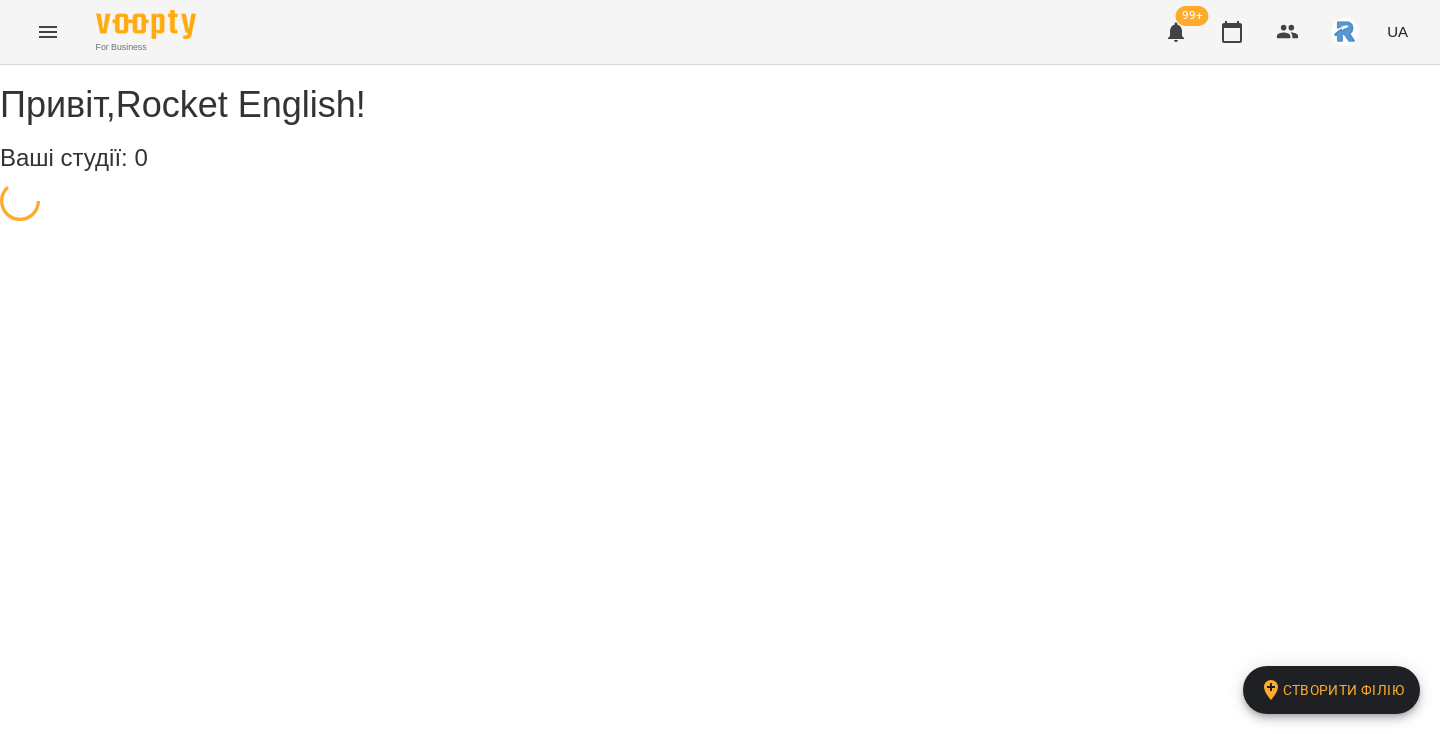 scroll, scrollTop: 0, scrollLeft: 0, axis: both 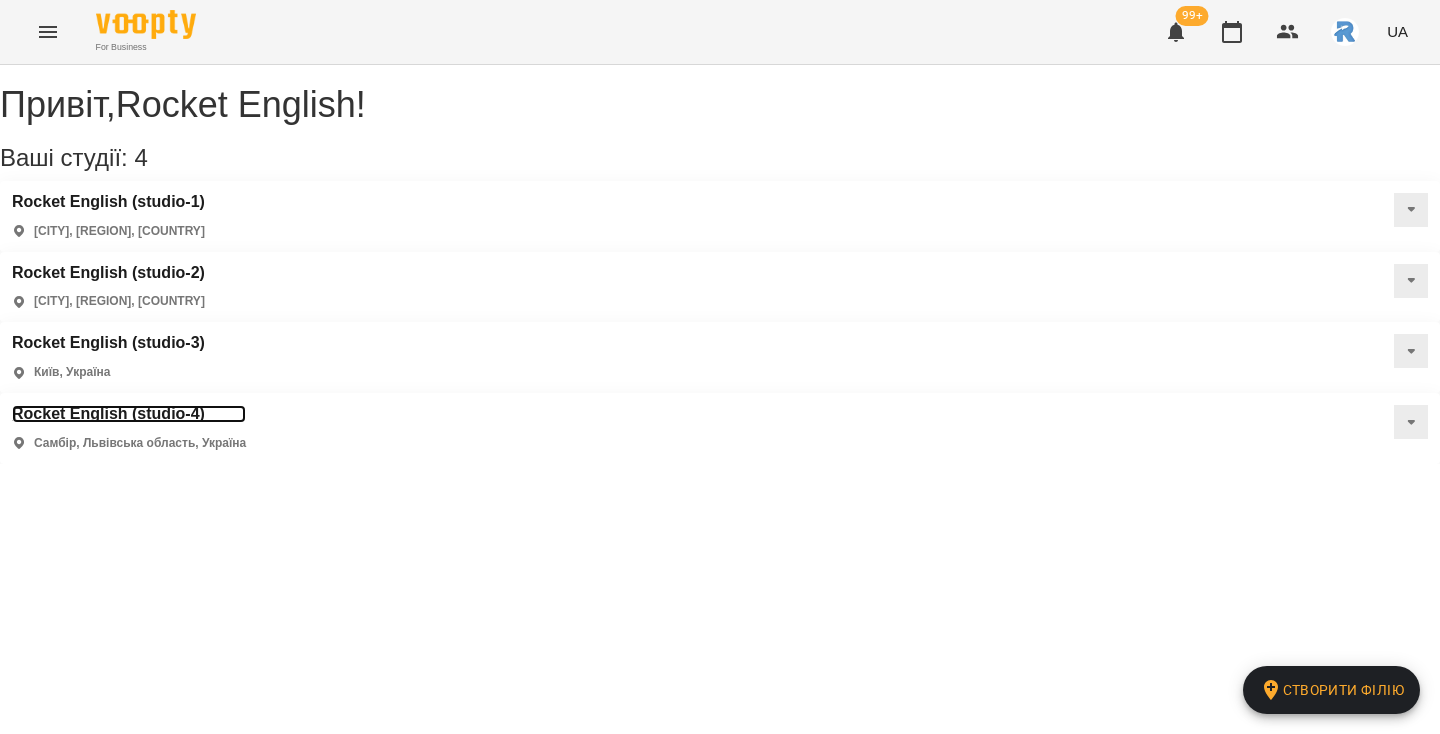 click on "Rocket English (studio-4)" at bounding box center (129, 414) 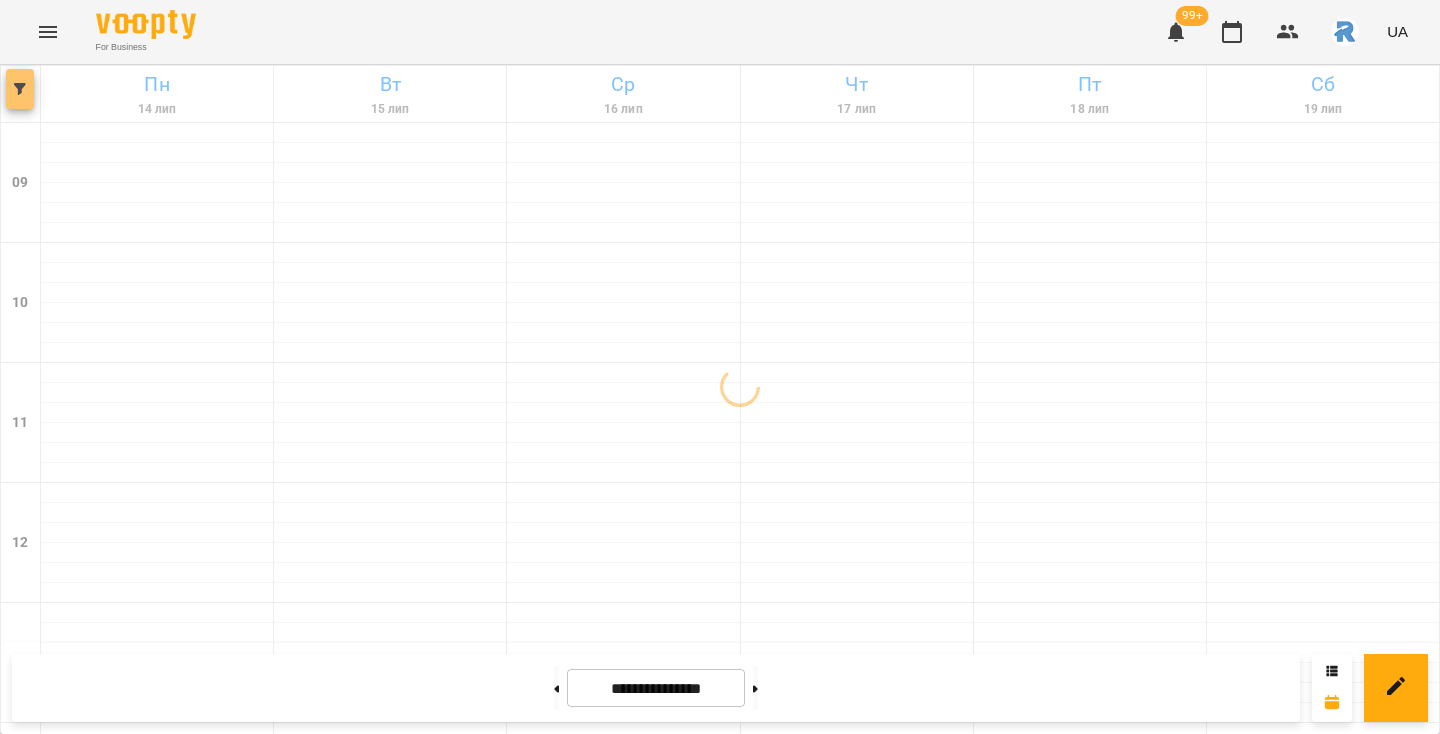 click 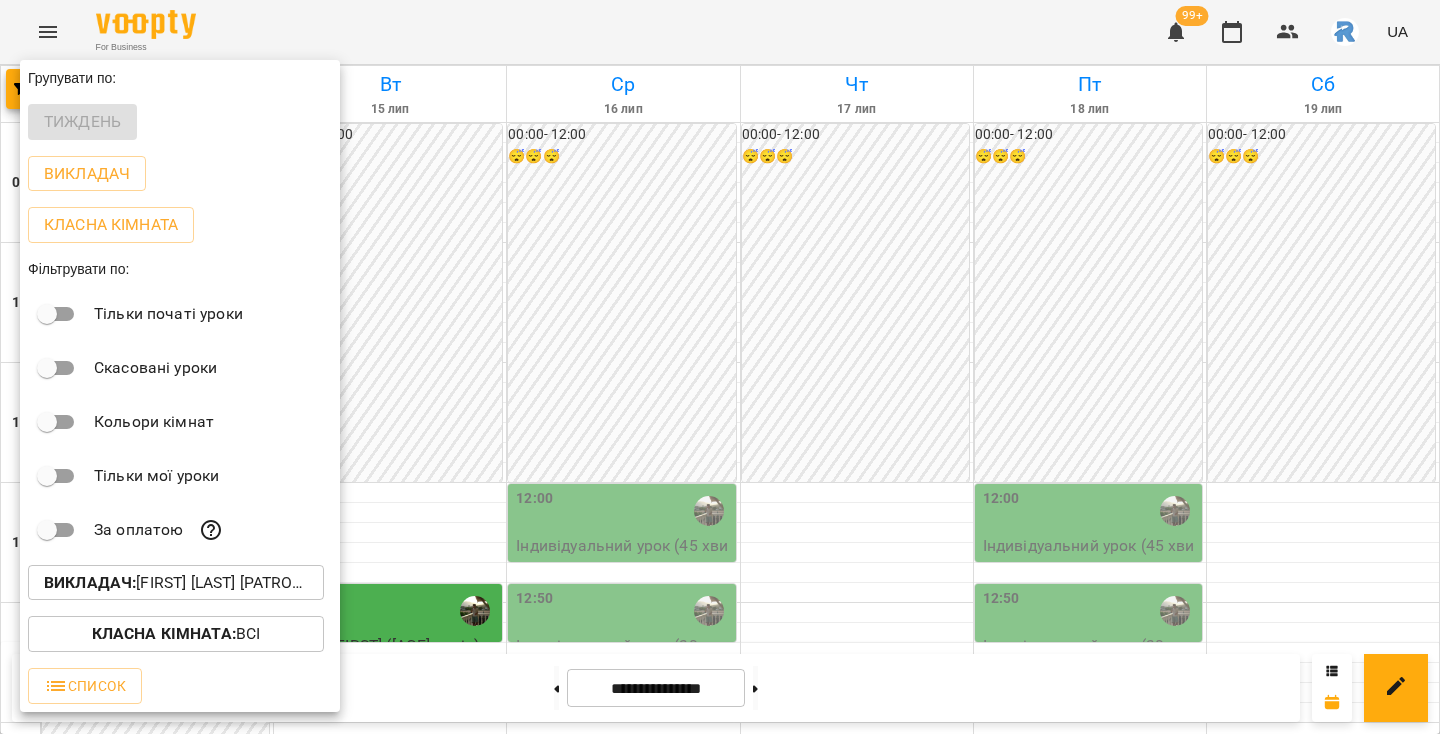 click on "[FILTER] : [FIRST] [LAST] [PATRONYMIC]" at bounding box center [176, 583] 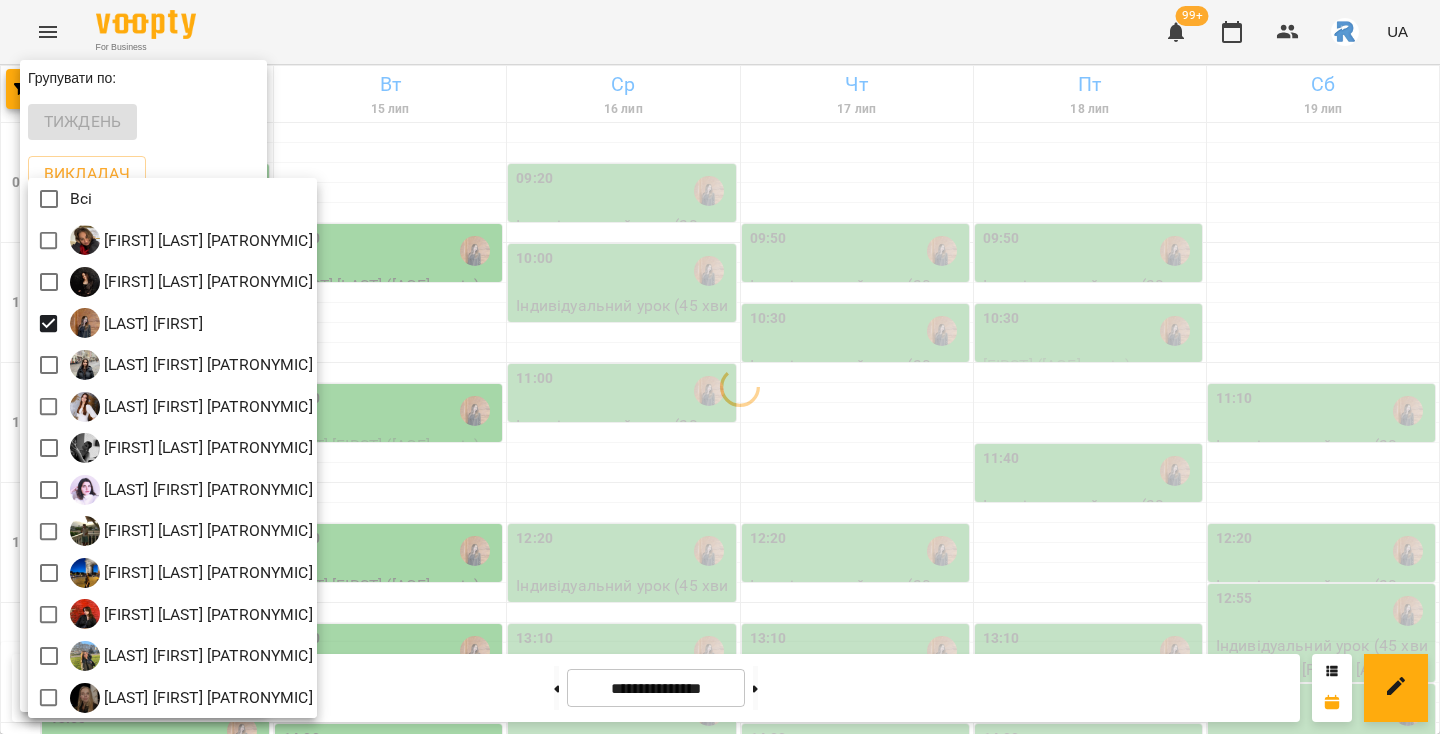 click at bounding box center (720, 367) 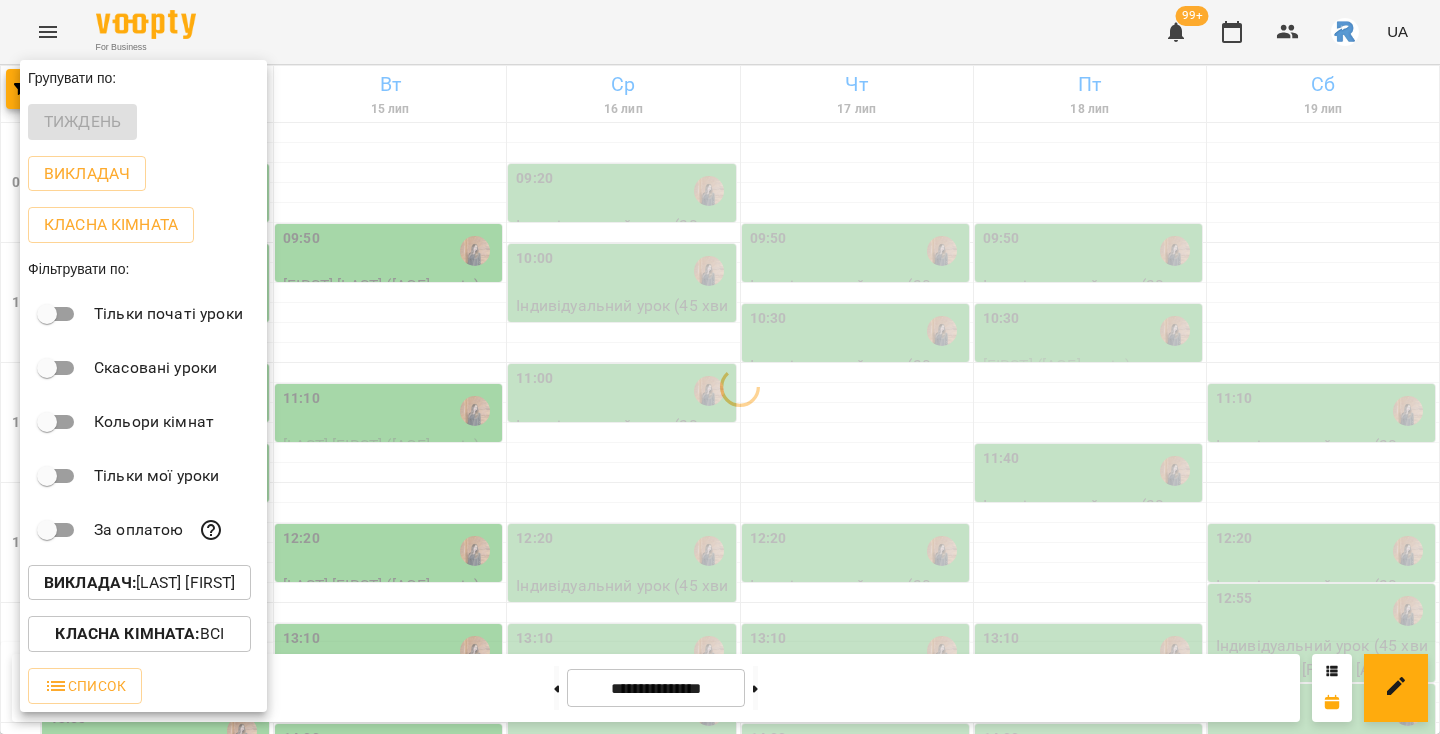 click at bounding box center (720, 367) 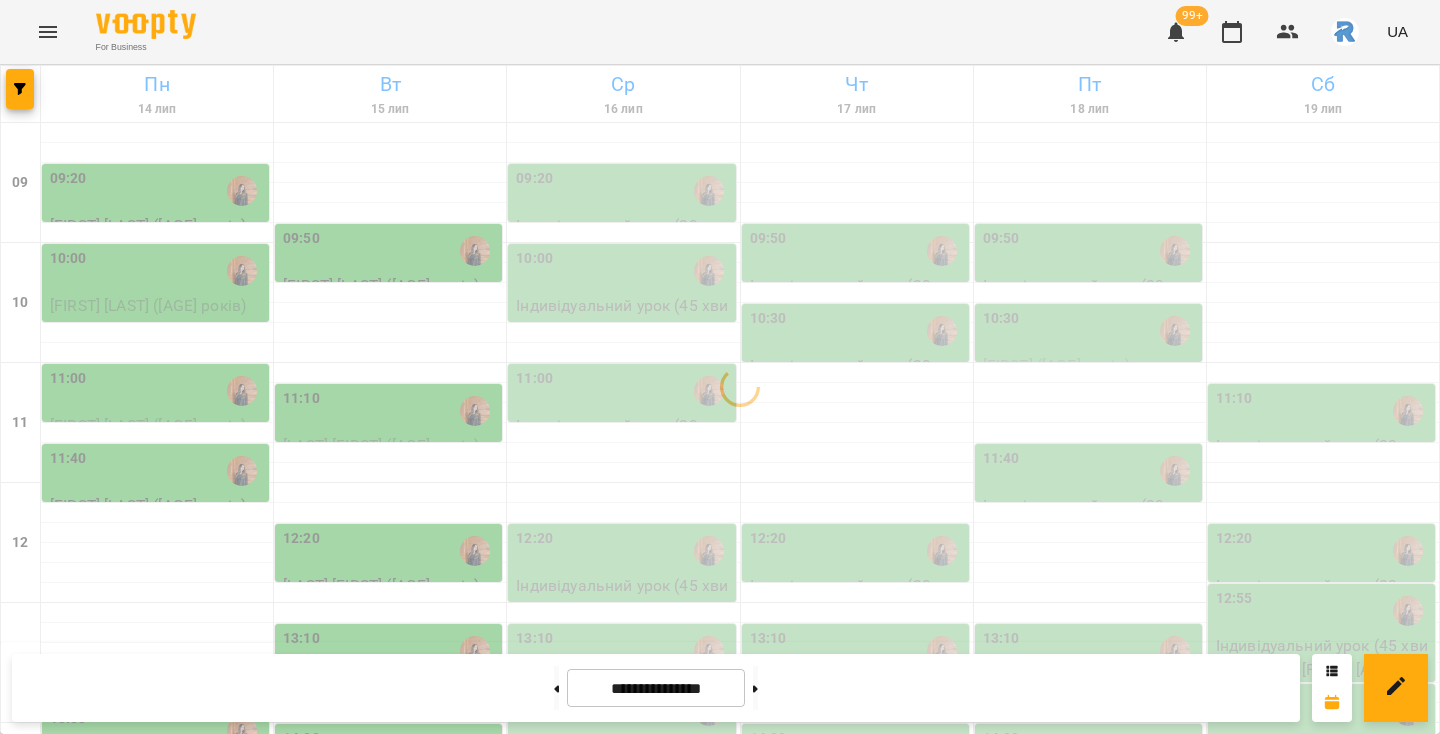 click on "11:10" at bounding box center (390, 411) 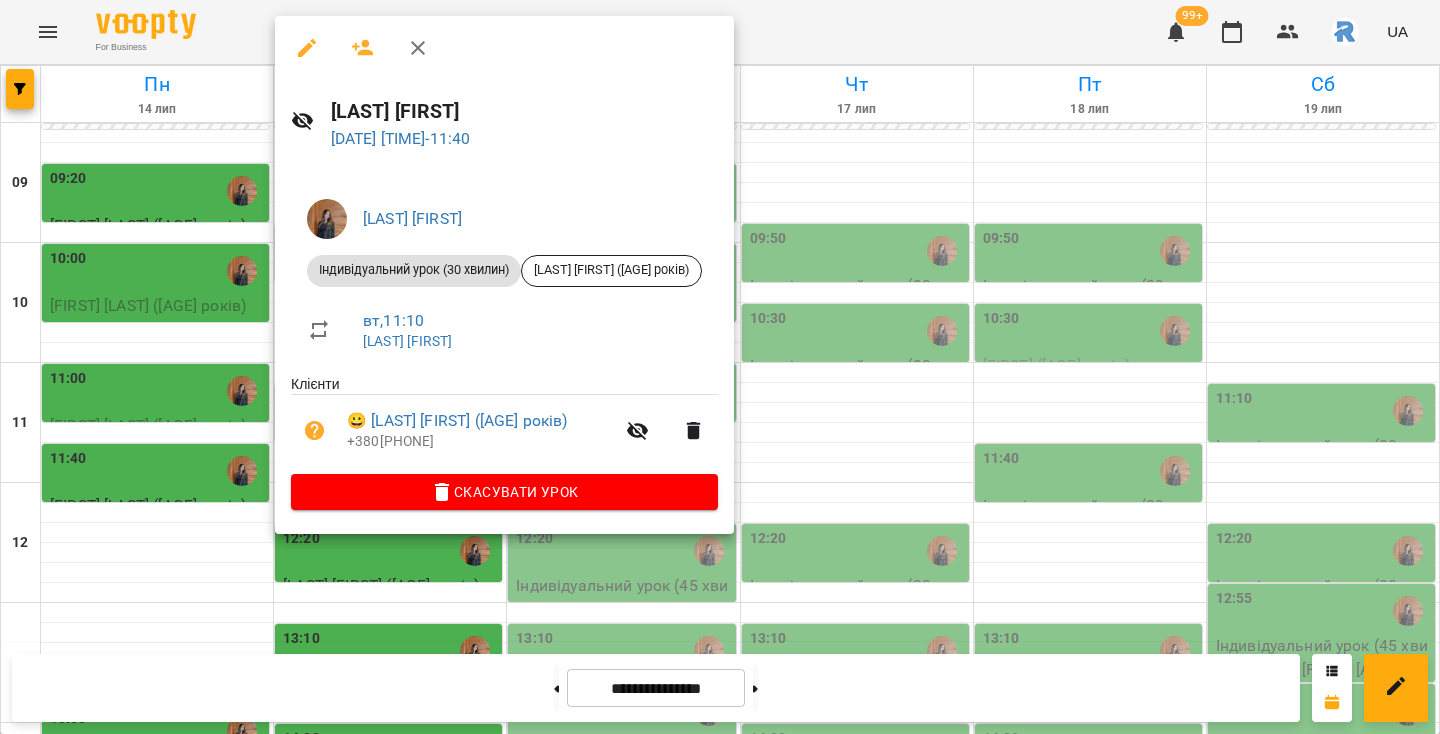 click at bounding box center [720, 367] 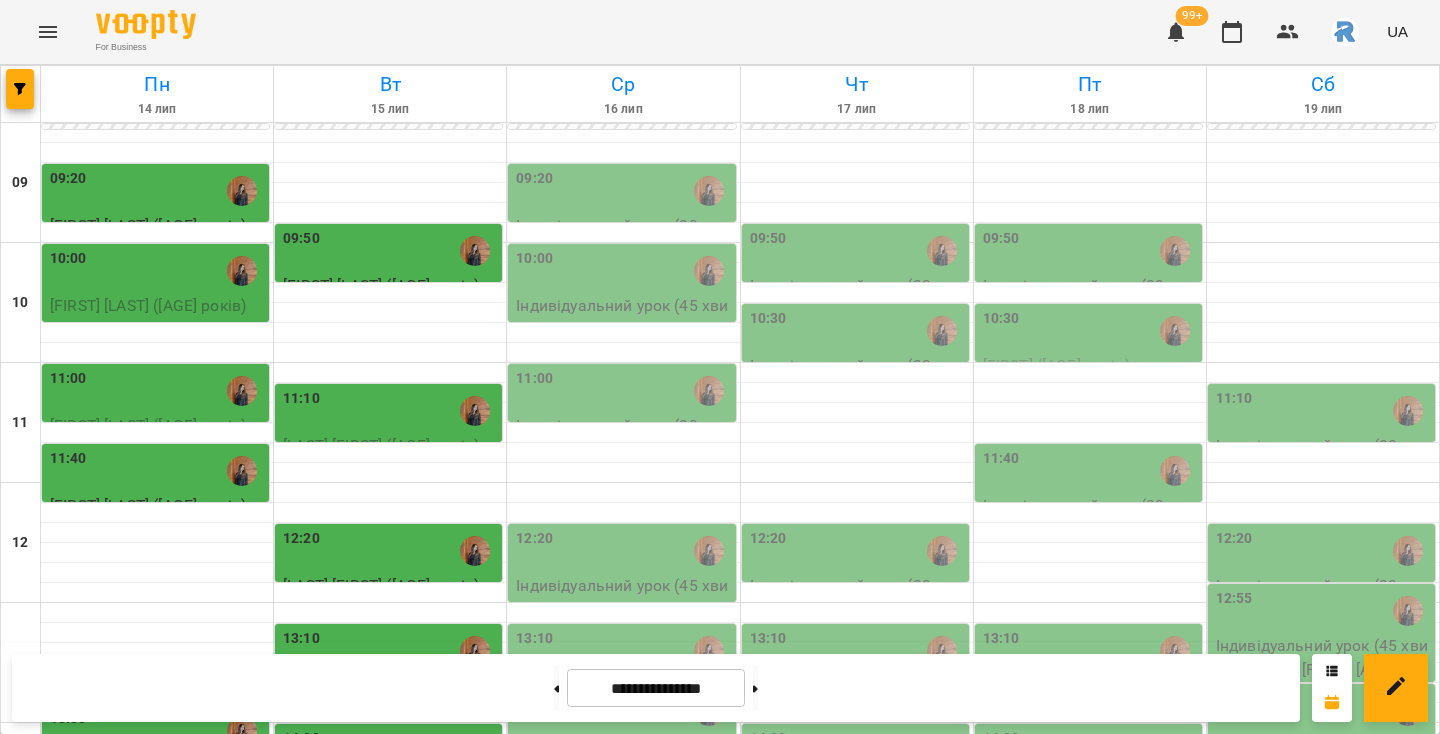 click on "11:10" at bounding box center (390, 411) 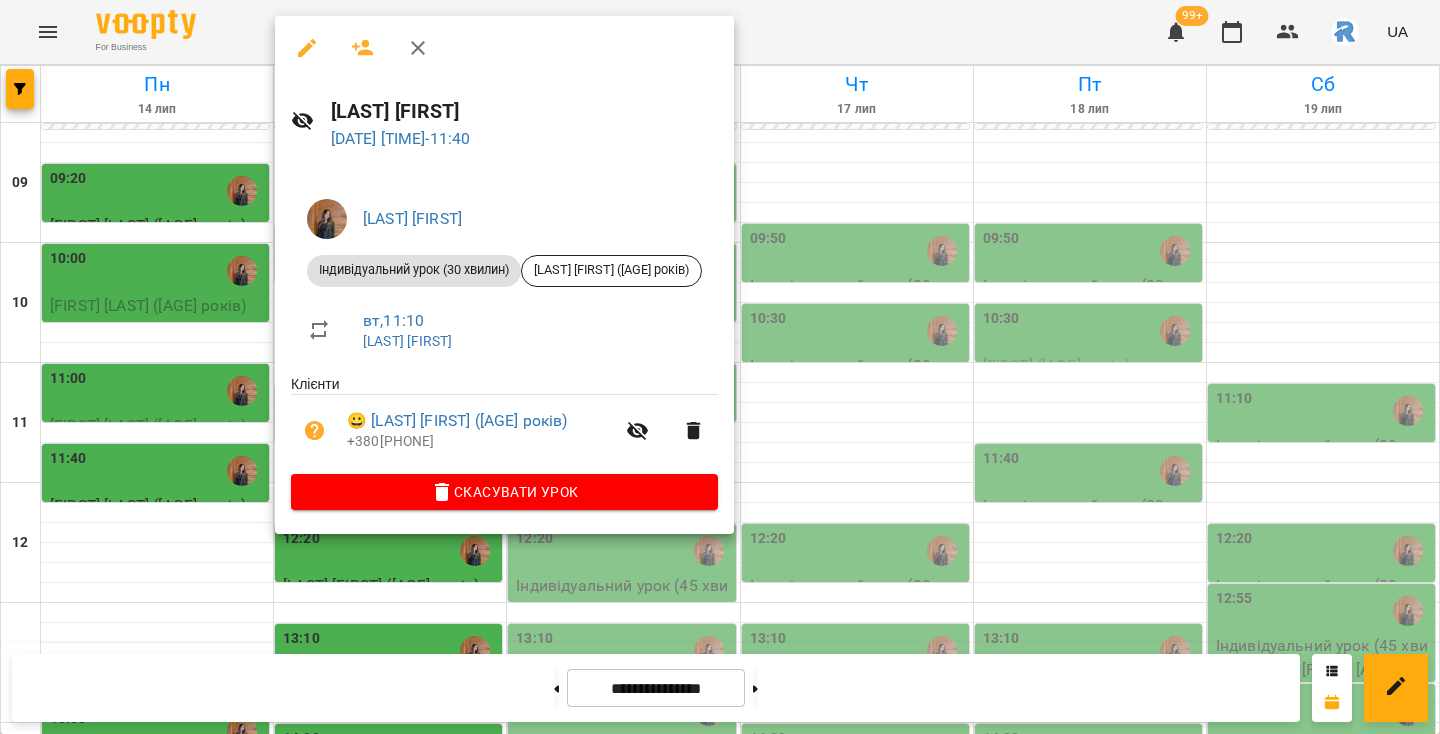 click at bounding box center [720, 367] 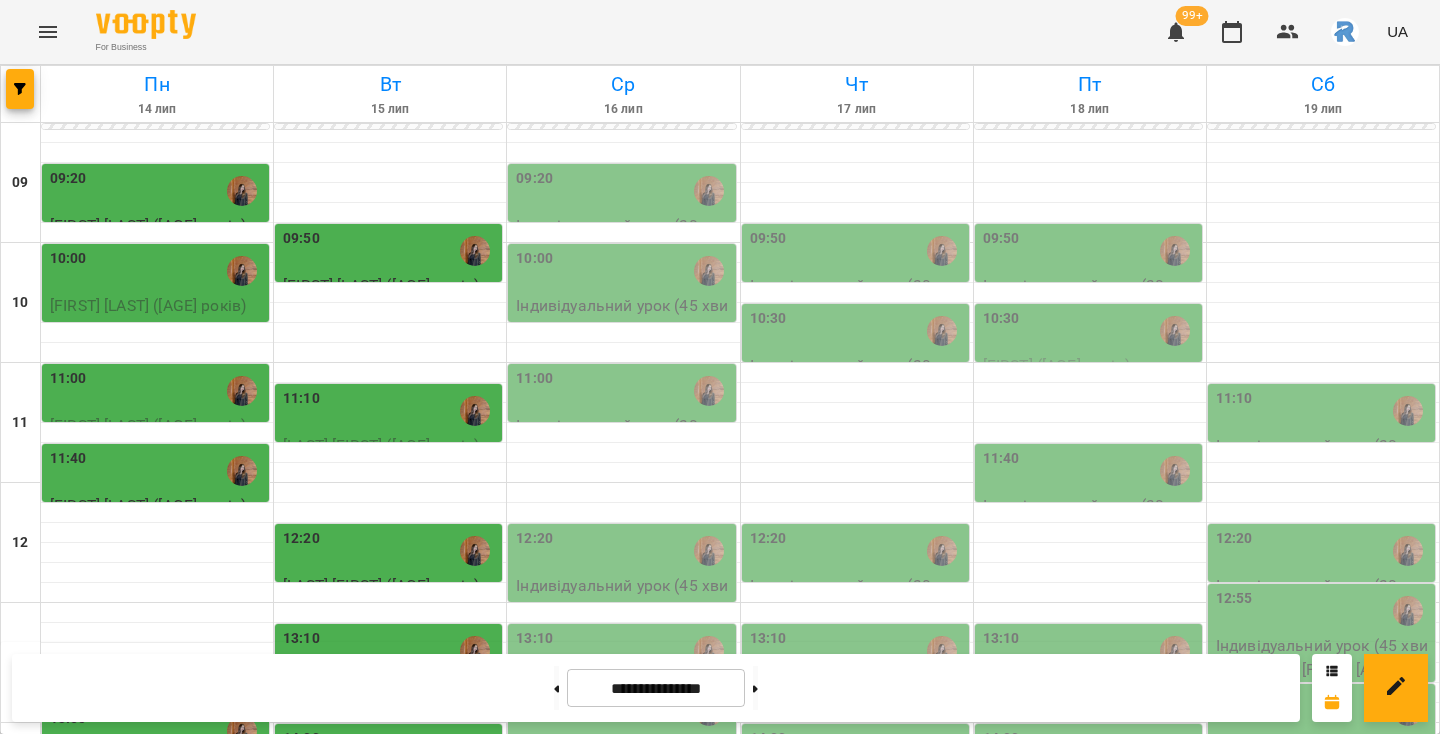 click on "09:50" at bounding box center [390, 251] 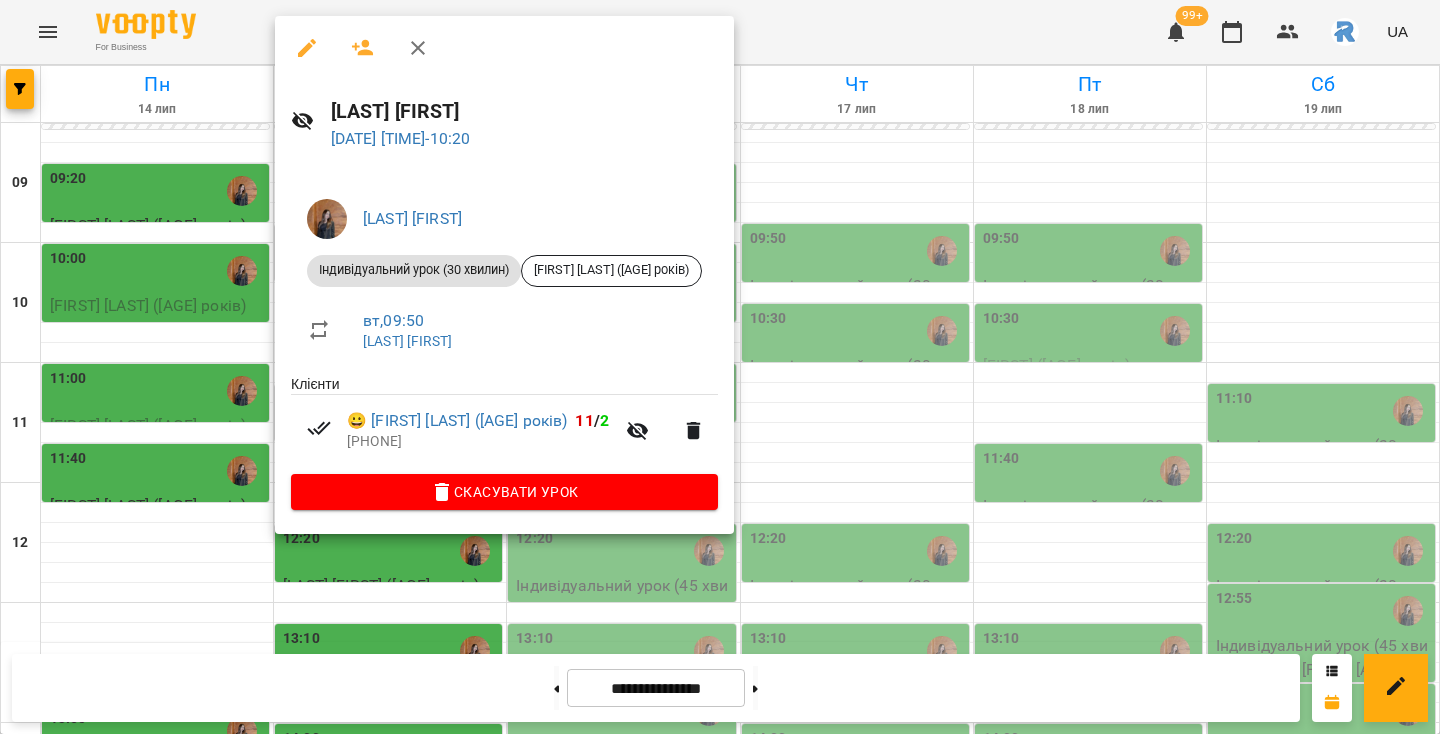 click at bounding box center (720, 367) 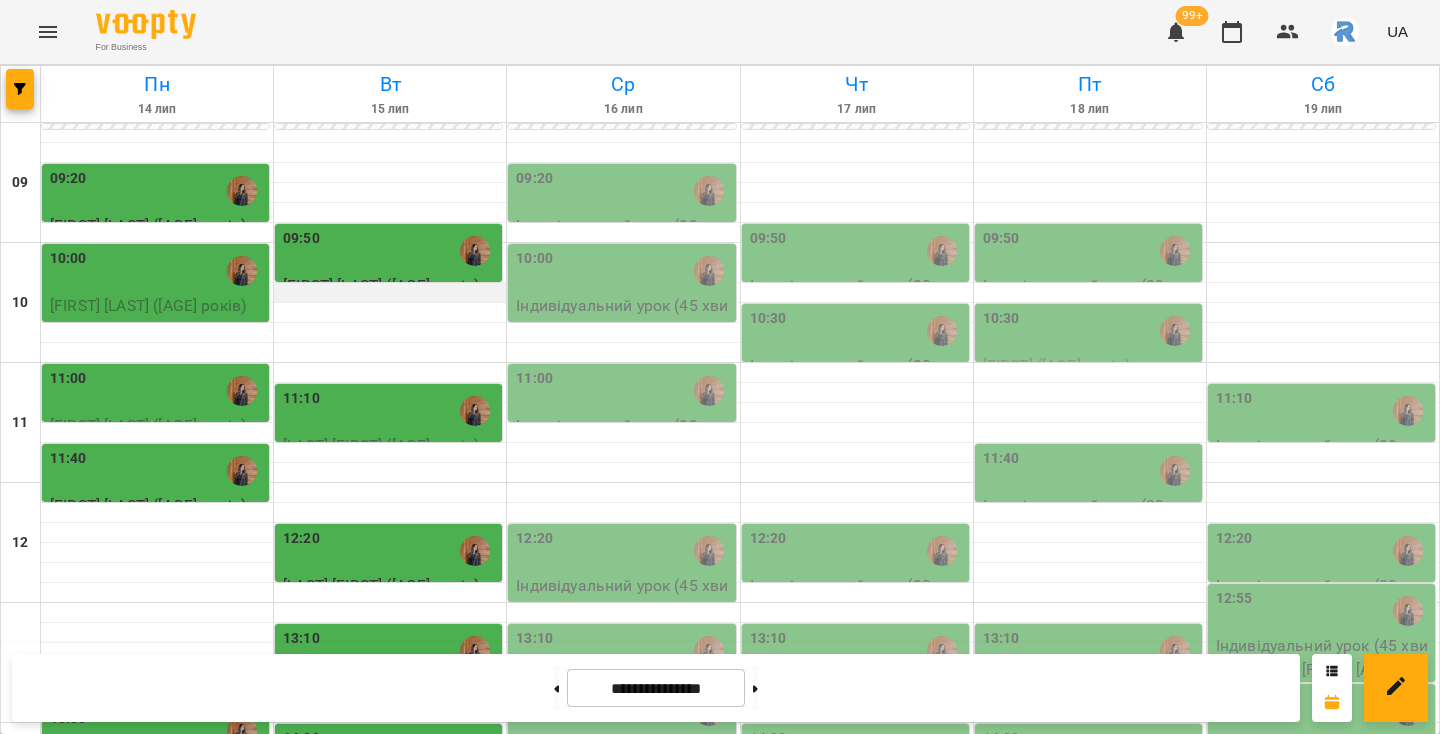 scroll, scrollTop: 220, scrollLeft: 0, axis: vertical 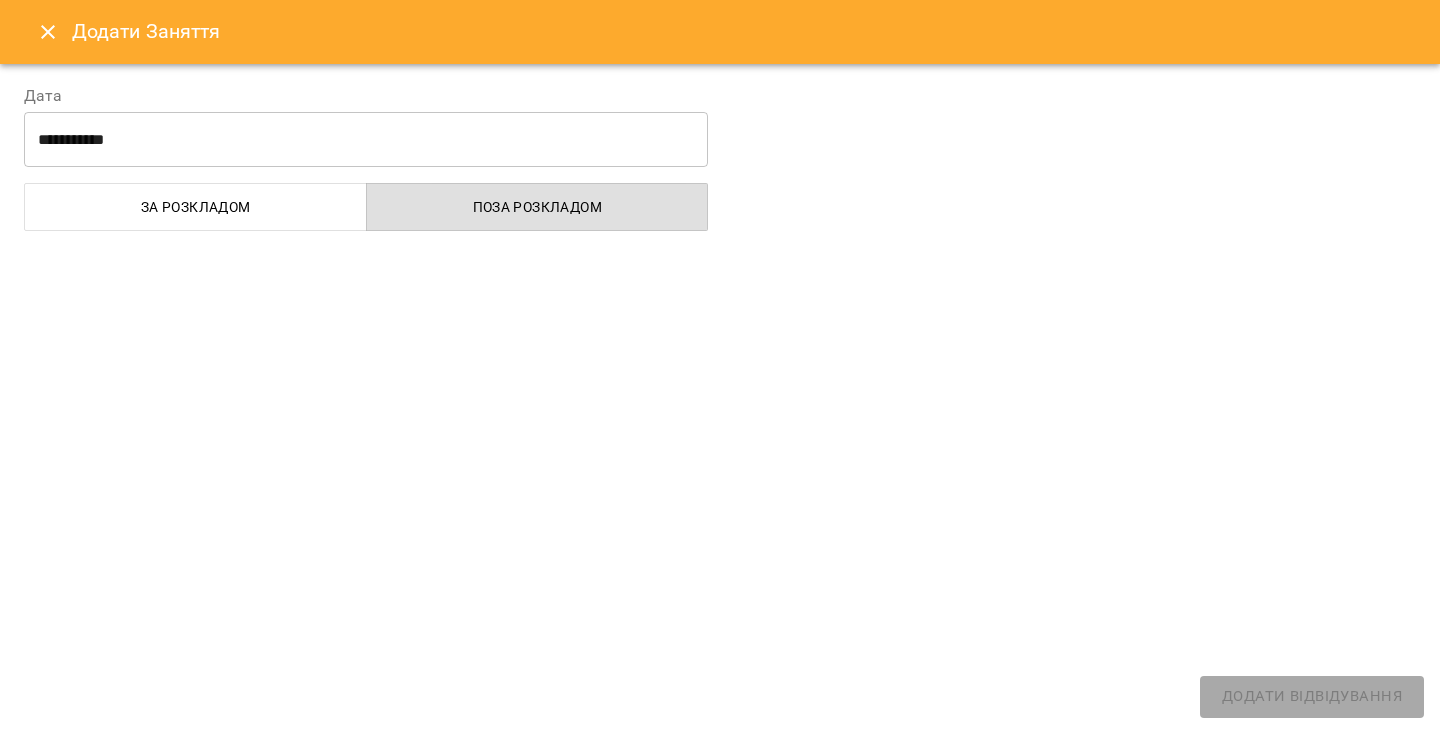 select 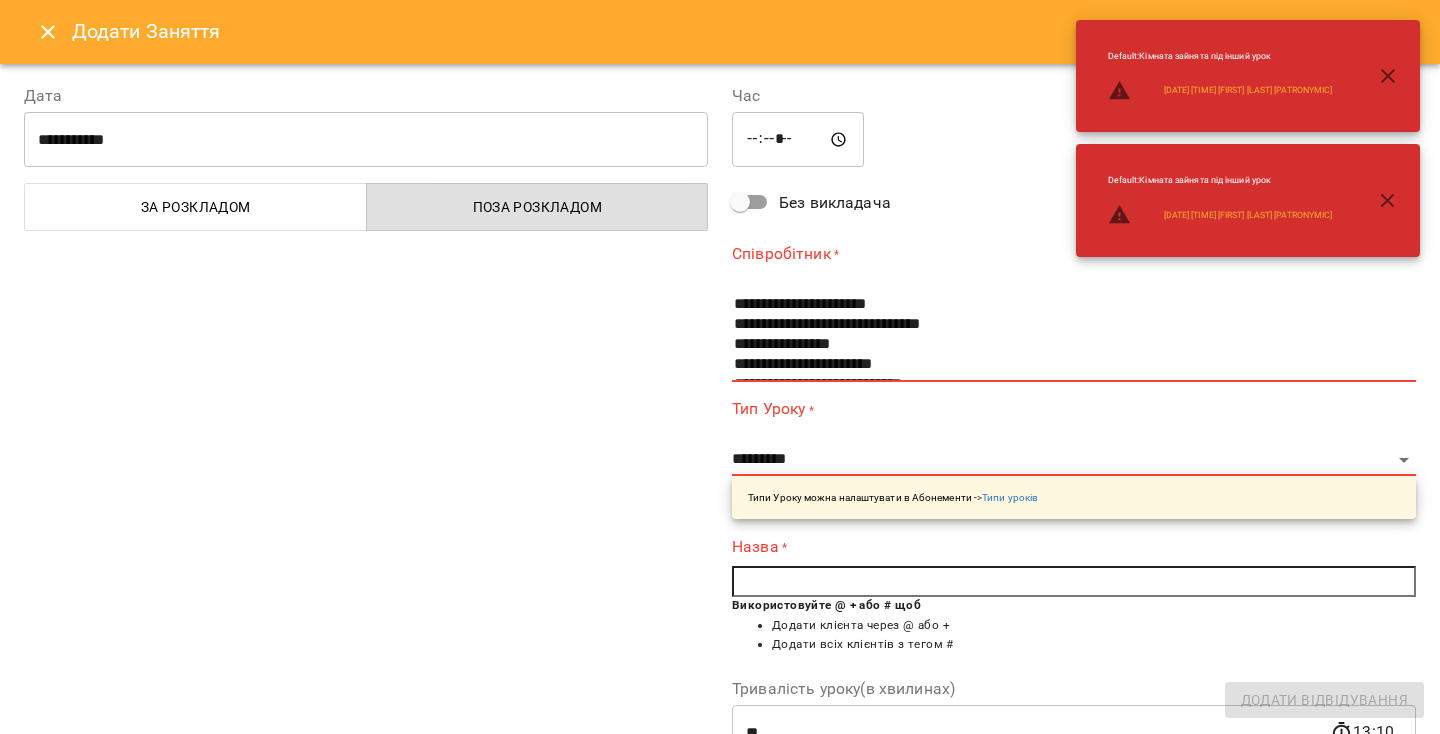 click 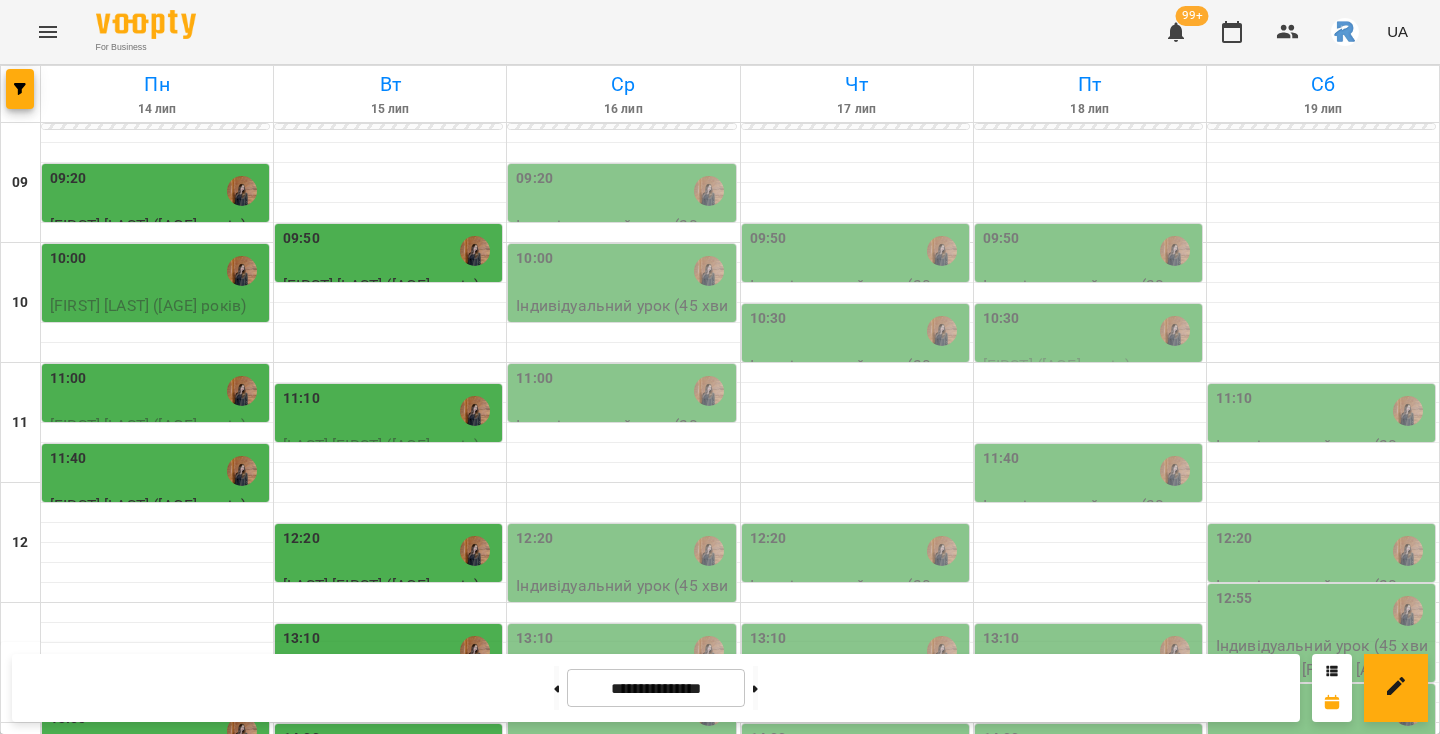 click at bounding box center (48, 32) 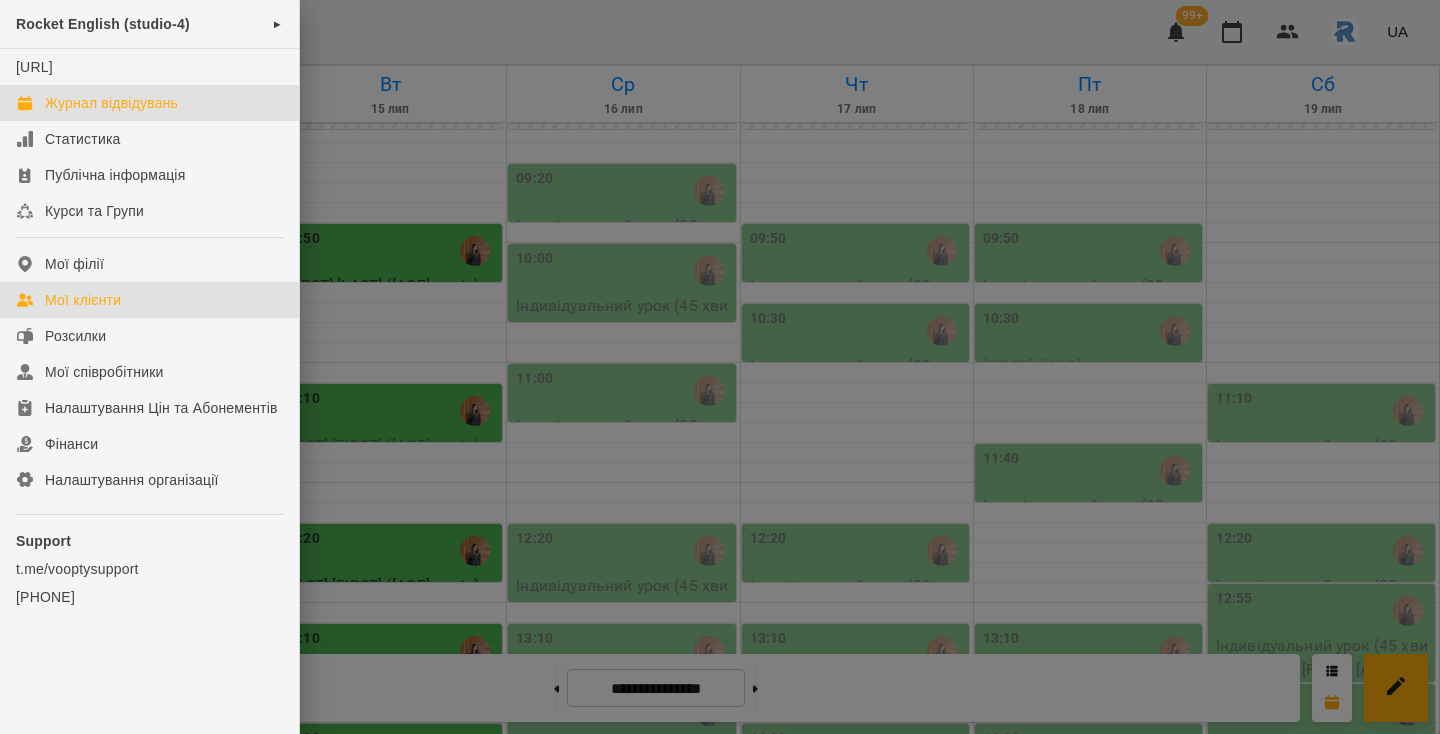 click on "Мої клієнти" at bounding box center (83, 300) 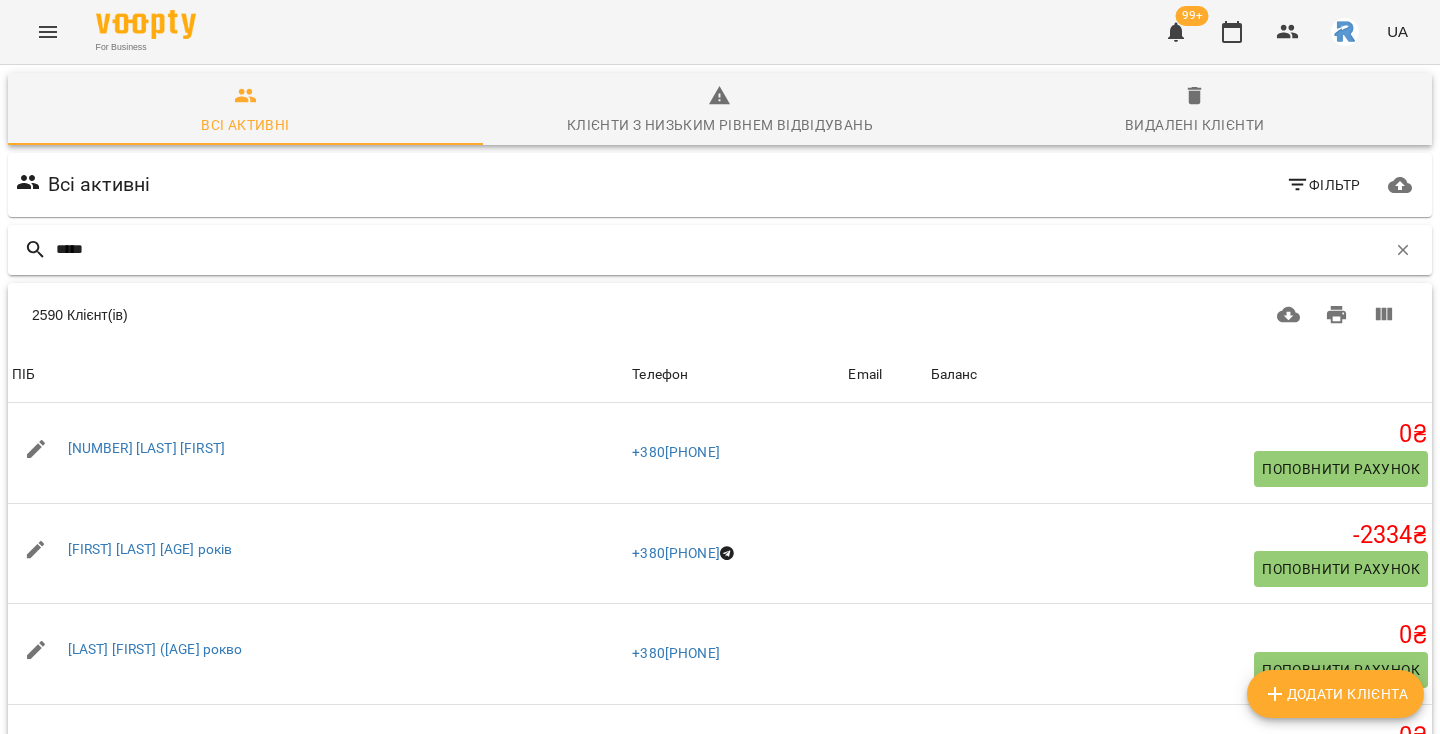 type on "******" 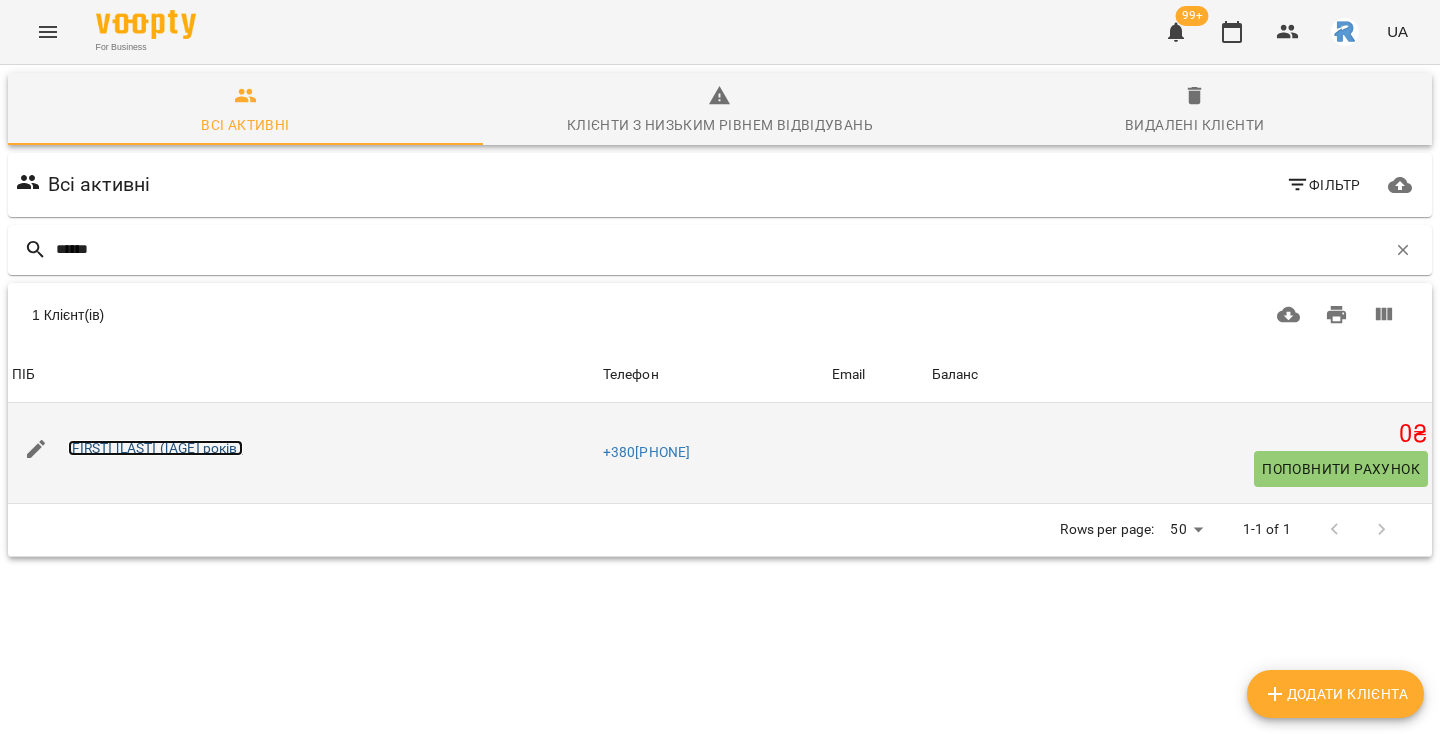 click on "[FIRST] [LAST] ([AGE] років)" at bounding box center (155, 448) 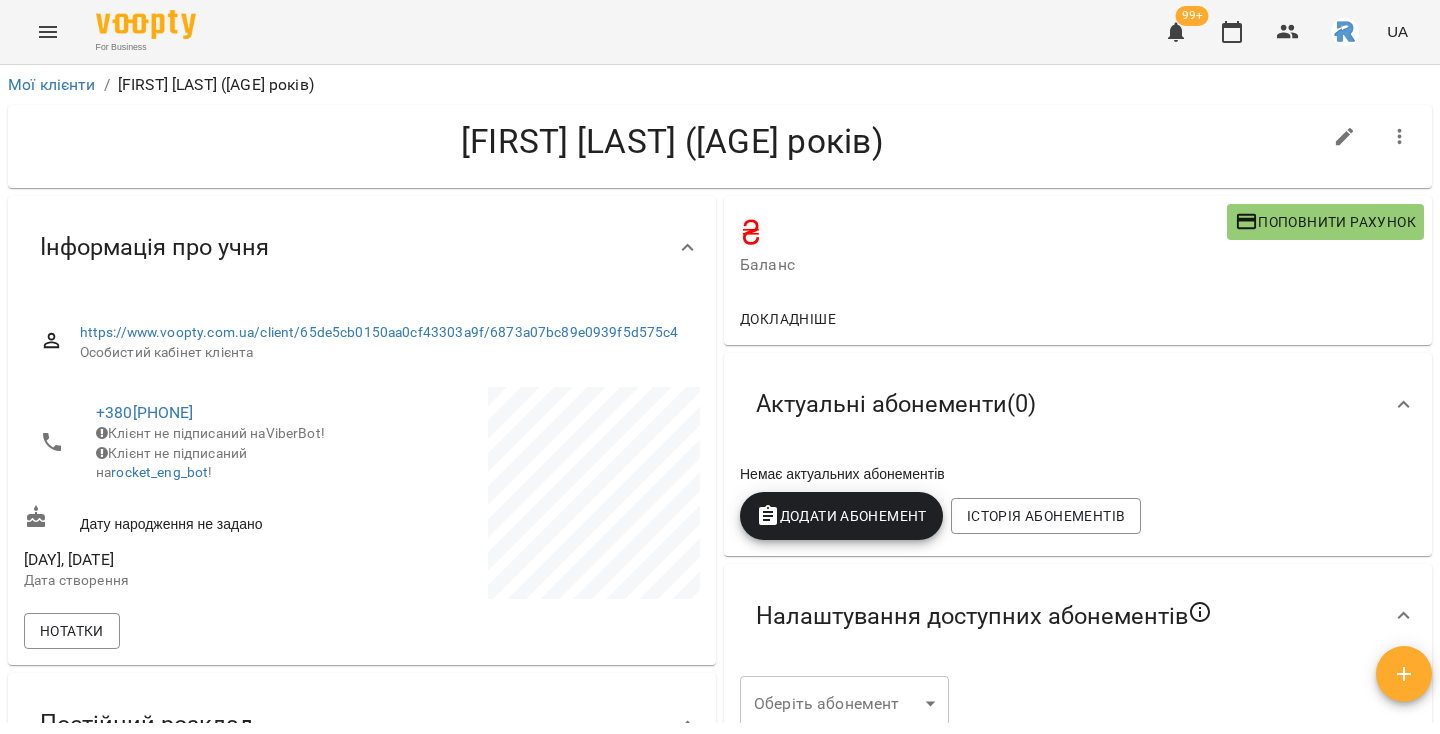 click on "Немає актуальних абонементів" at bounding box center (1078, 474) 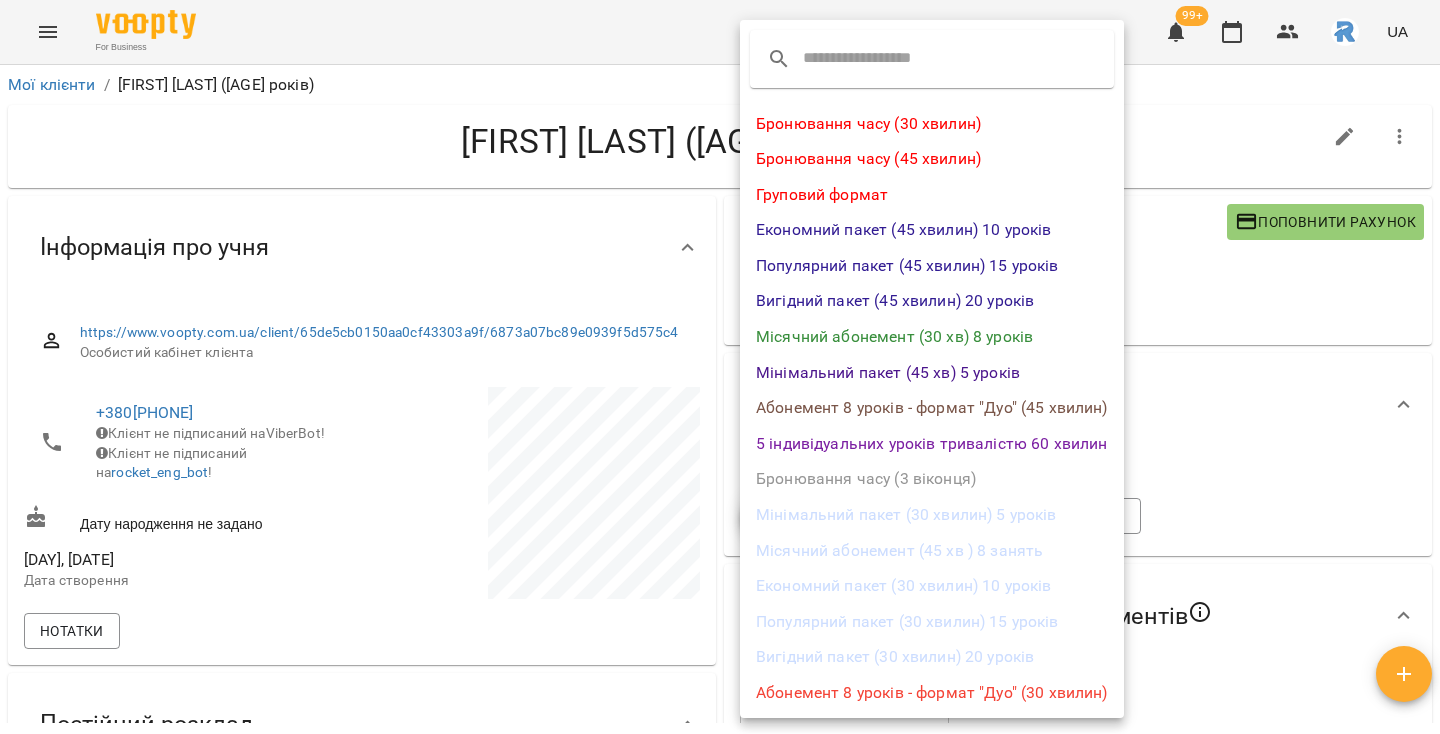 click on "Місячний абонемент (30 хв) 8 уроків" at bounding box center (932, 337) 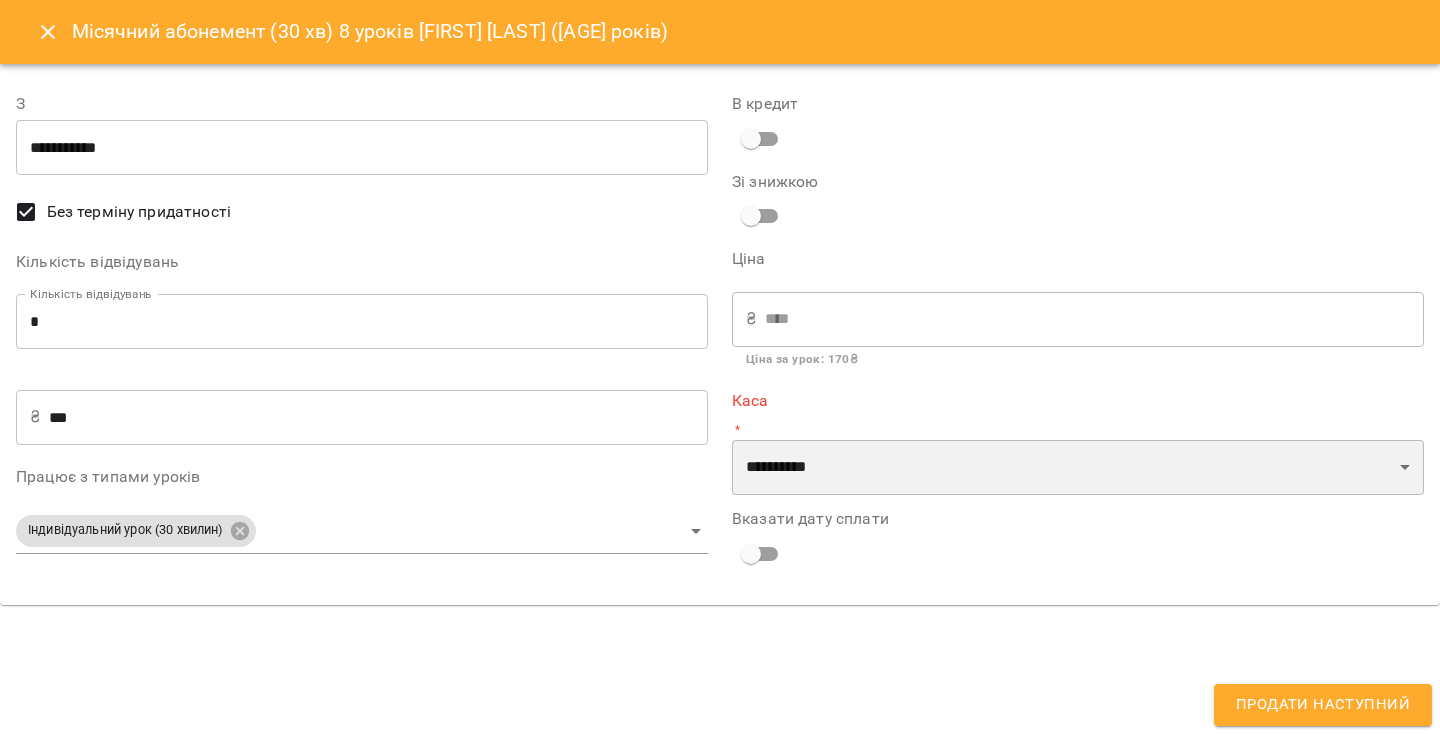 click on "**********" at bounding box center [1078, 468] 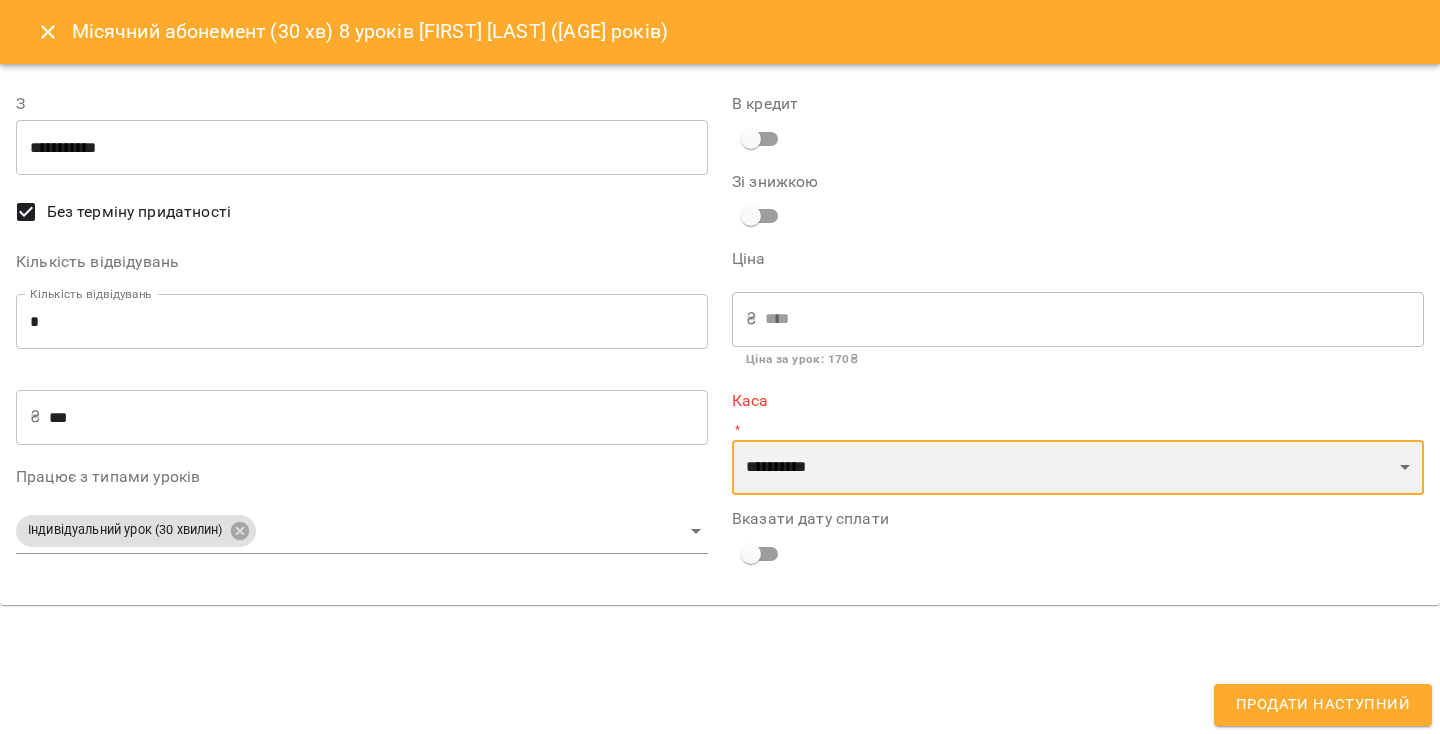select on "**********" 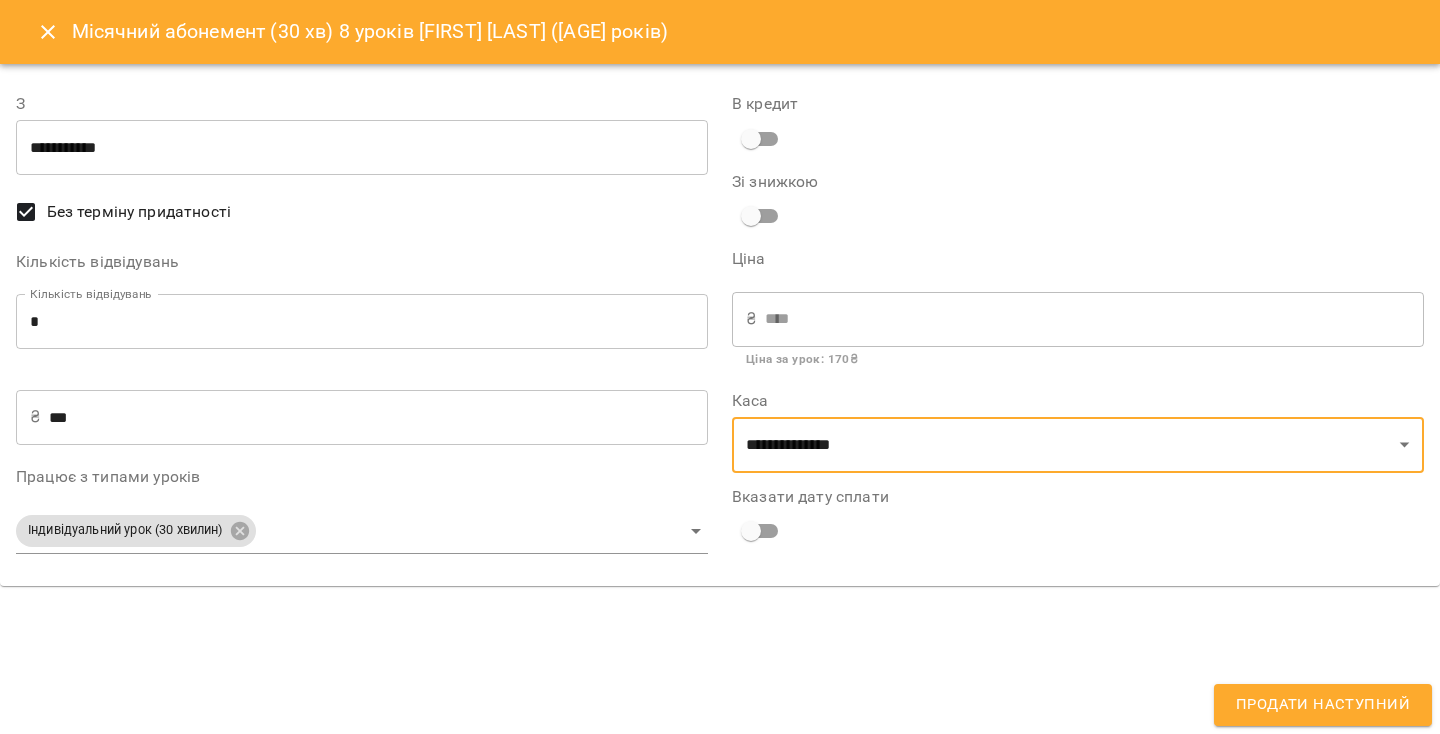 click on "Продати наступний" at bounding box center (1323, 705) 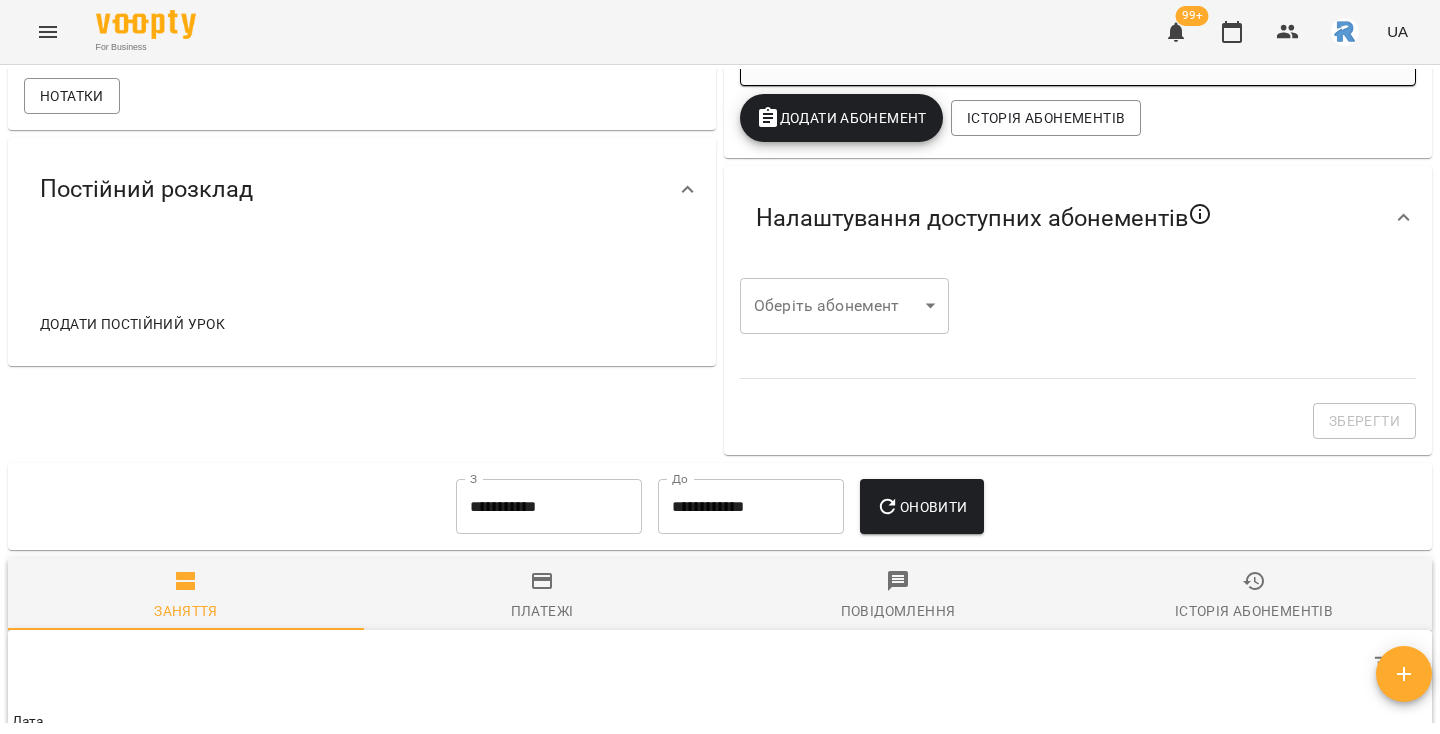 scroll, scrollTop: 549, scrollLeft: 0, axis: vertical 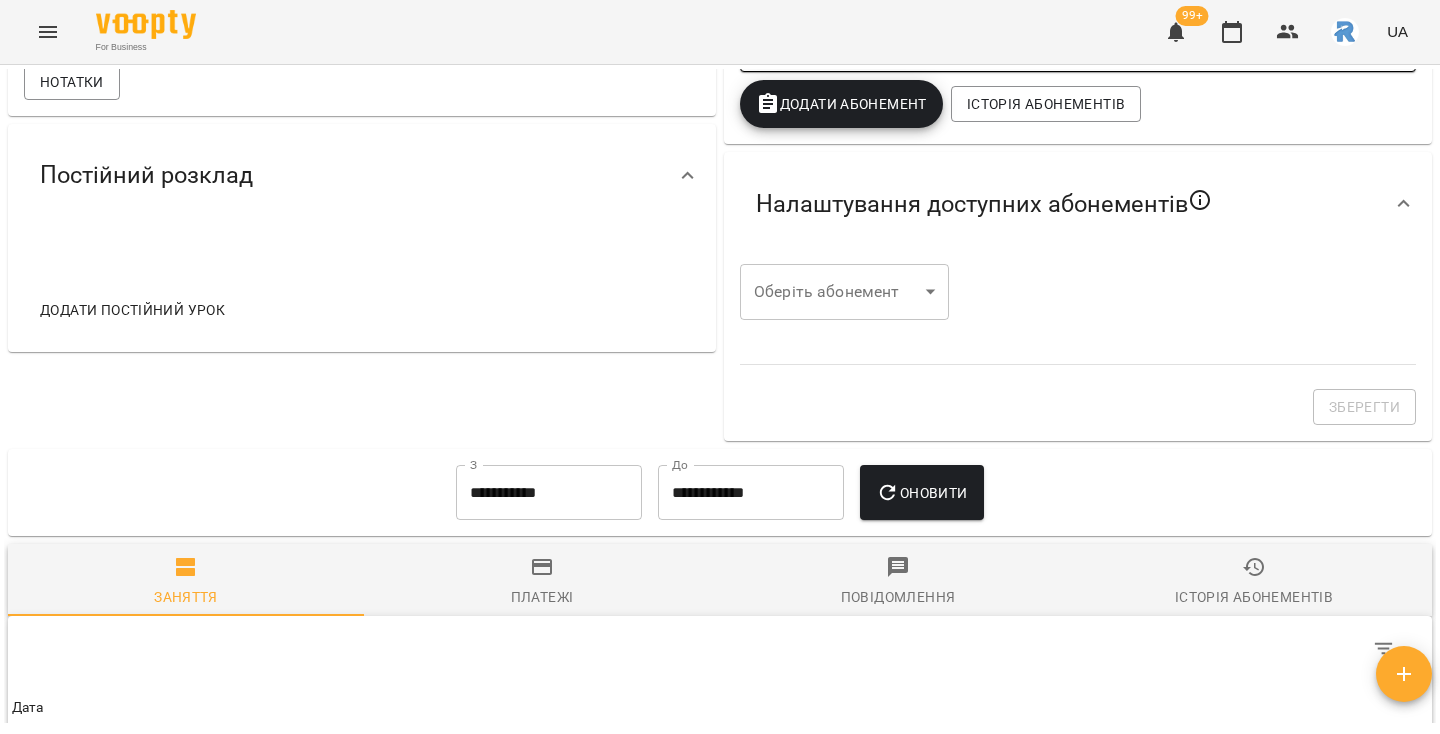 click on "Додати постійний урок" at bounding box center [132, 310] 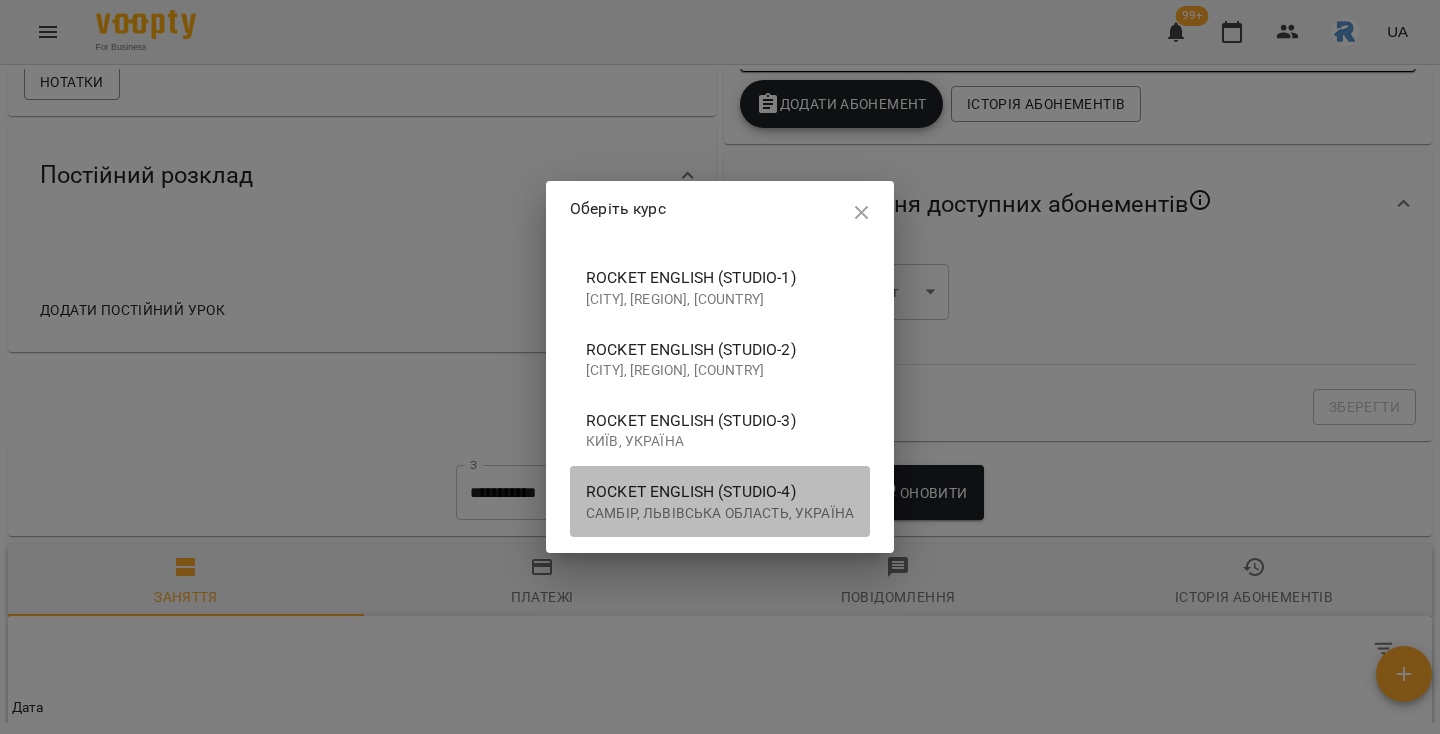 click on "Rocket English (studio-4)" at bounding box center [720, 492] 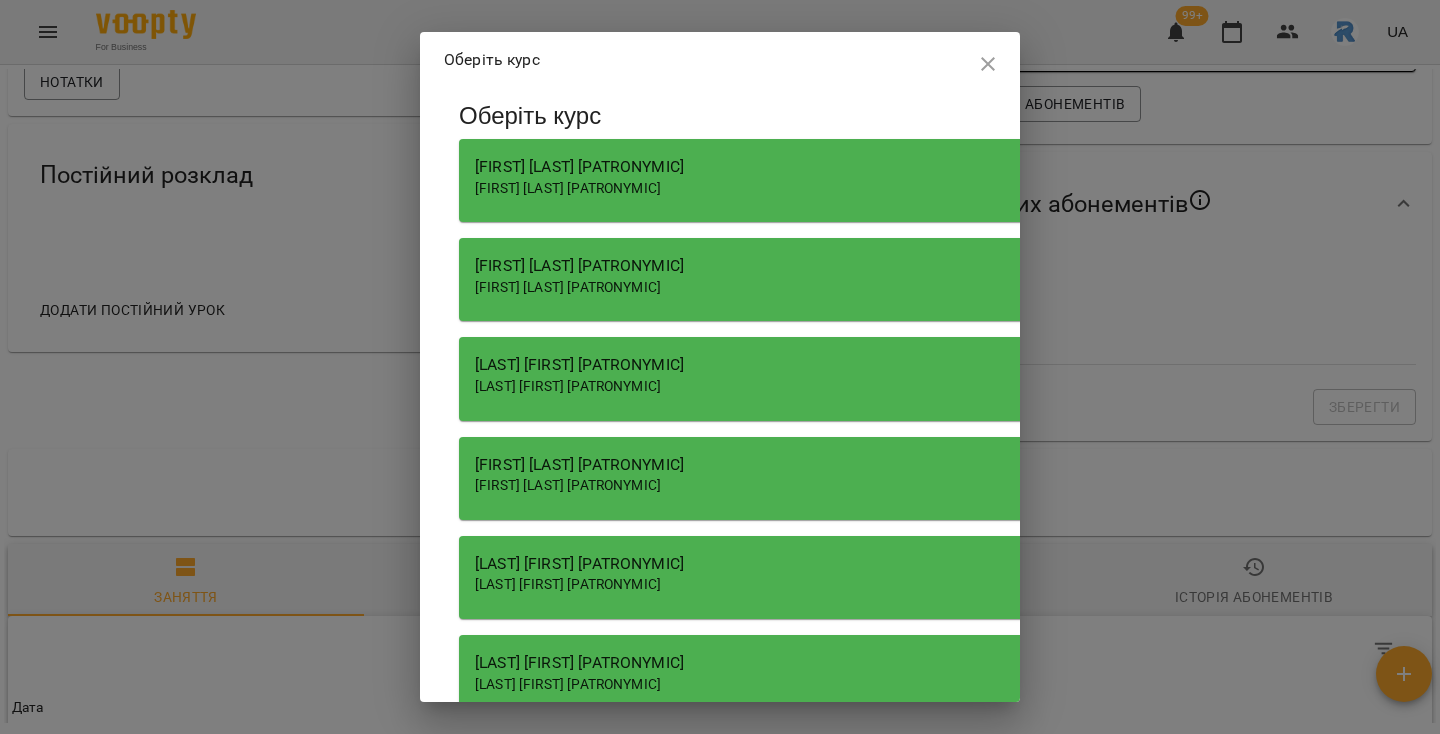 scroll, scrollTop: 14, scrollLeft: 0, axis: vertical 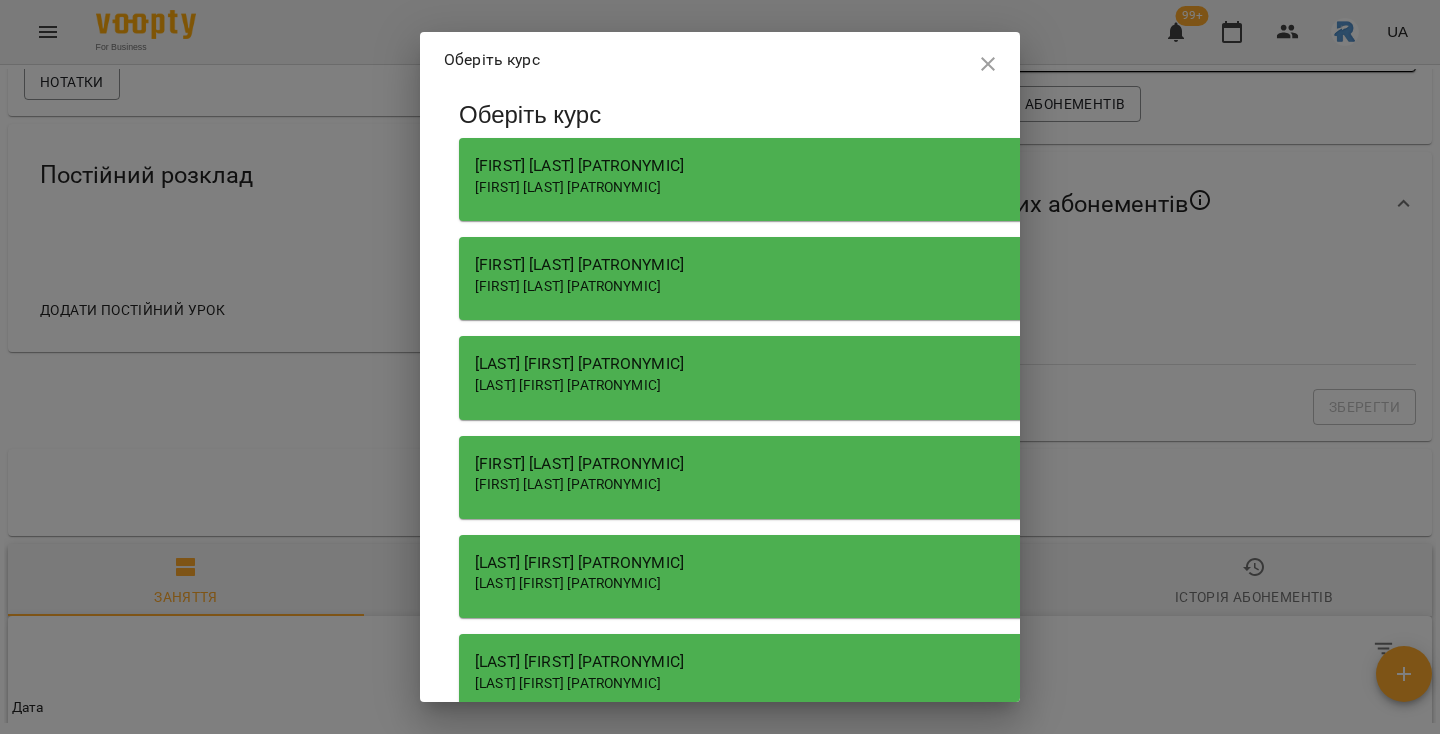 click on "[FIRST] [LAST] [PATRONYMIC]" at bounding box center [1029, 265] 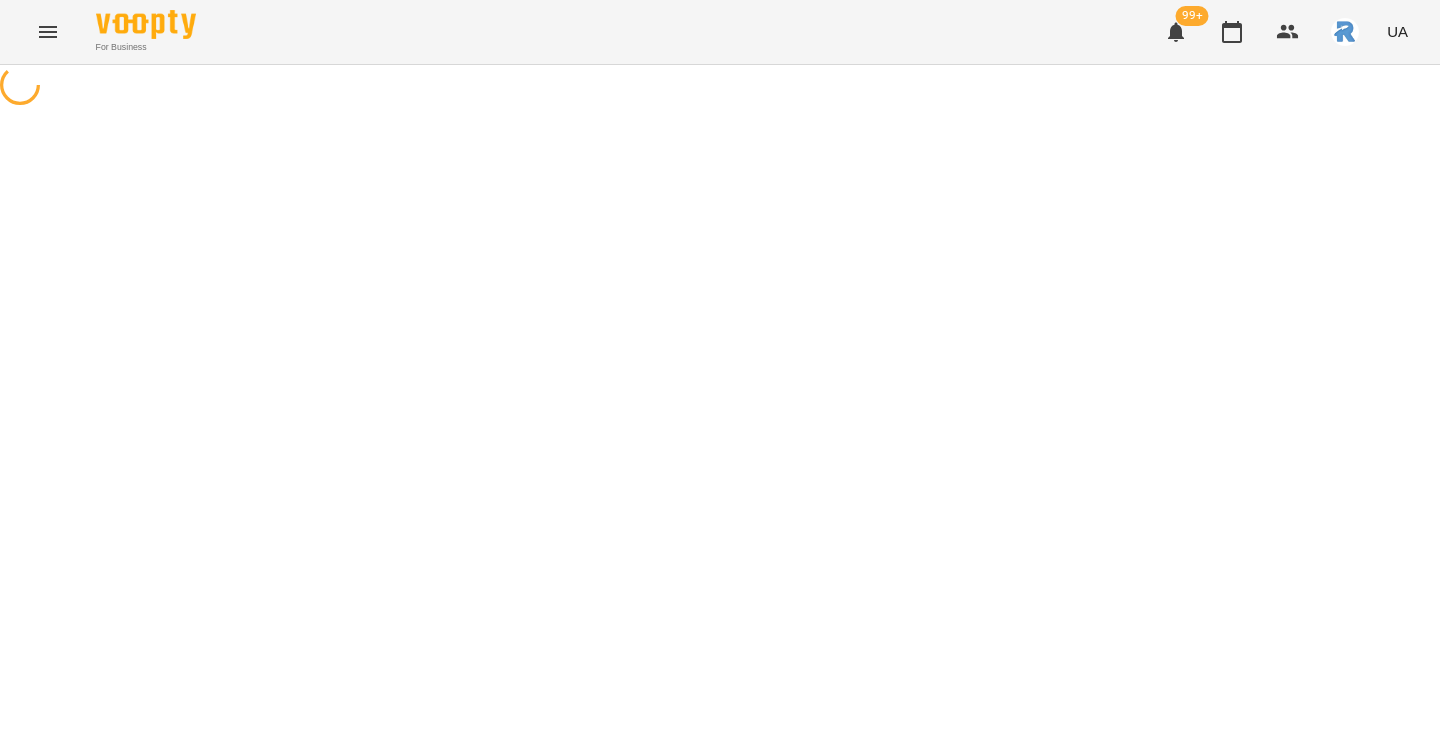 select on "**********" 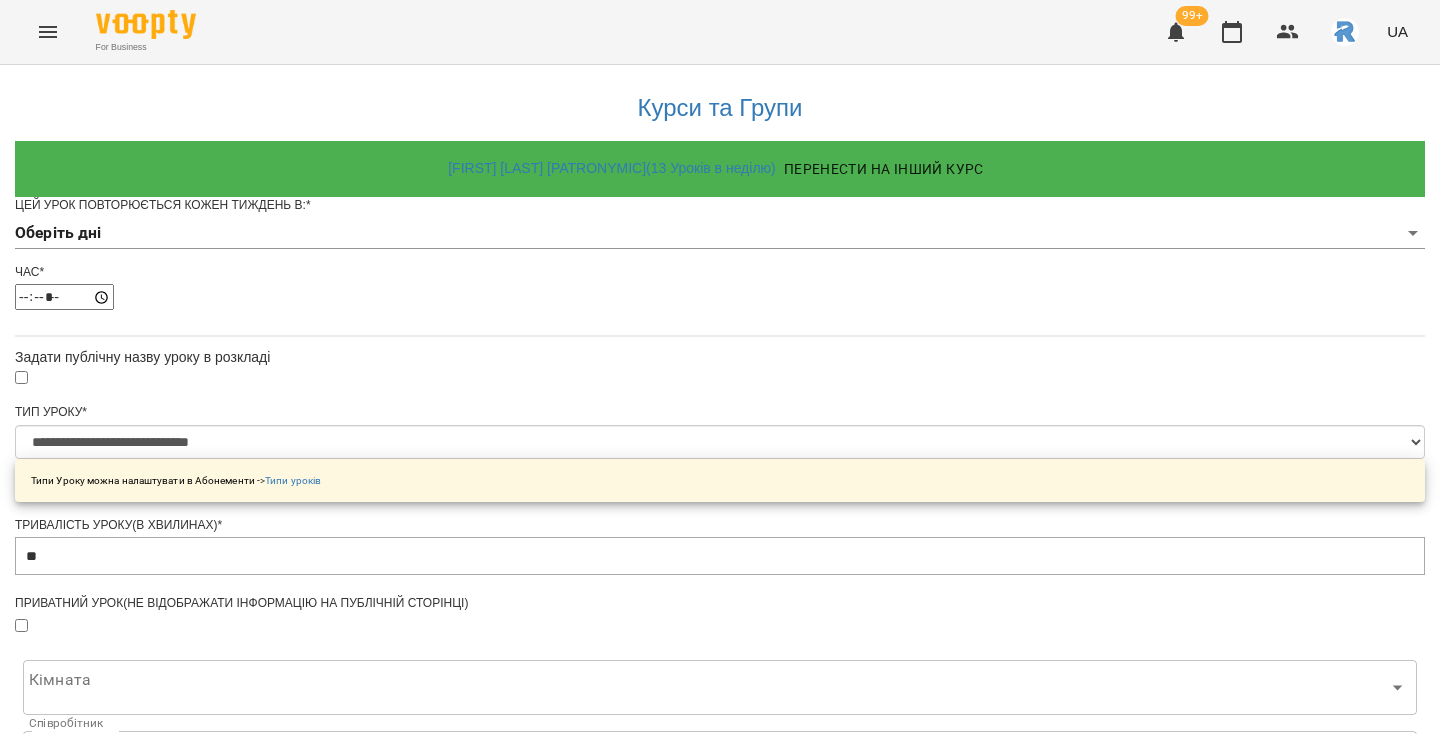 click on "[FOR_BUSINESS] [UA] [COURSES_GROUPS] [FIRST] [LAST] ([NUMBER] [LESSONS_IN_SUNDAY]) [POSTPONE_LESSON] [LESSON_REPEATS] [CHOOSE_DAYS] [TIME] [SET_PUBLIC_LESSON_NAME] [LESSON_TYPE] [LESSON_TYPES_SETTINGS] [LESSON_DURATION] [PRIVATE_LESSON] [ROOM]" at bounding box center (720, 638) 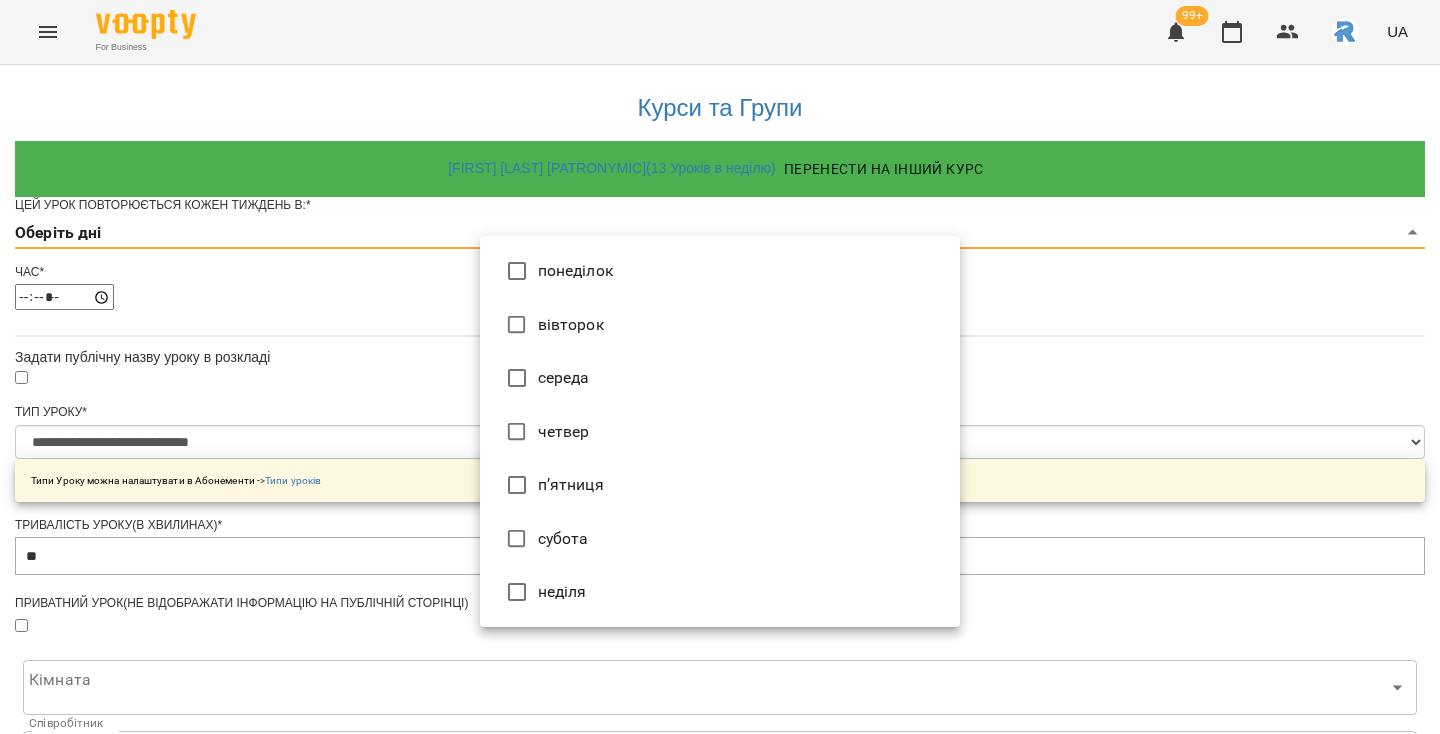 click on "вівторок" at bounding box center (720, 325) 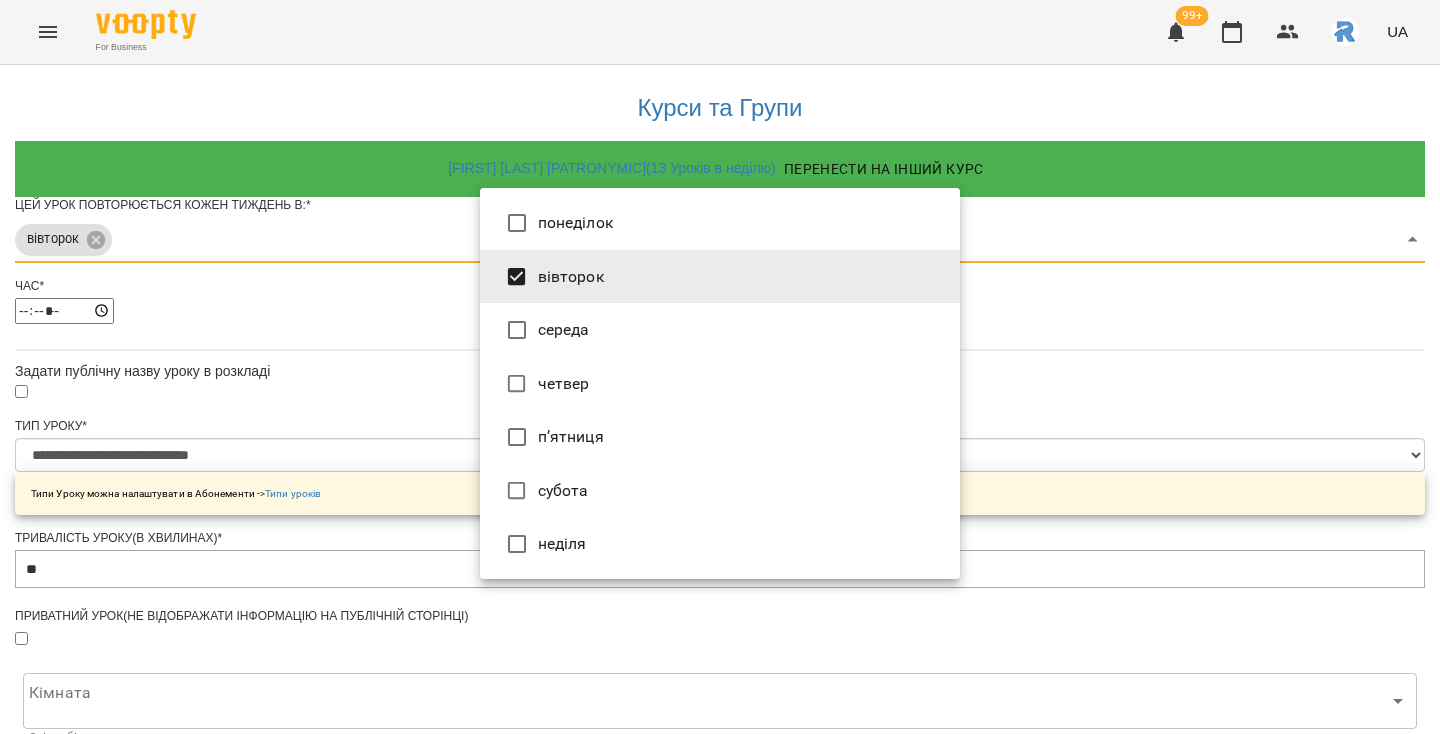 click at bounding box center (720, 367) 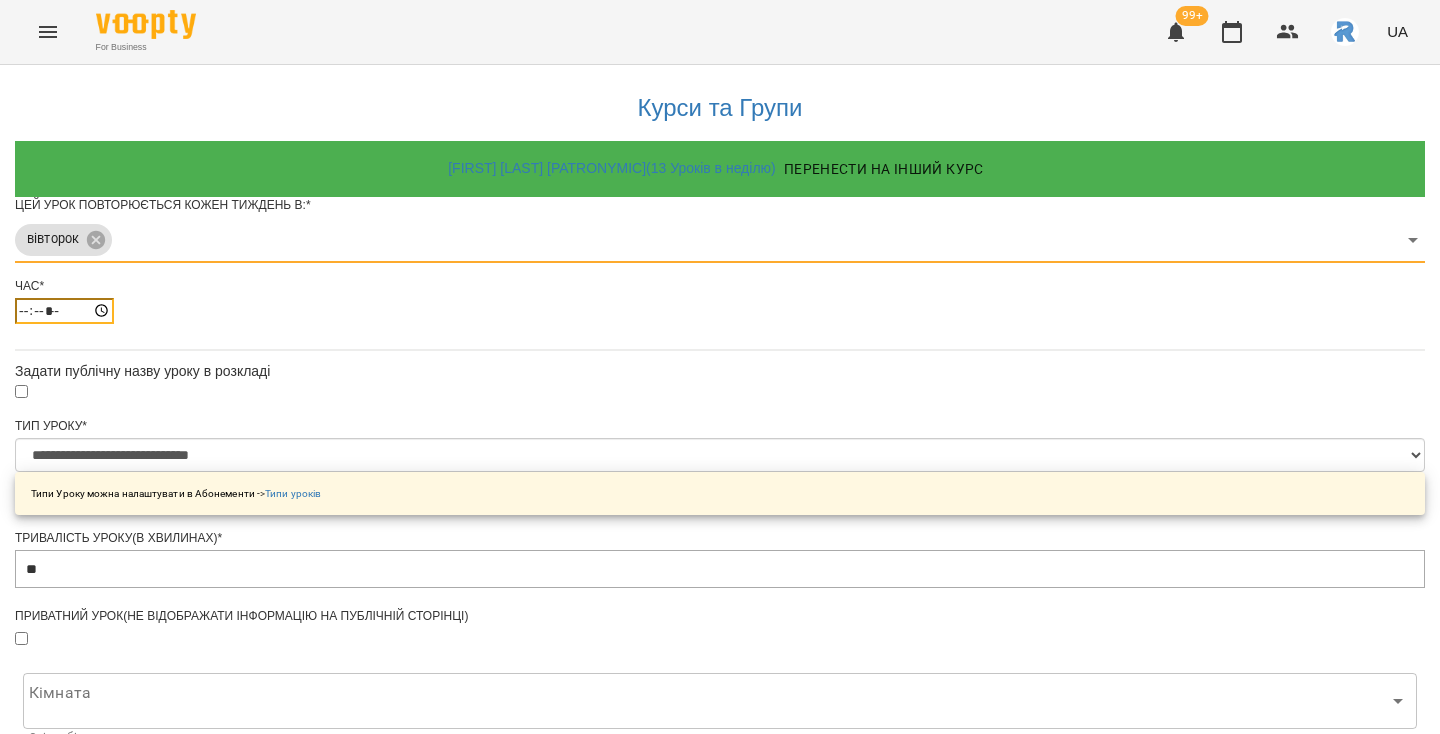 click on "*****" at bounding box center (64, 311) 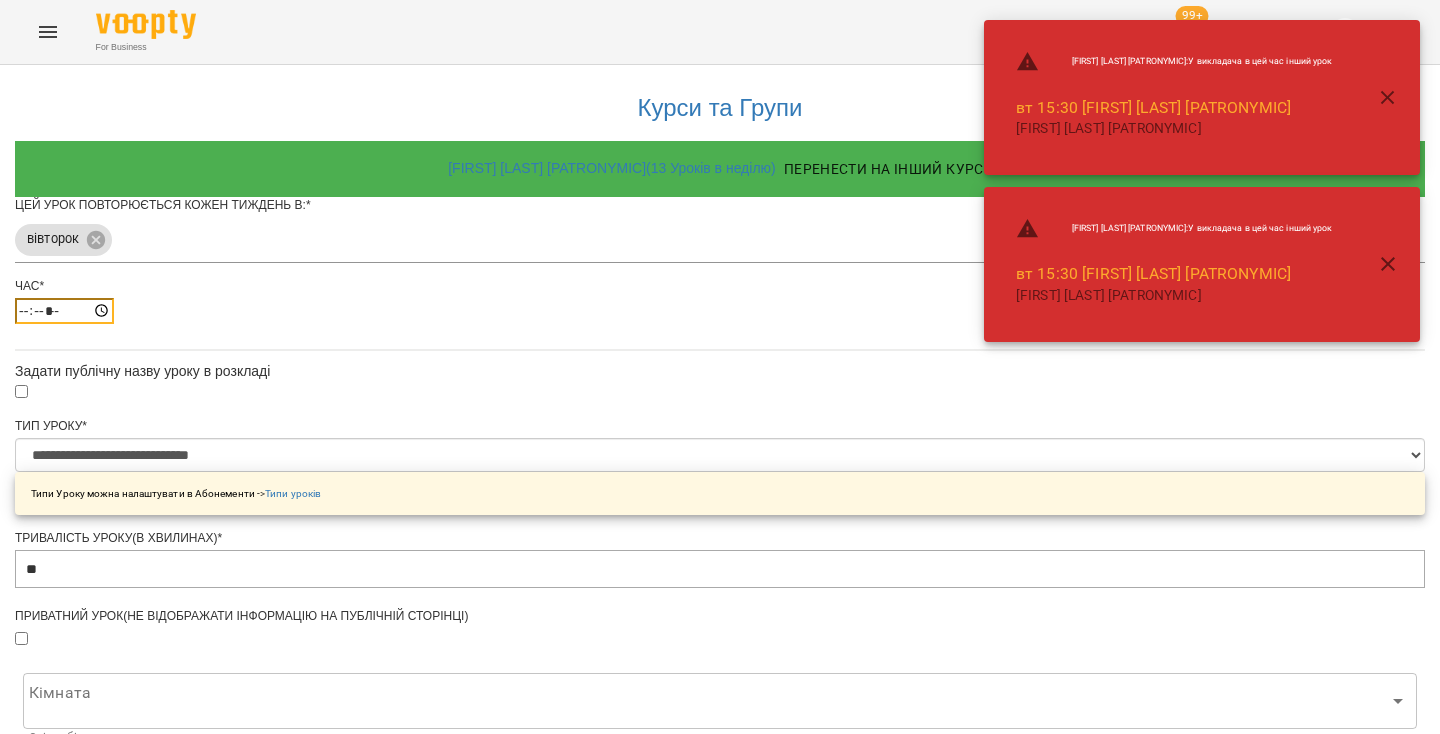 type on "*****" 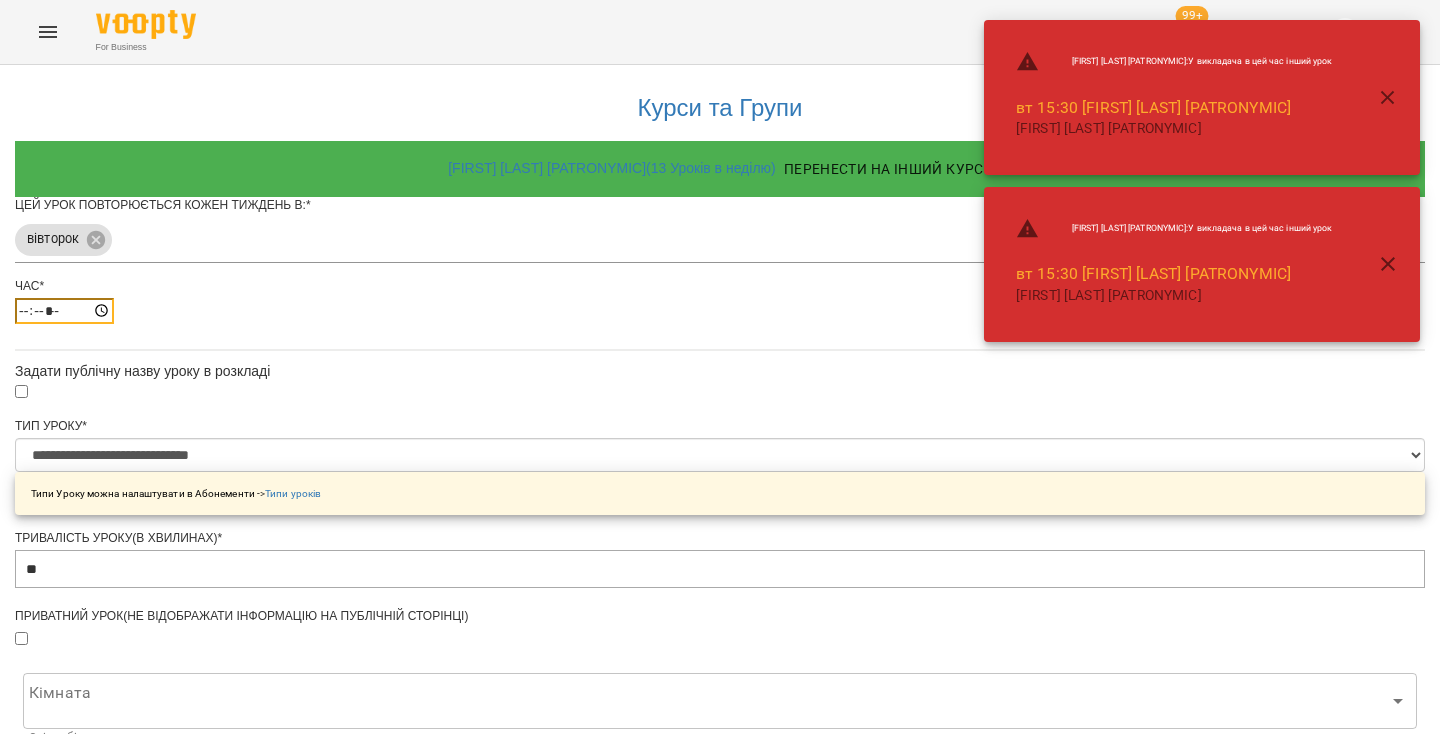 scroll, scrollTop: 701, scrollLeft: 0, axis: vertical 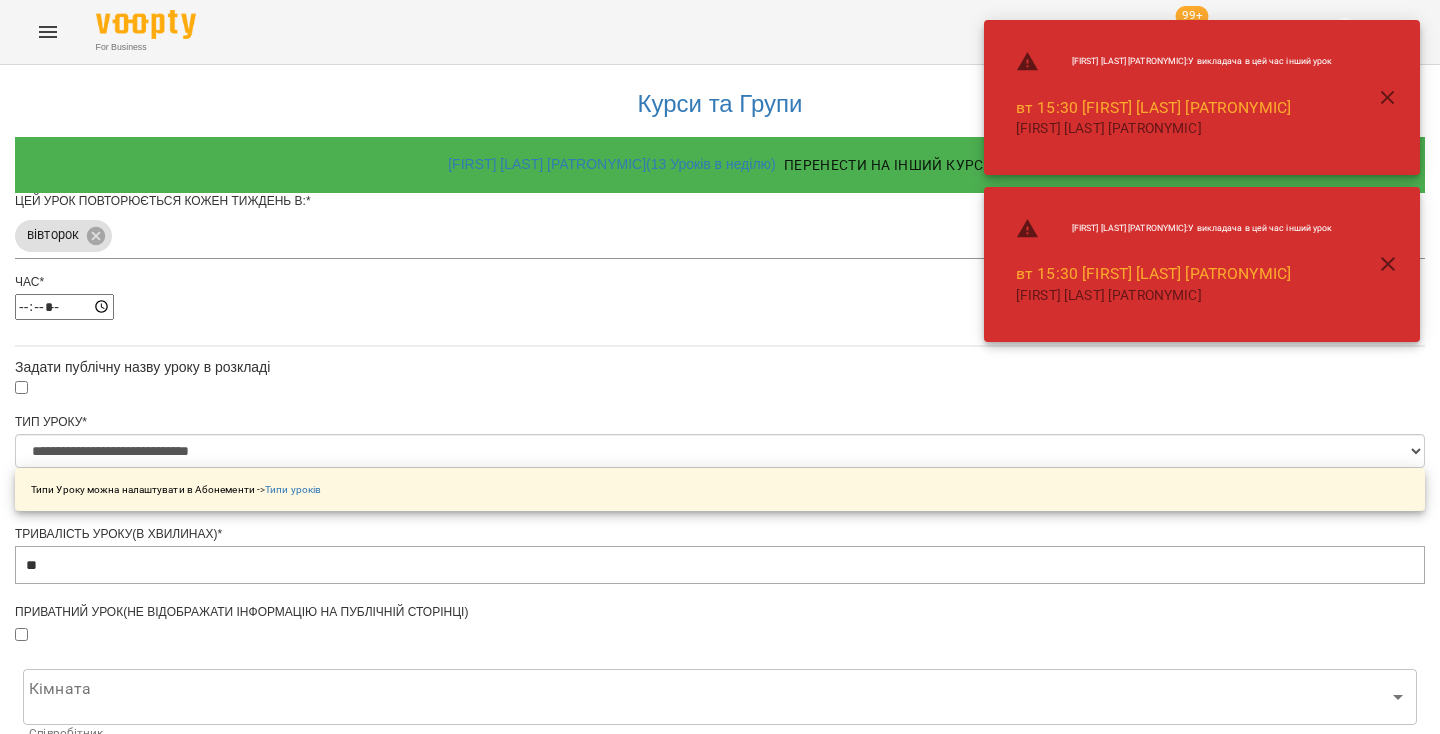 click on "**********" at bounding box center [720, 741] 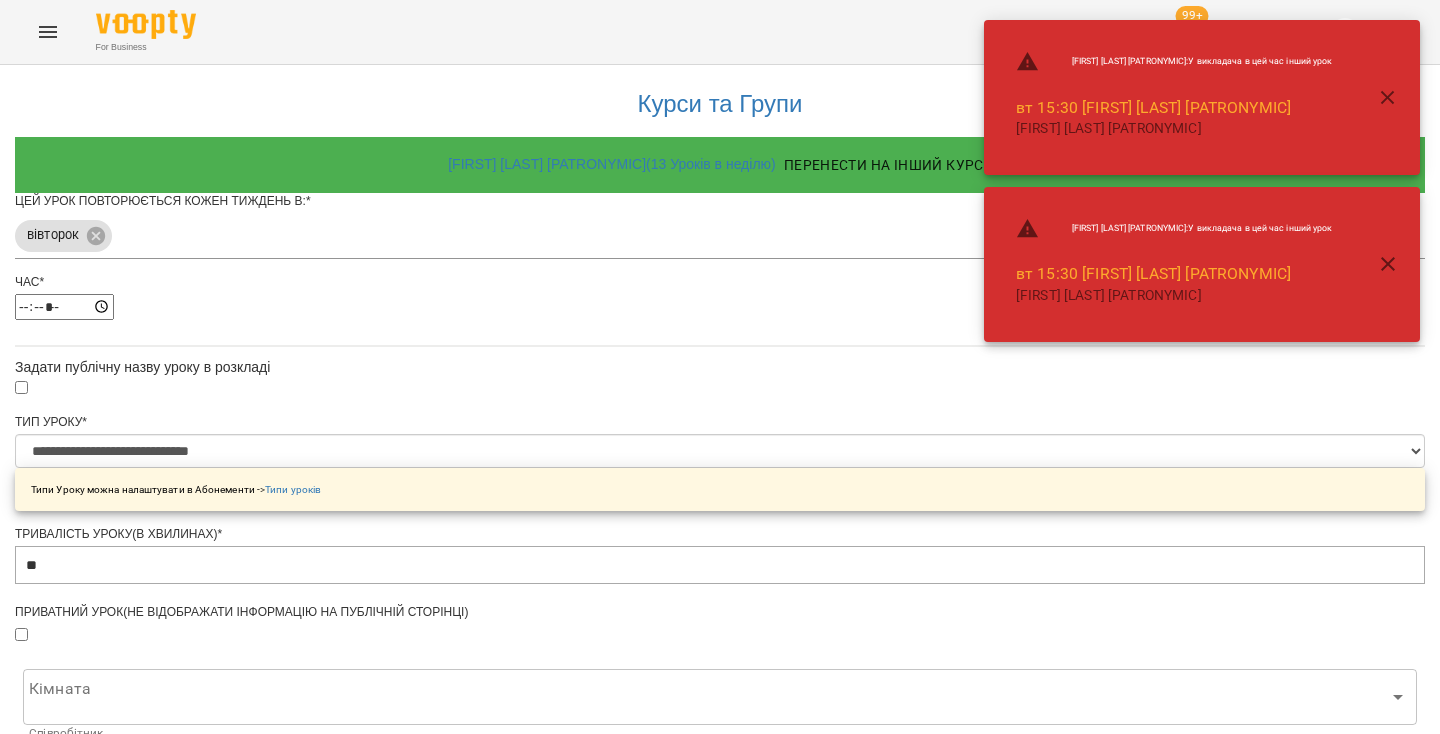 click on "**********" at bounding box center [108, 1211] 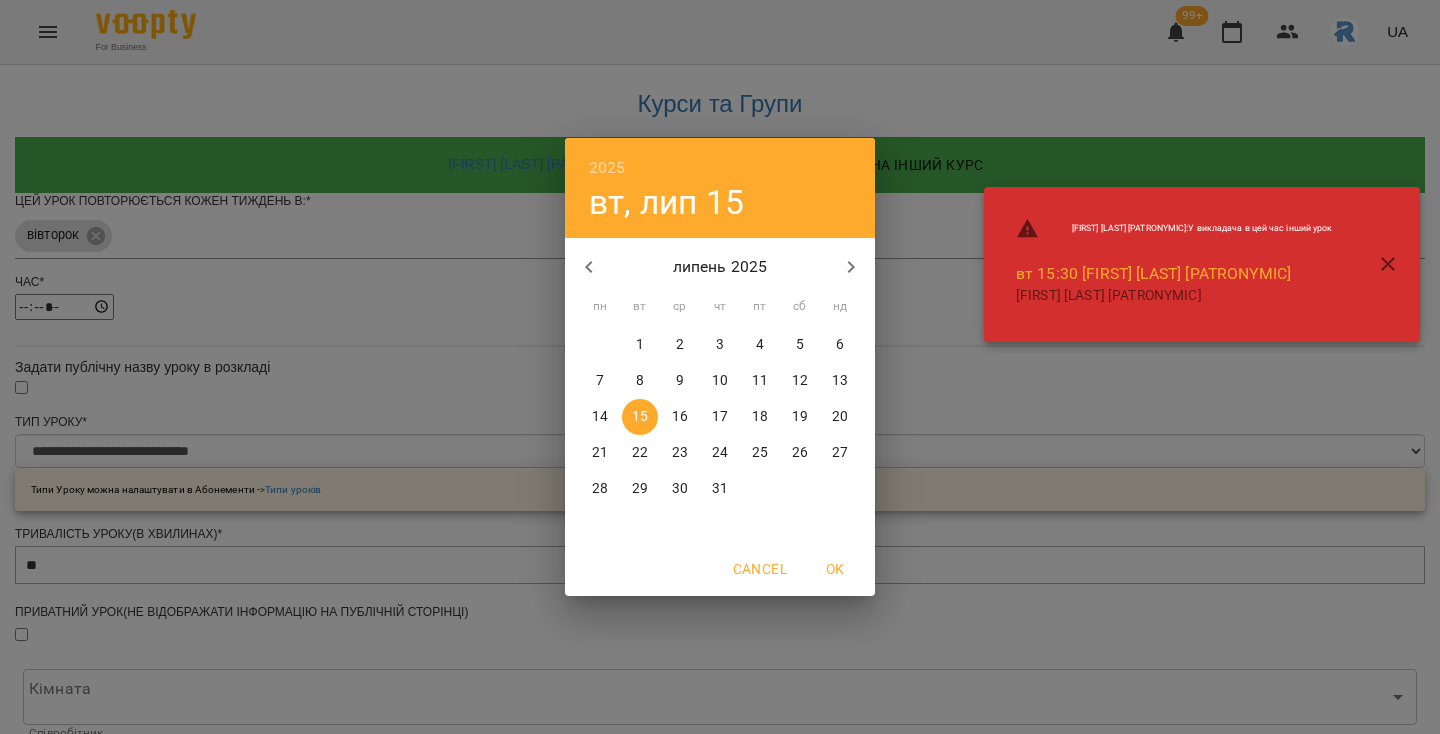 click on "16" at bounding box center [680, 417] 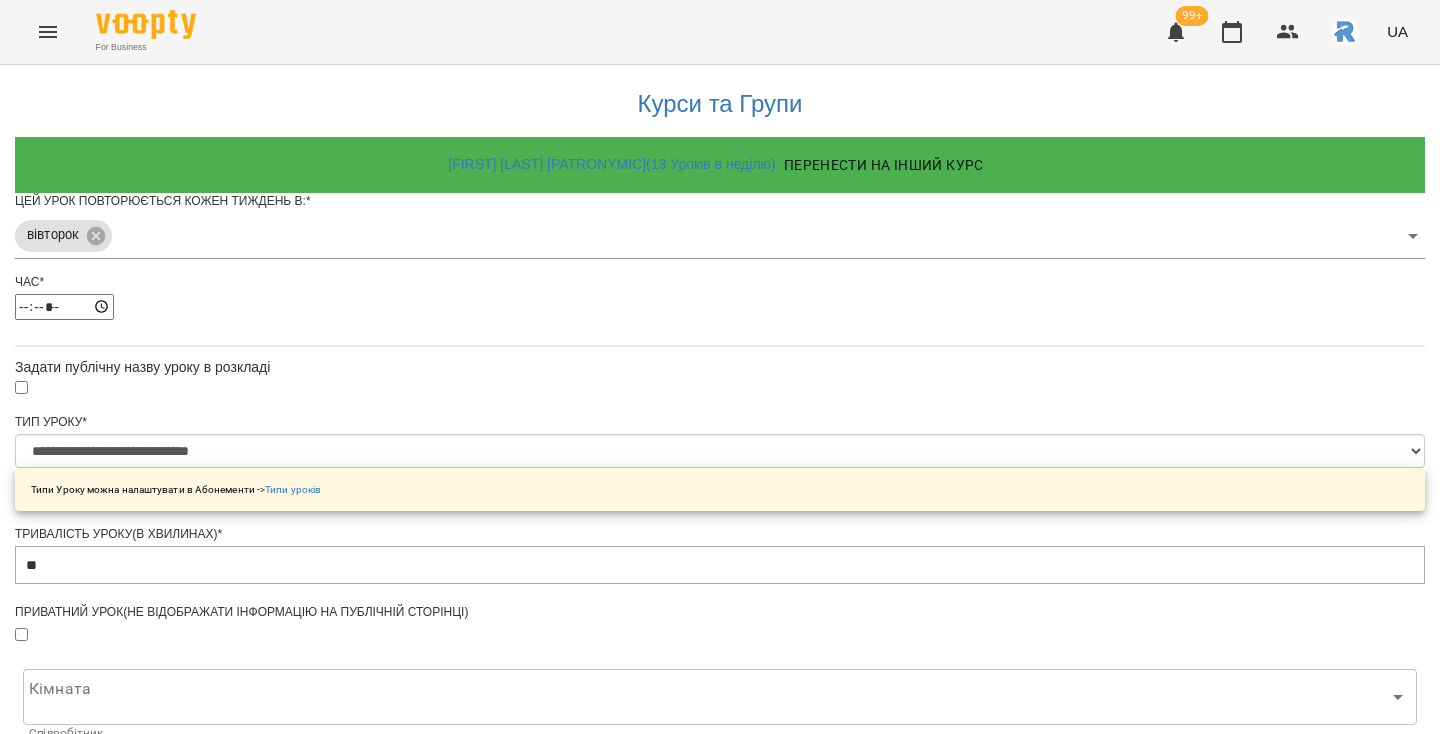 click on "Зберегти" at bounding box center (720, 1314) 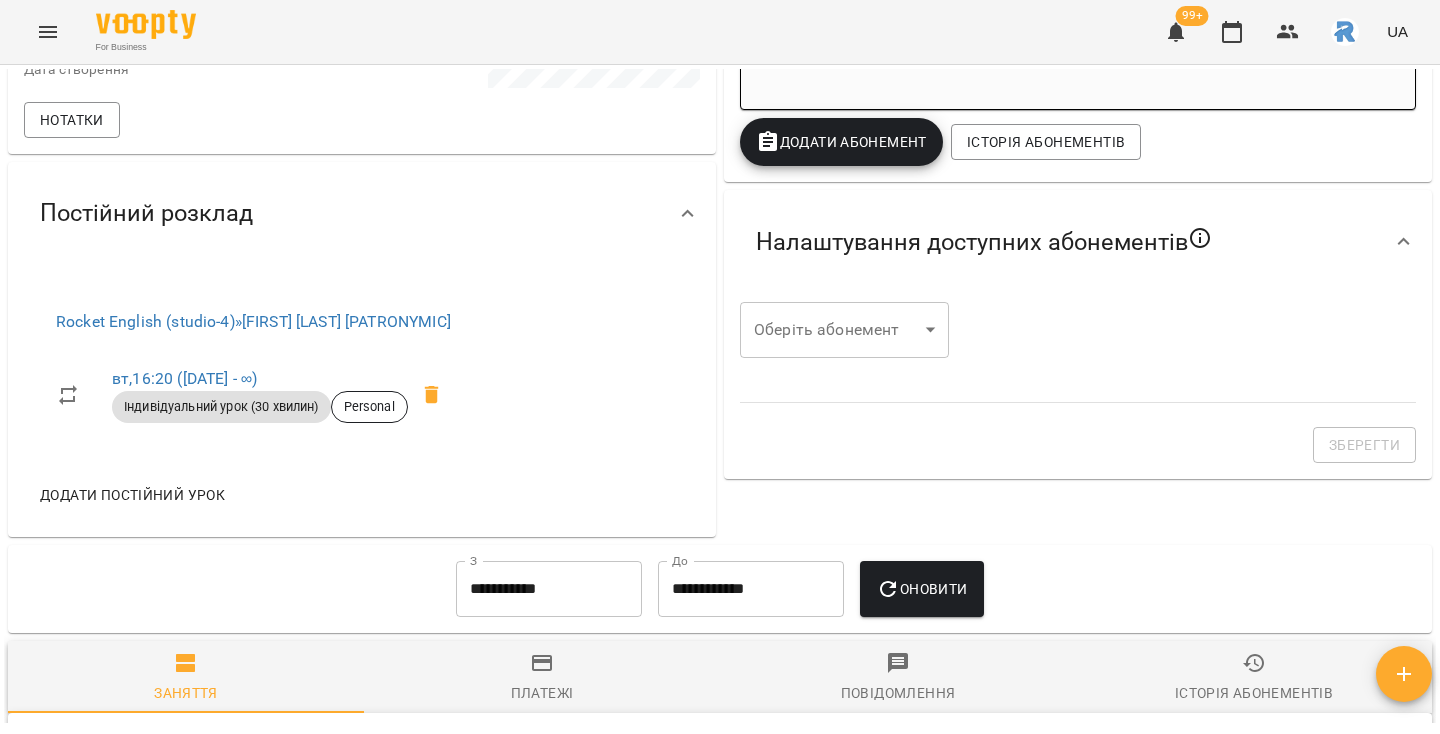 scroll, scrollTop: 521, scrollLeft: 0, axis: vertical 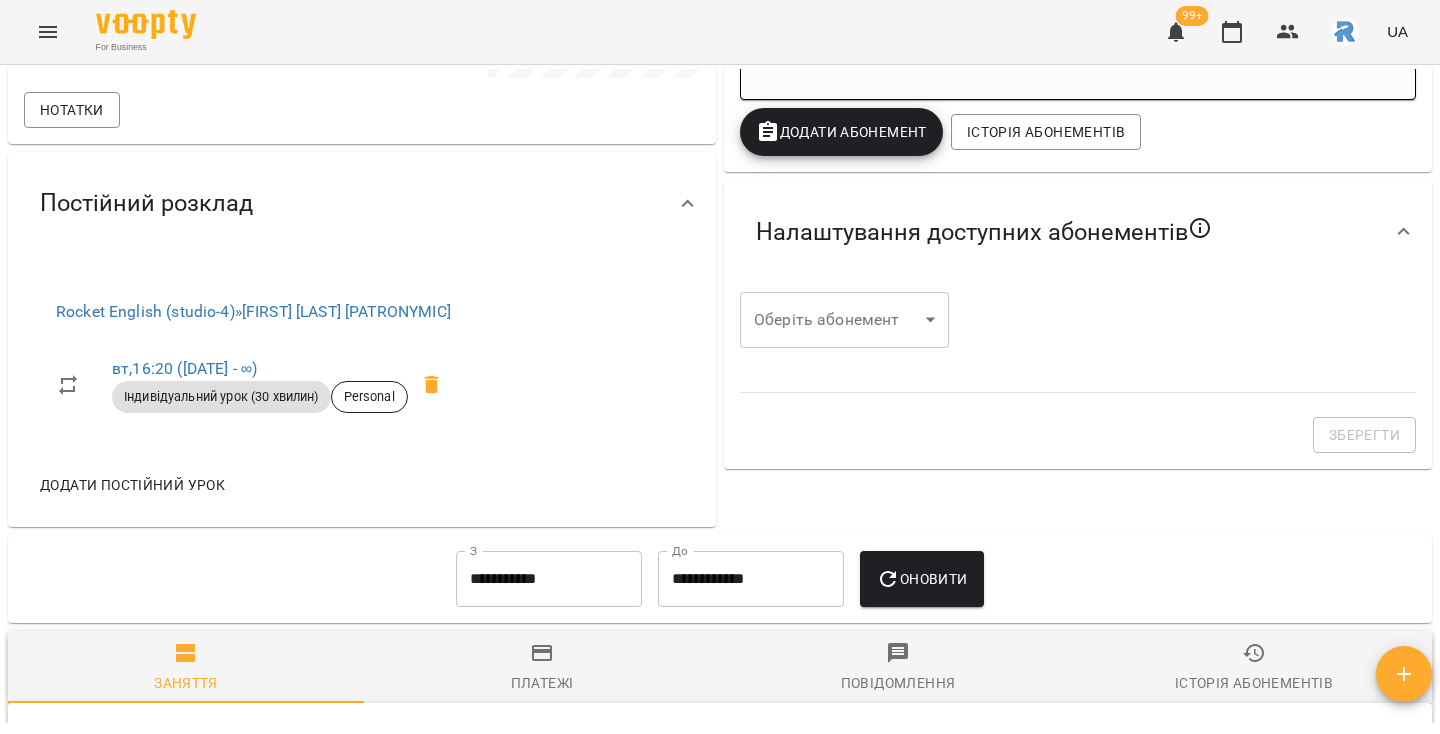 click on "Додати постійний урок" at bounding box center [132, 485] 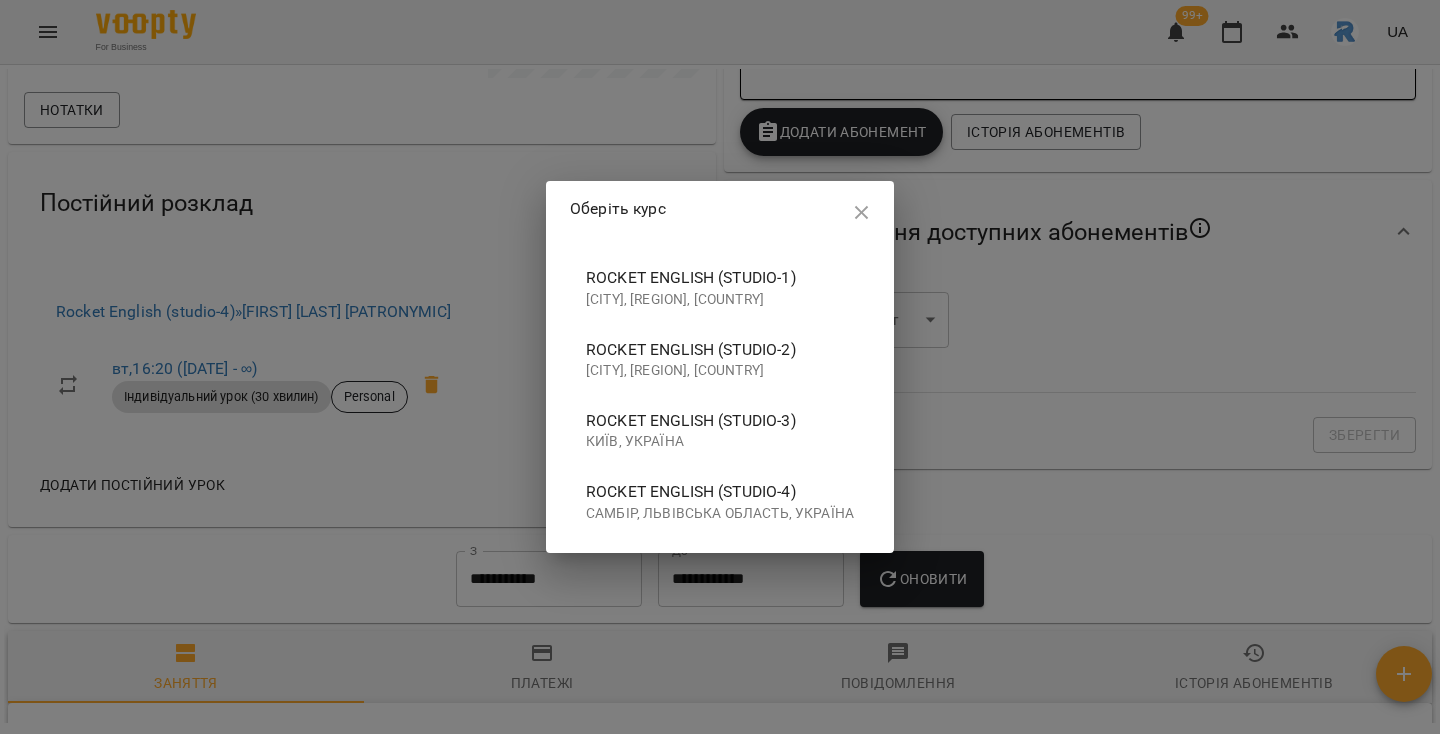 click on "Самбір, Львівська область, Україна" at bounding box center (720, 514) 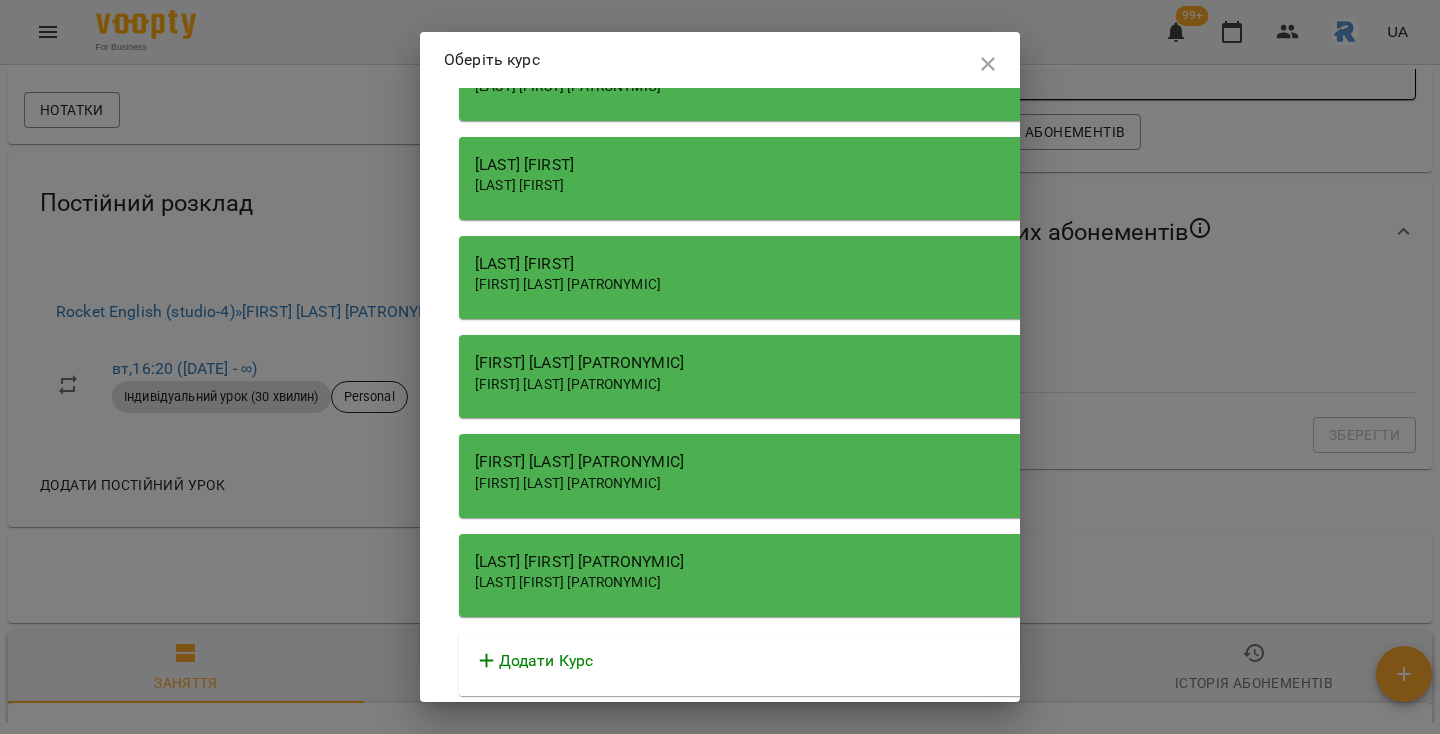 scroll, scrollTop: 0, scrollLeft: 0, axis: both 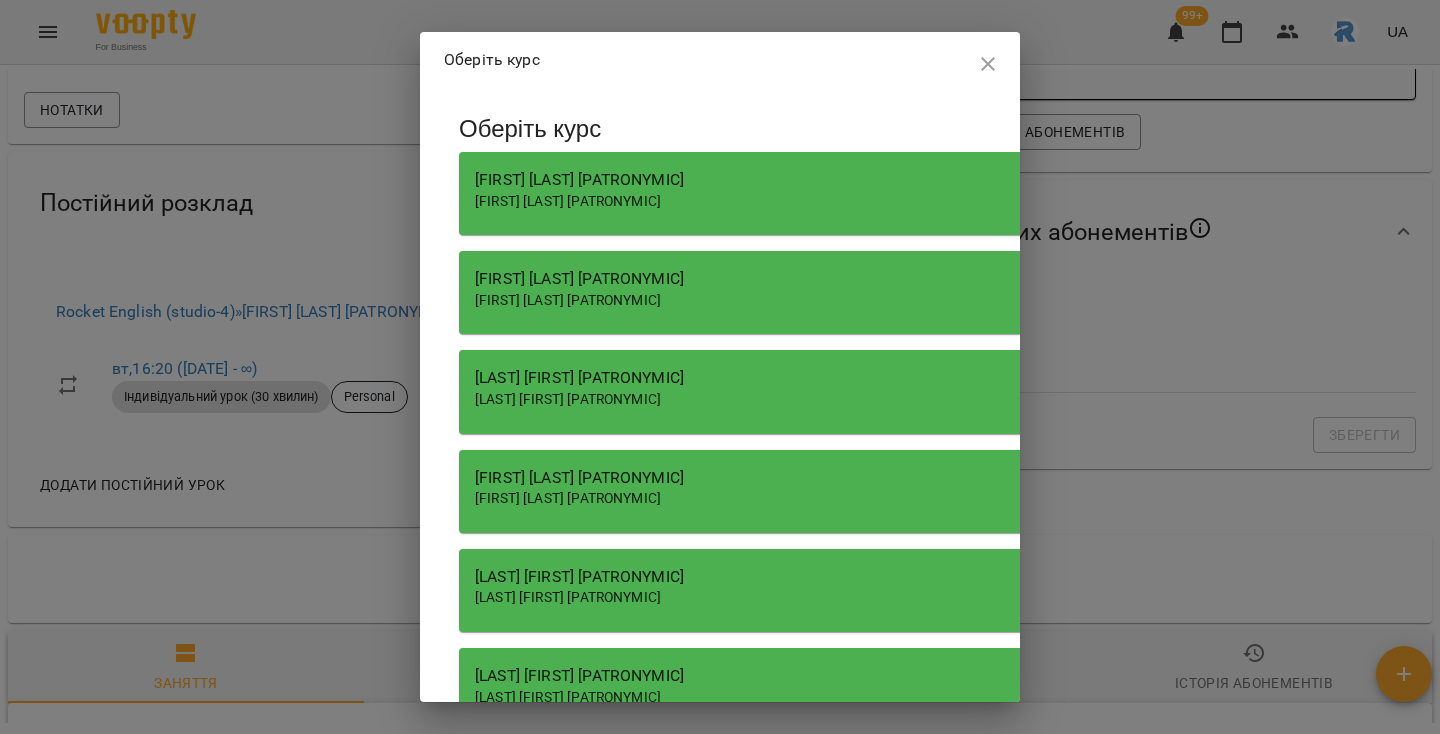 click on "[FIRST] [LAST] [PATRONYMIC]" at bounding box center (568, 300) 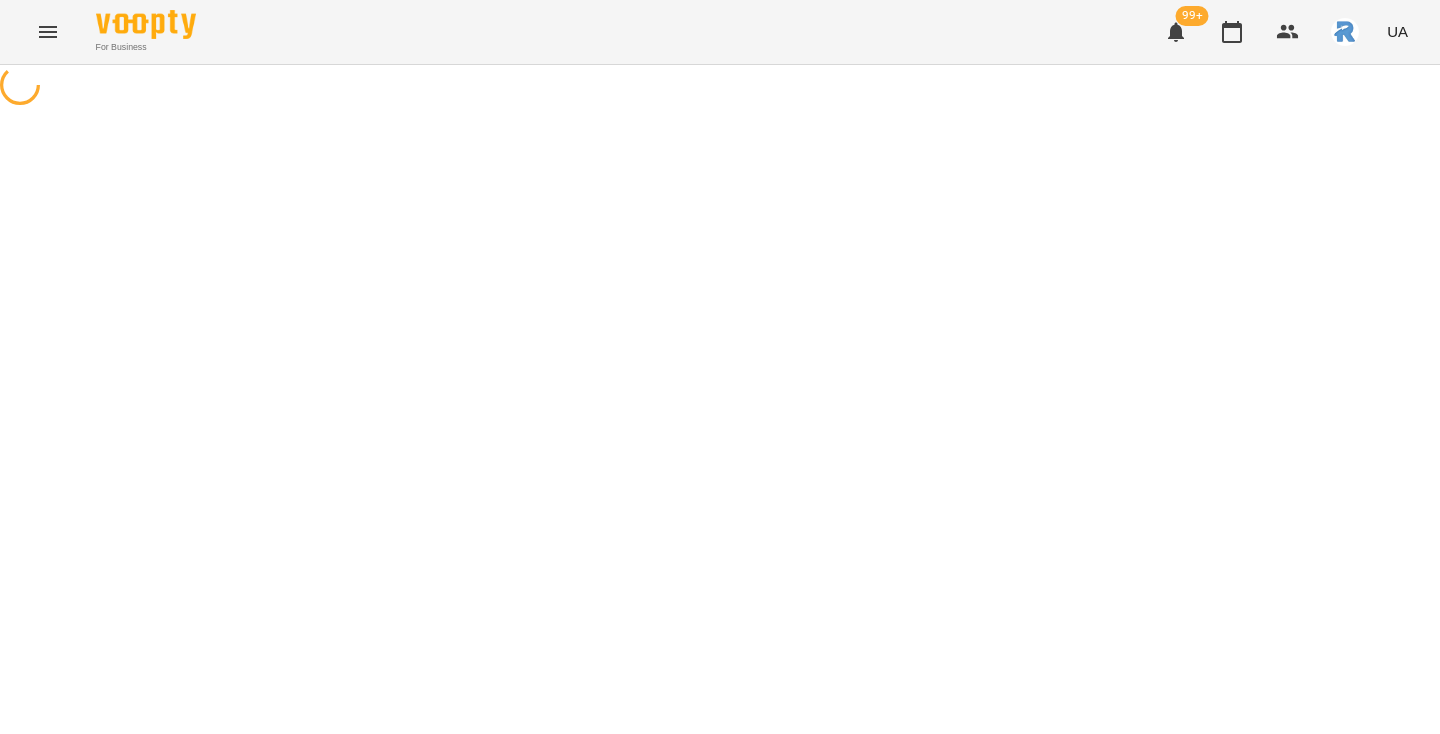 scroll, scrollTop: 0, scrollLeft: 0, axis: both 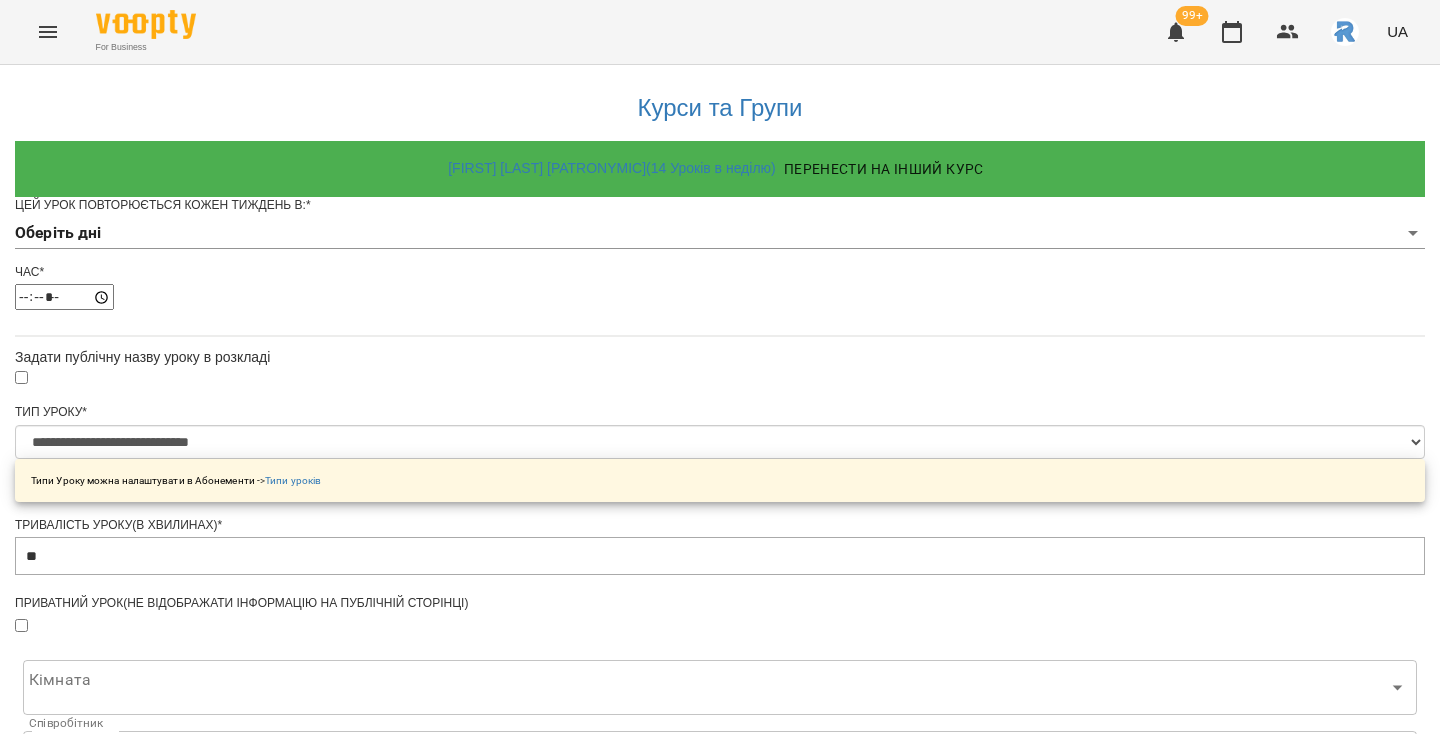click on "[FOR_BUSINESS] [UA] [COURSES_GROUPS] [FIRST] [LAST] ([NUMBER] [LESSONS_IN_SUNDAY]) [POSTPONE_LESSON] [LESSON_REPEATS] [CHOOSE_DAYS] [TIME] [SET_PUBLIC_LESSON_NAME] [LESSON_TYPE] [LESSON_TYPES_SETTINGS] [LESSON_DURATION] [PRIVATE_LESSON] [ROOM]" at bounding box center [720, 638] 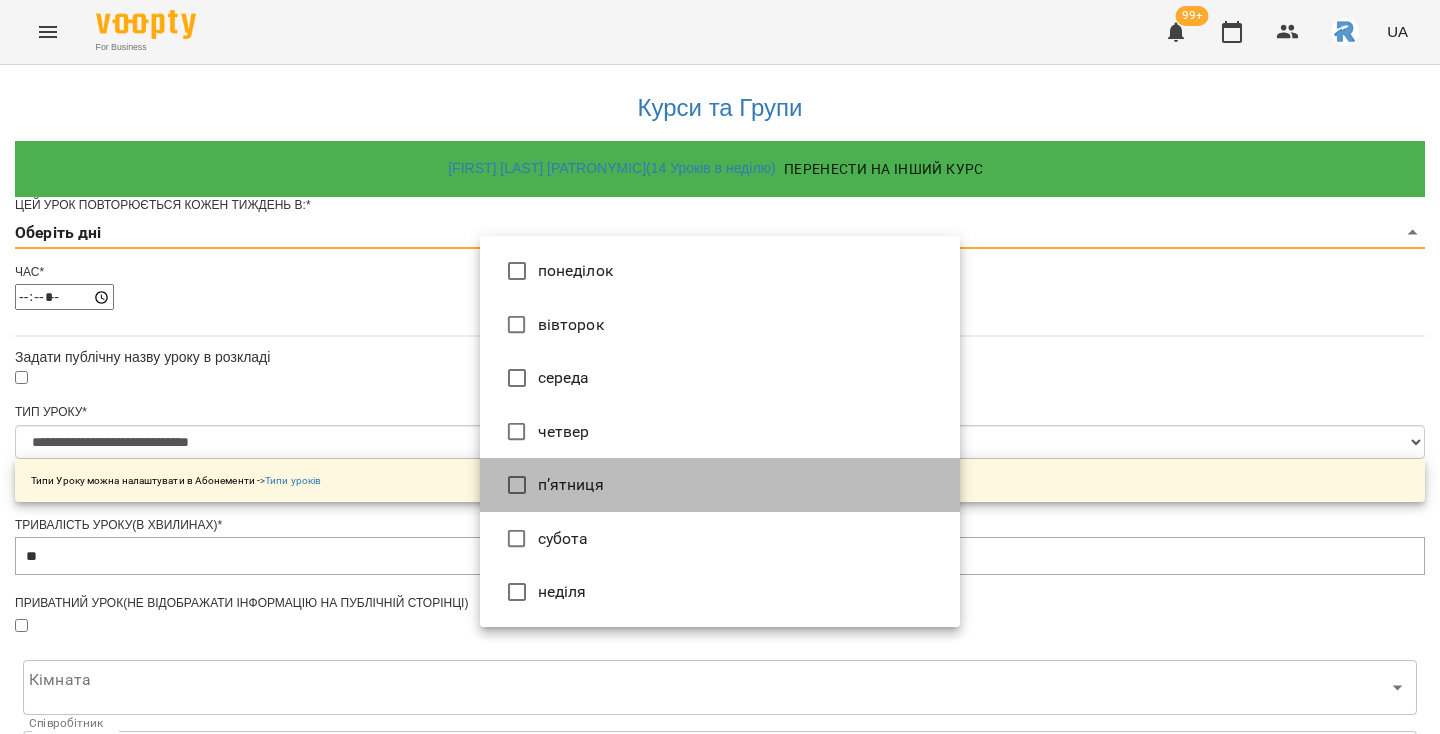 click on "п’ятниця" at bounding box center (720, 485) 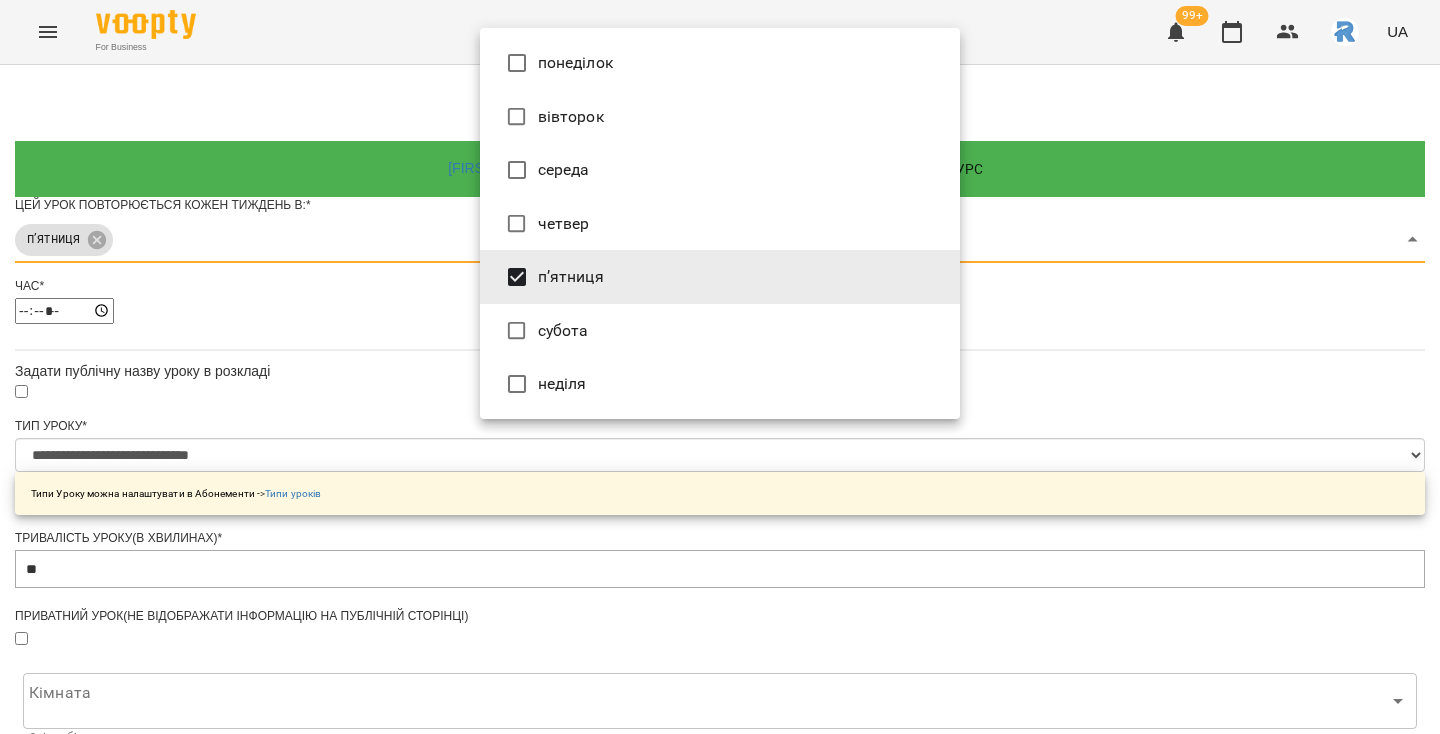click at bounding box center [720, 367] 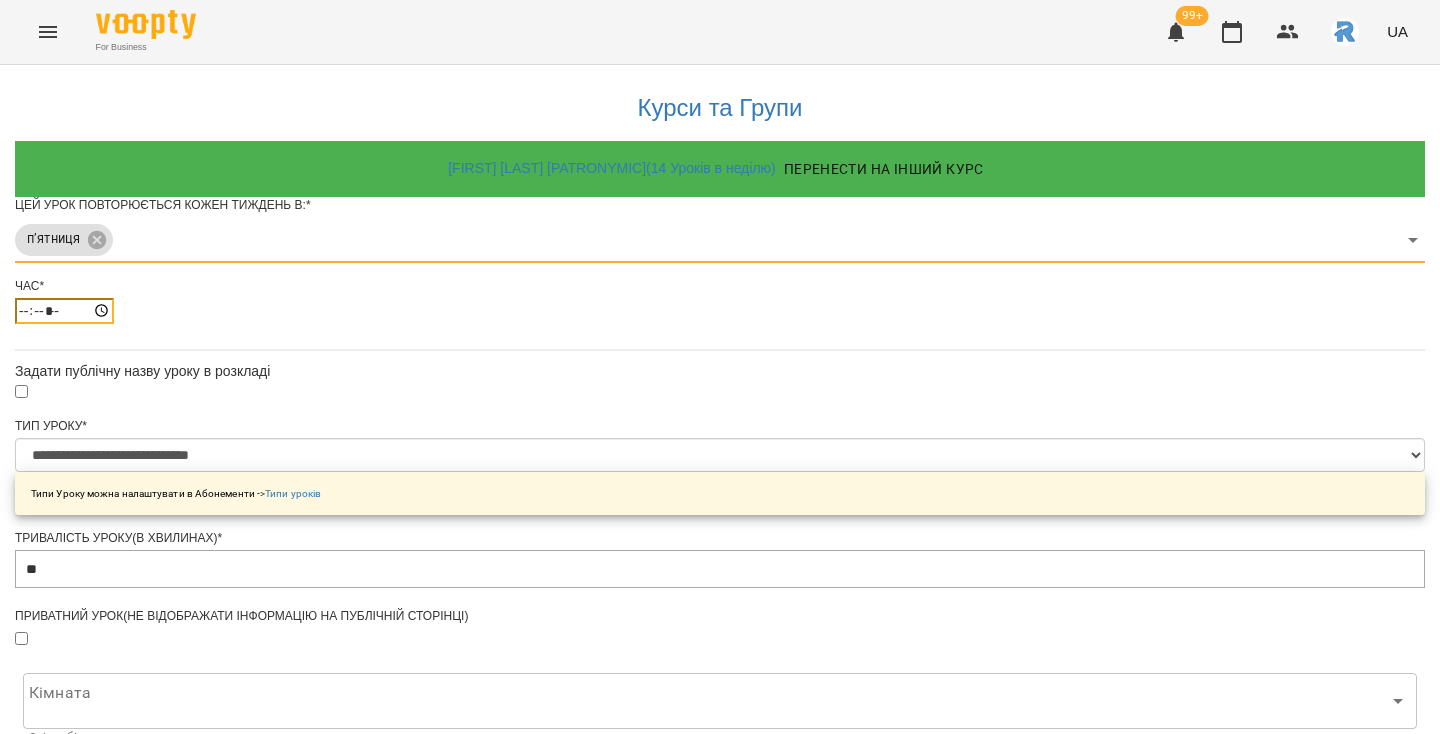 click on "*****" at bounding box center (64, 311) 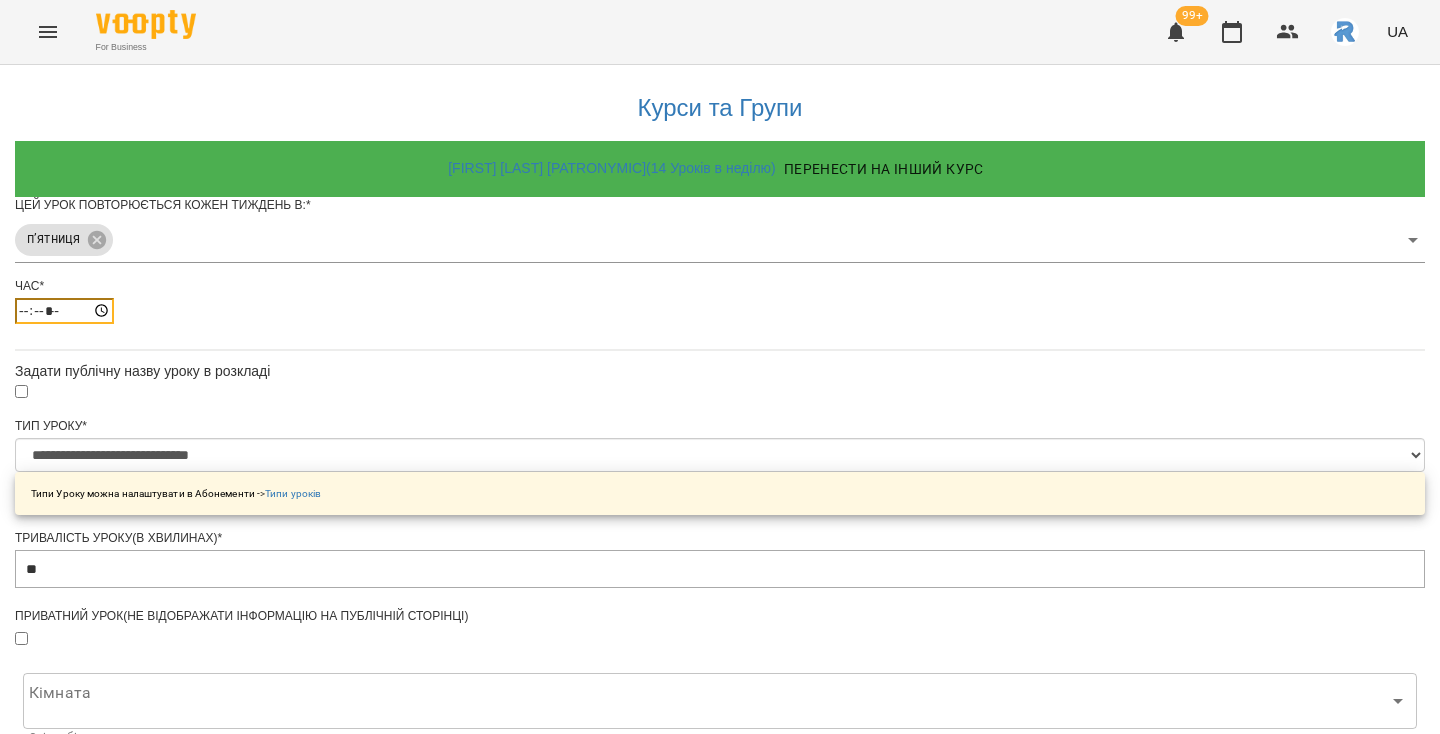 type on "*****" 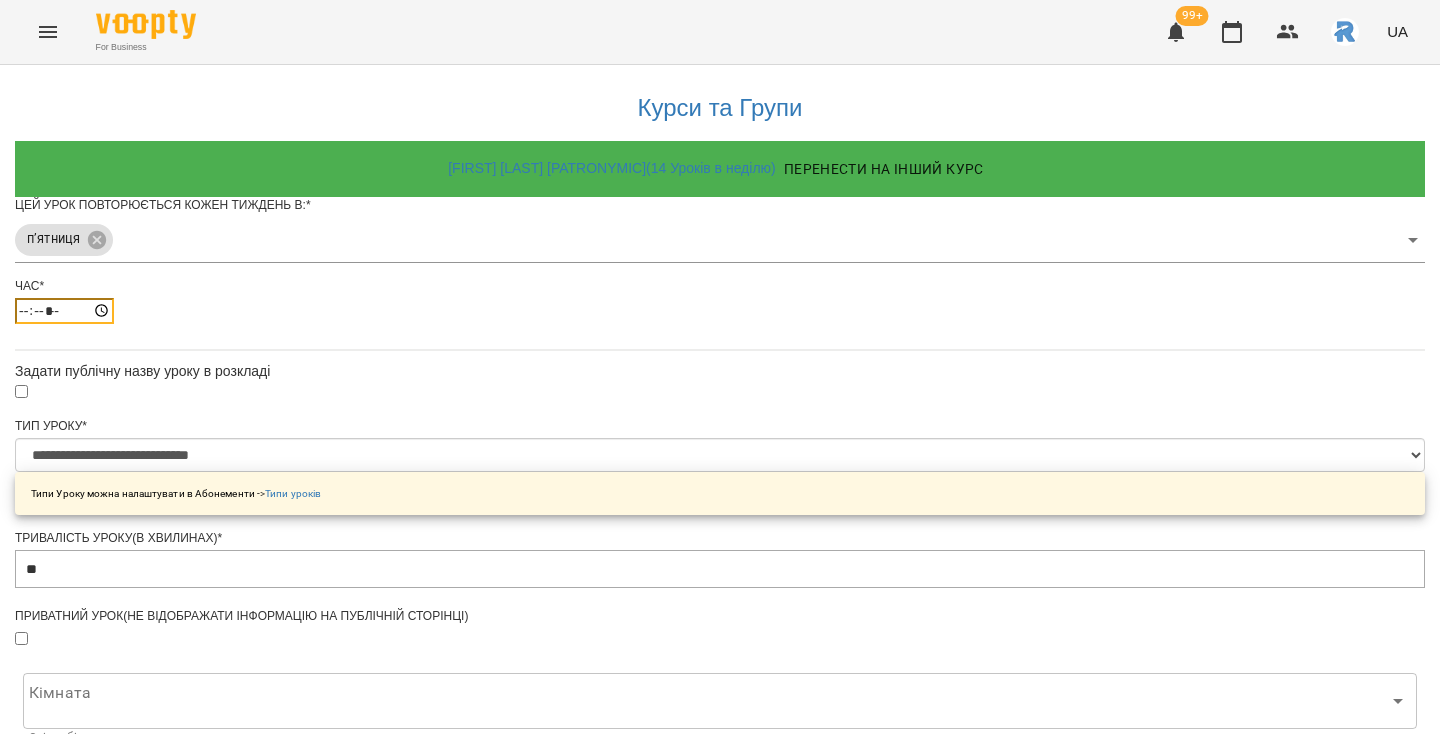 scroll, scrollTop: 701, scrollLeft: 0, axis: vertical 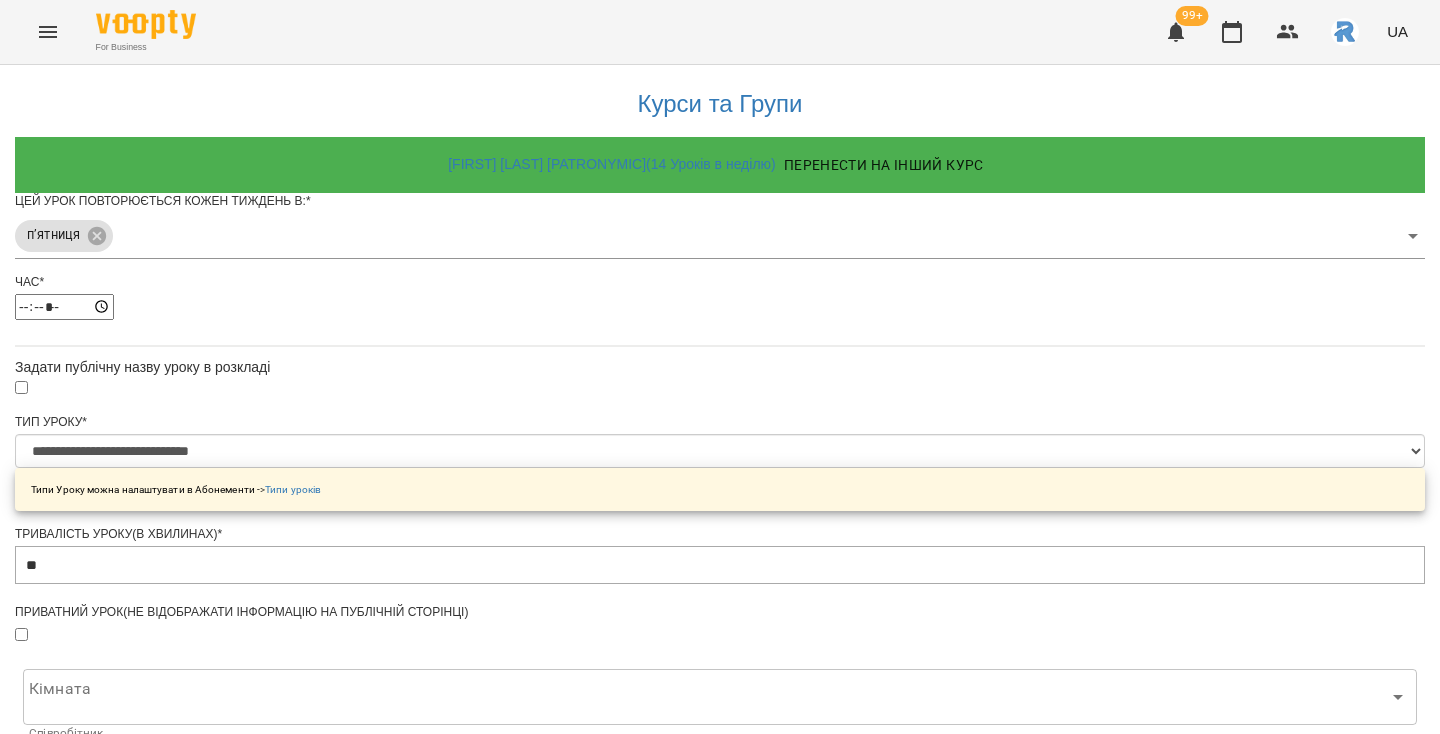 click on "Зберегти" at bounding box center (720, 1314) 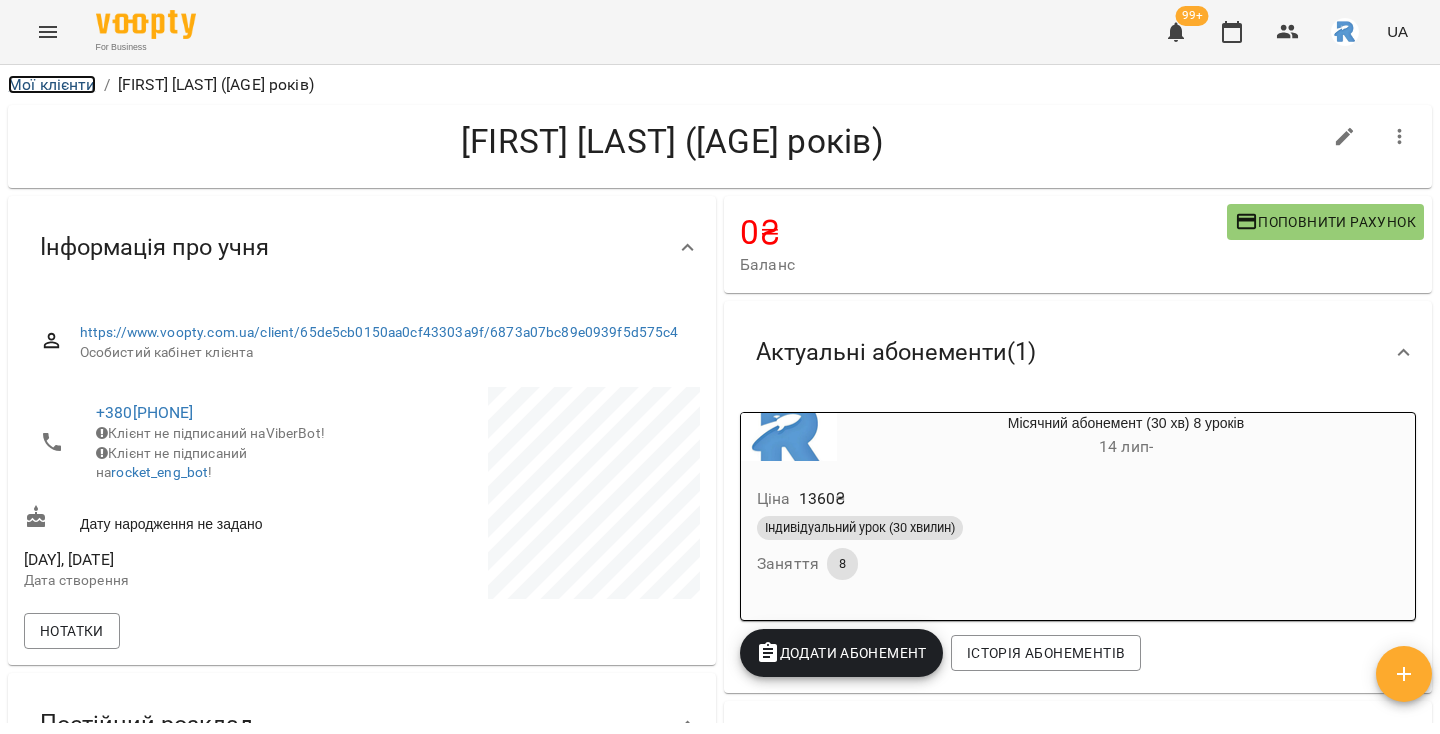 click on "Мої клієнти" at bounding box center [52, 84] 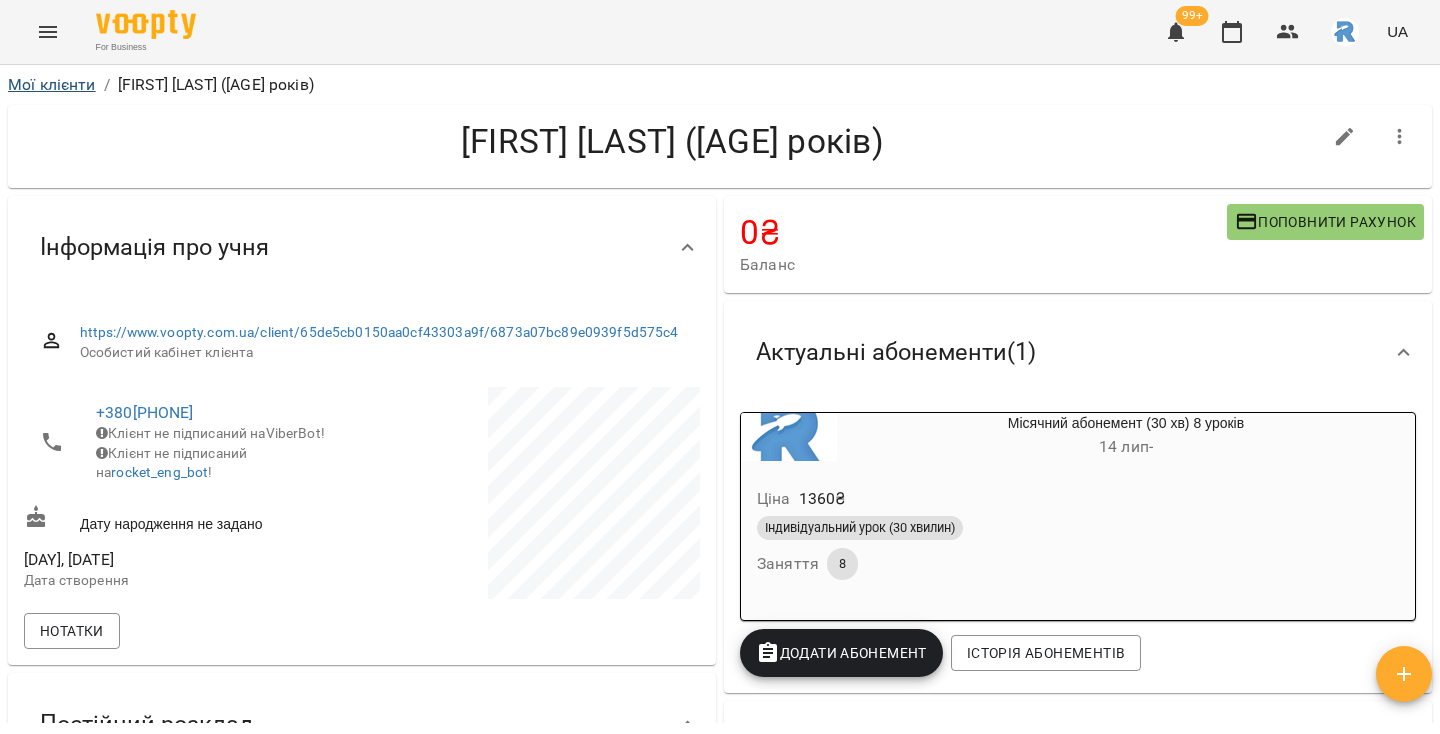 scroll, scrollTop: 0, scrollLeft: 0, axis: both 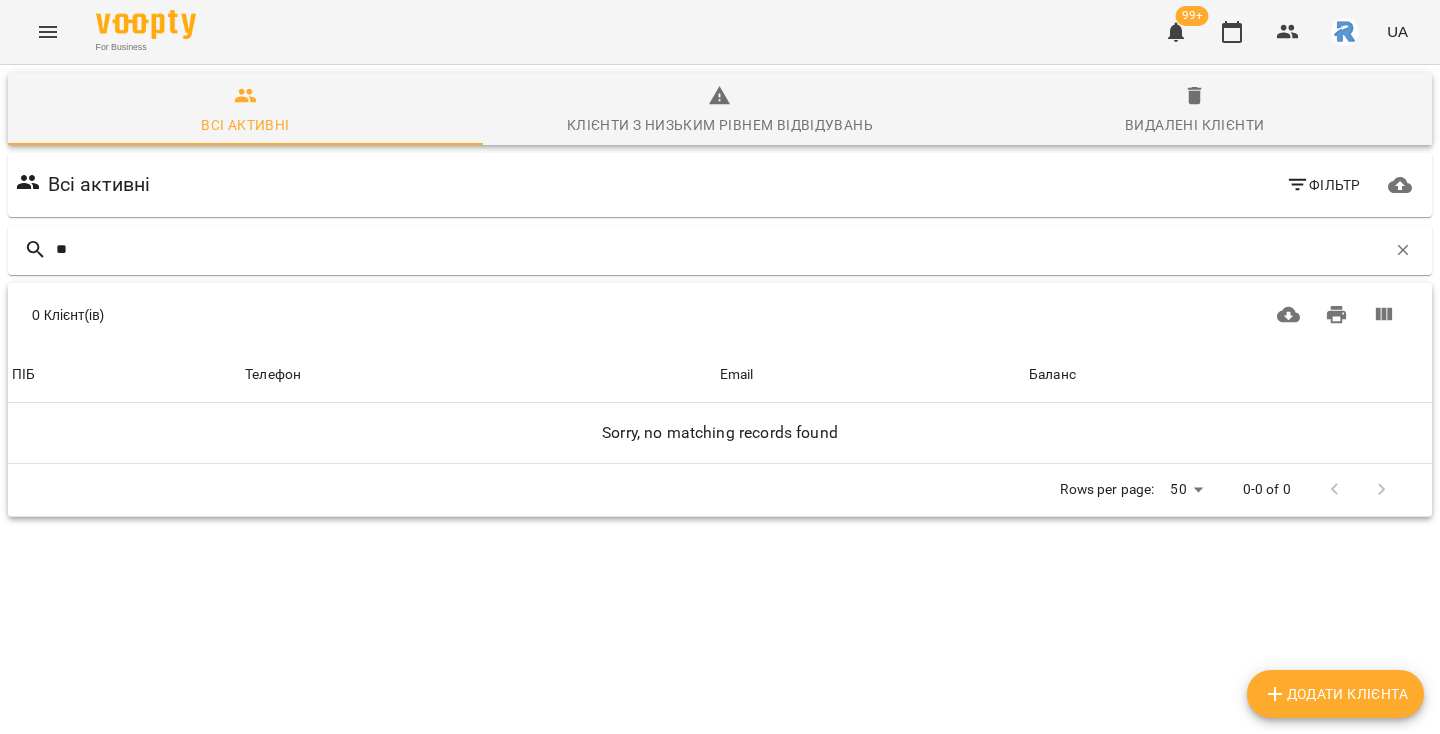 type on "*" 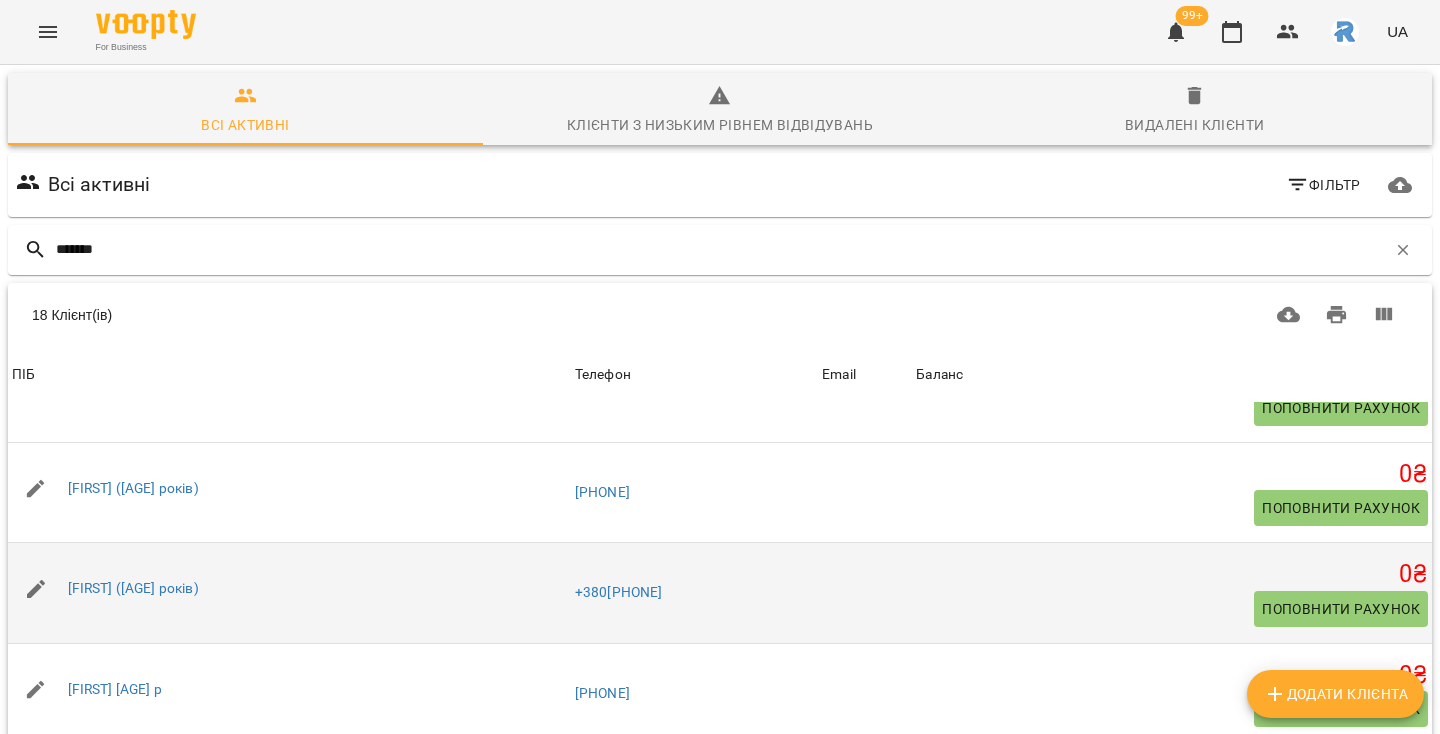 scroll, scrollTop: 72, scrollLeft: 0, axis: vertical 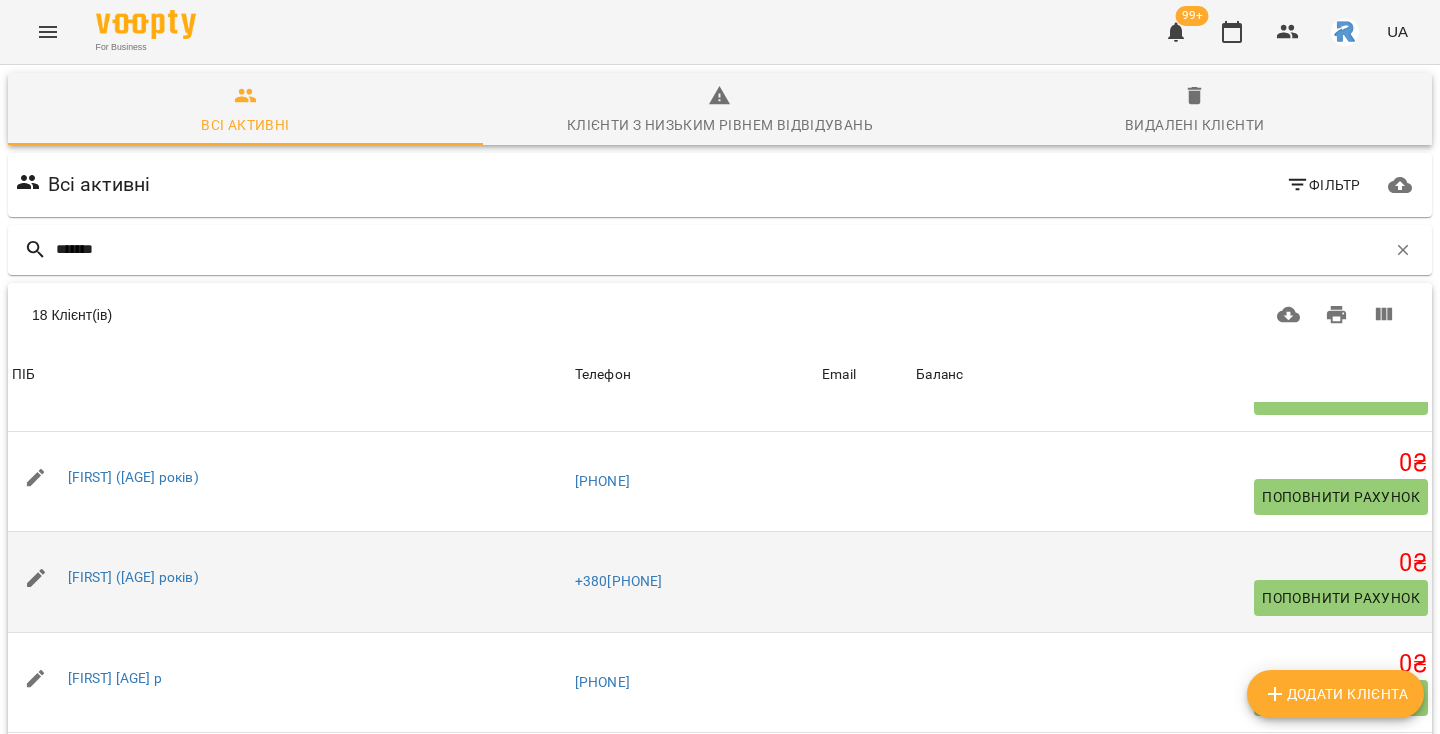type on "*******" 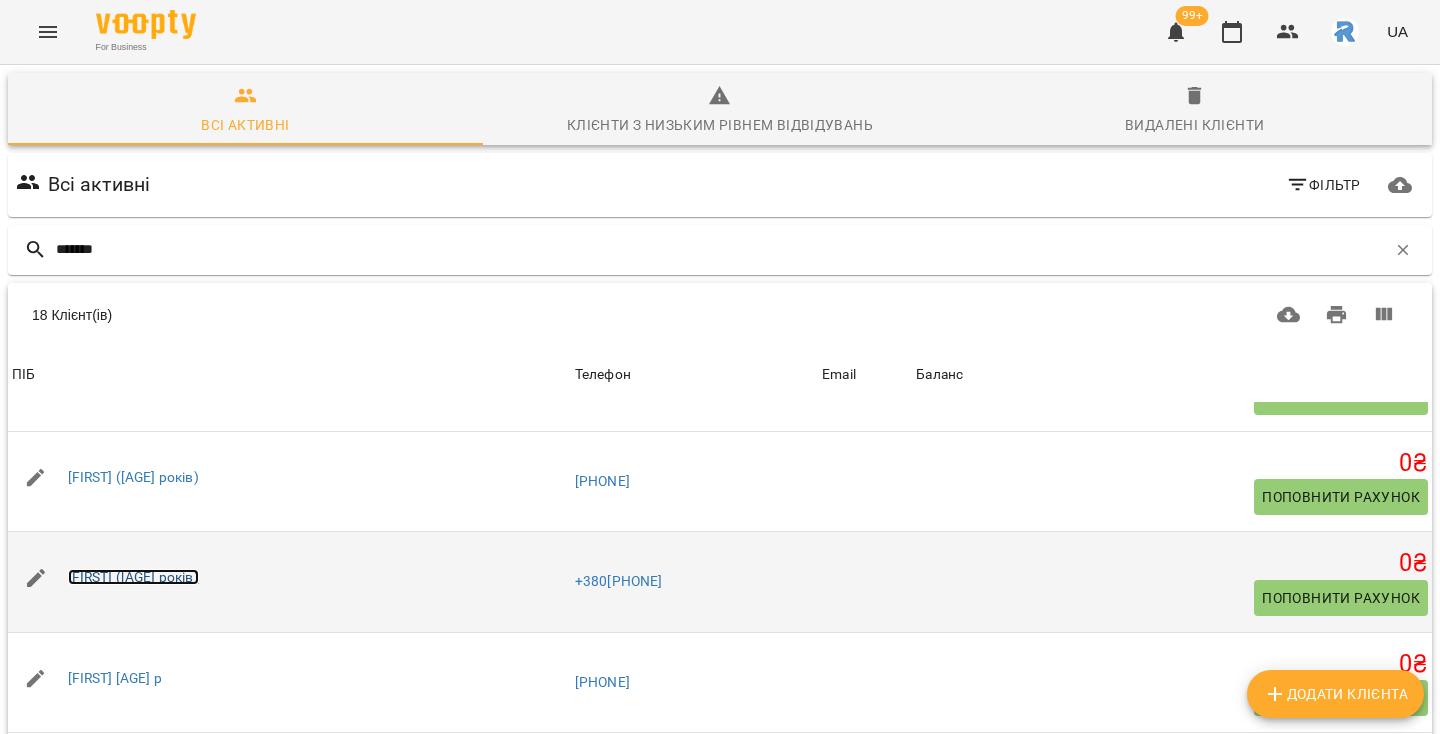 click on "[FIRST] ([AGE] років)" at bounding box center (133, 577) 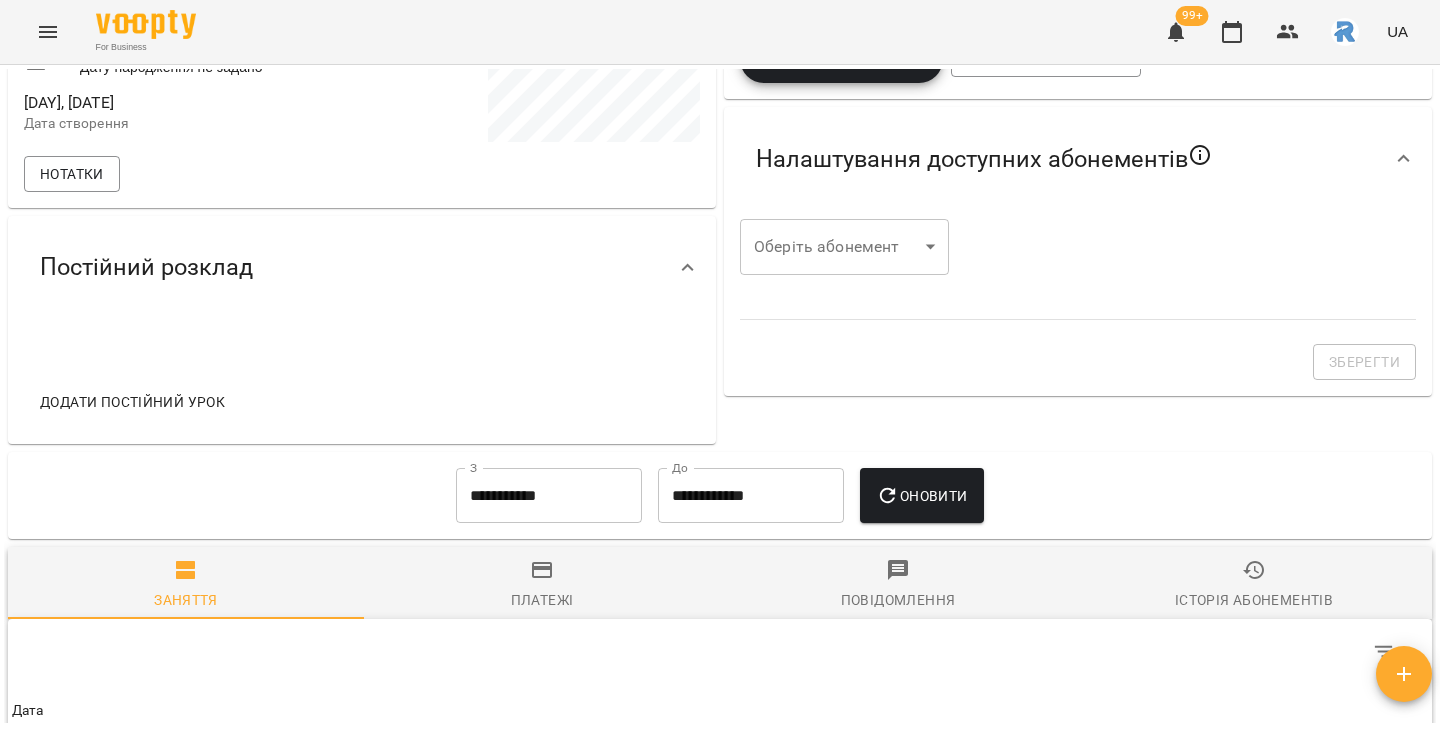 scroll, scrollTop: 458, scrollLeft: 0, axis: vertical 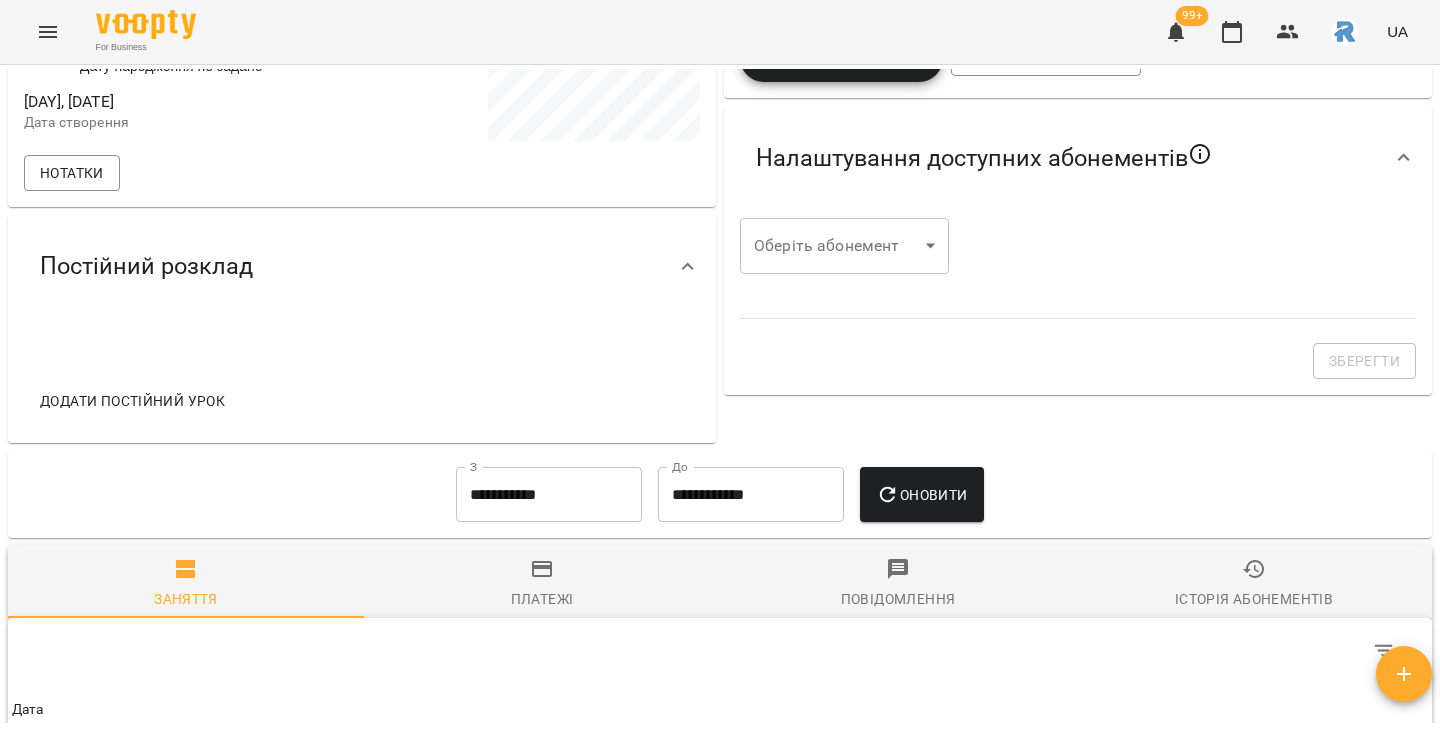 drag, startPoint x: 174, startPoint y: 414, endPoint x: 720, endPoint y: 357, distance: 548.9672 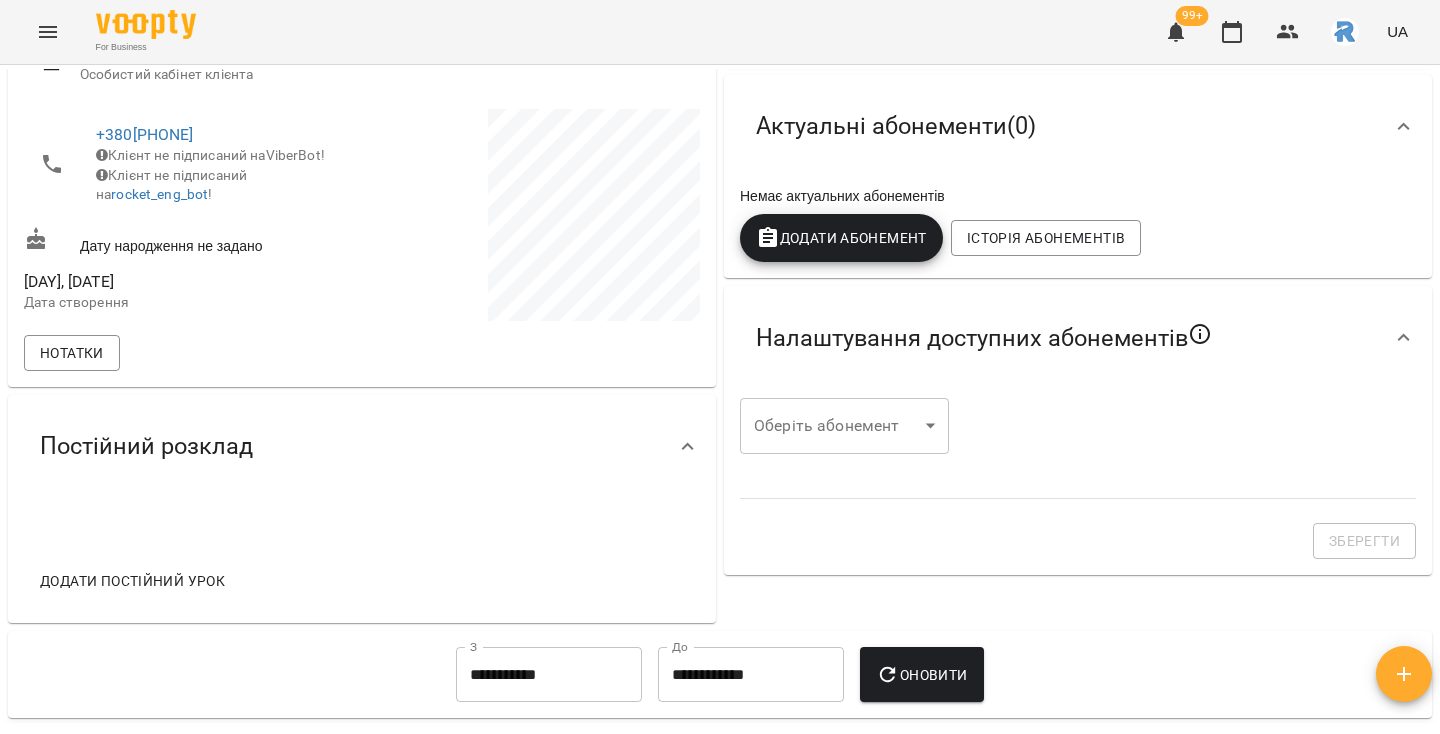 scroll, scrollTop: 236, scrollLeft: 0, axis: vertical 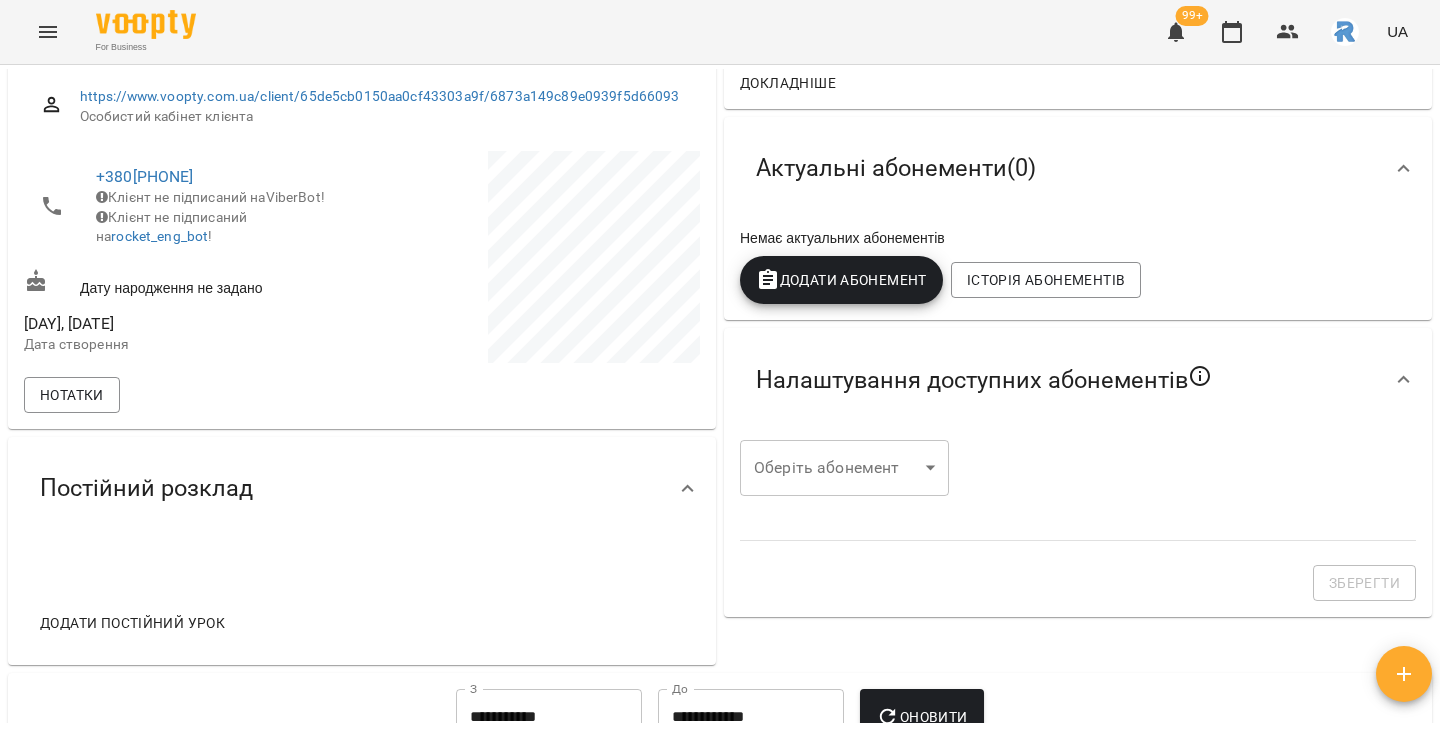 click on "Додати Абонемент" at bounding box center [841, 280] 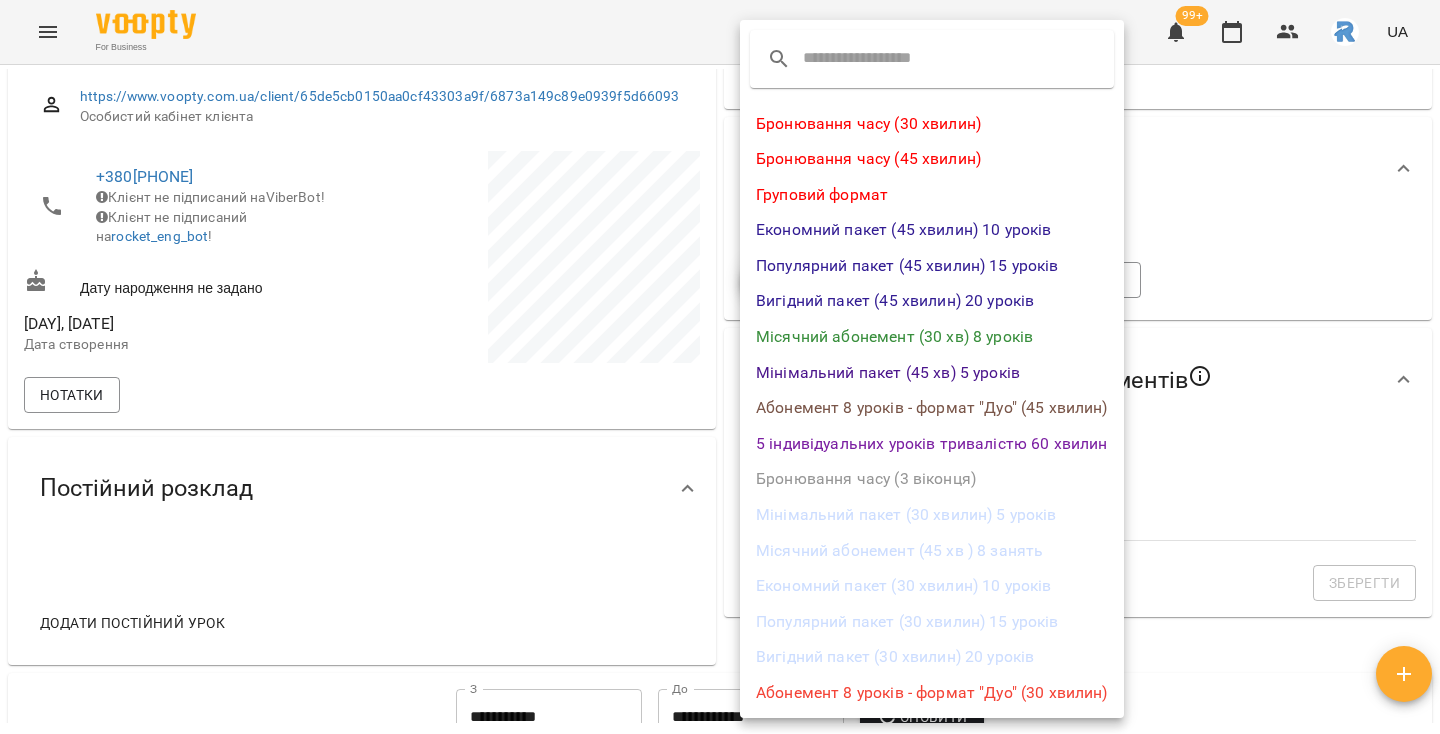 click on "Мінімальний пакет (45 хв) 5 уроків" at bounding box center (932, 373) 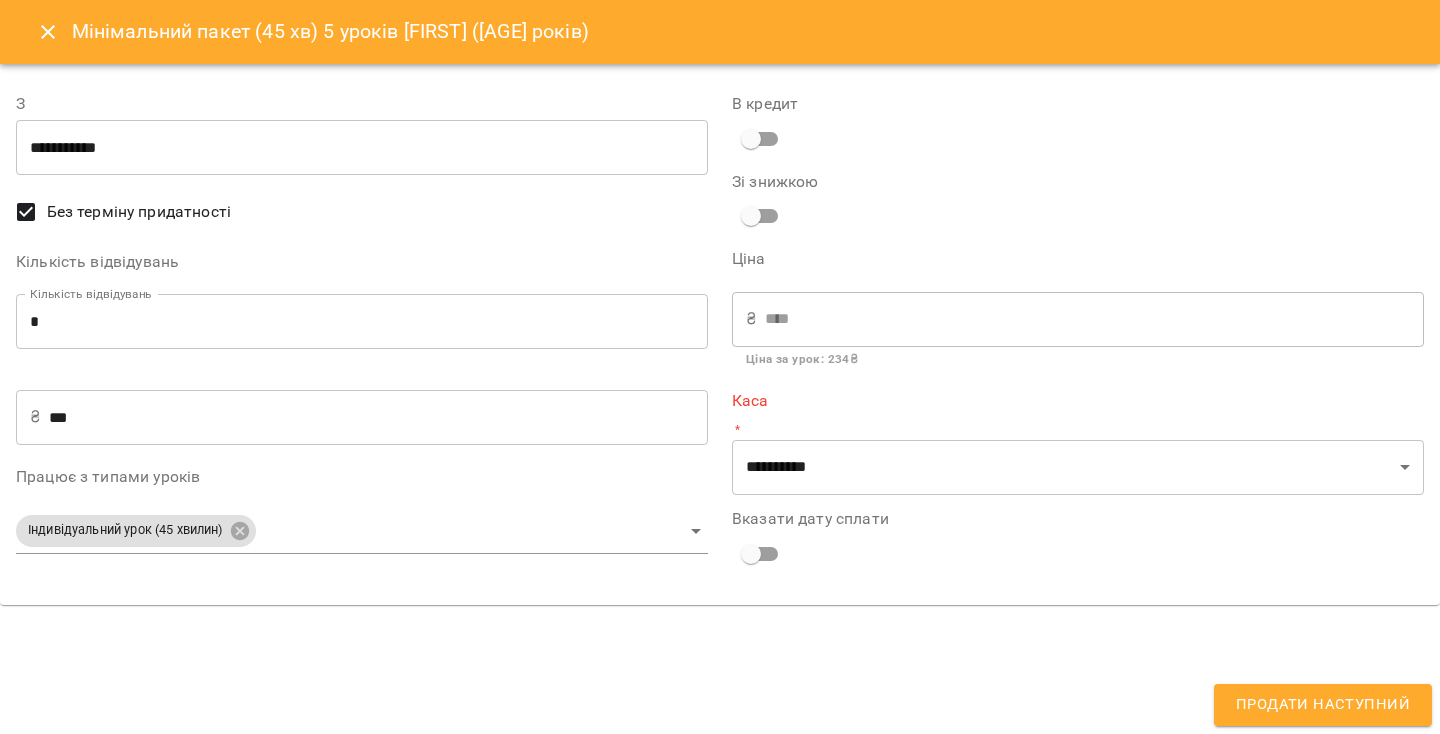 click on "*" at bounding box center (362, 322) 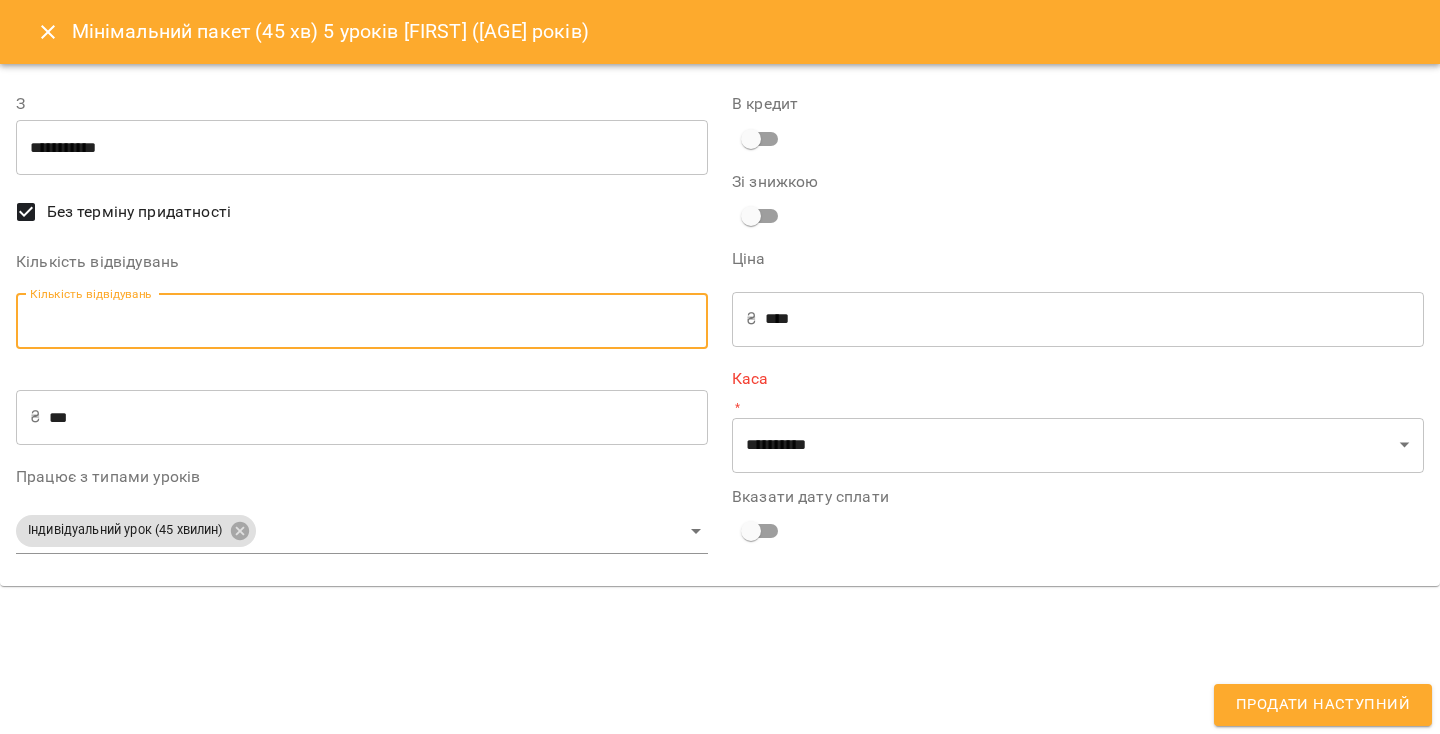 type on "*" 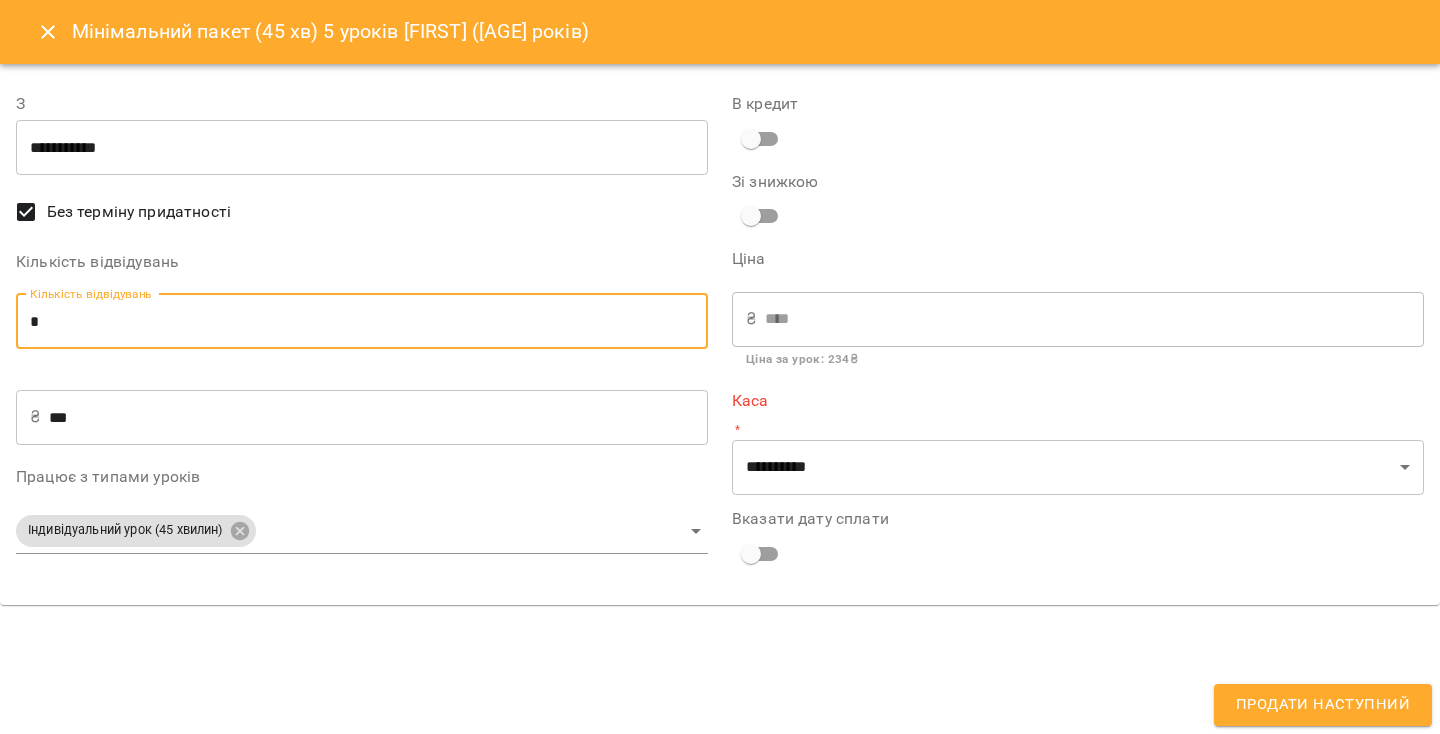 type on "*" 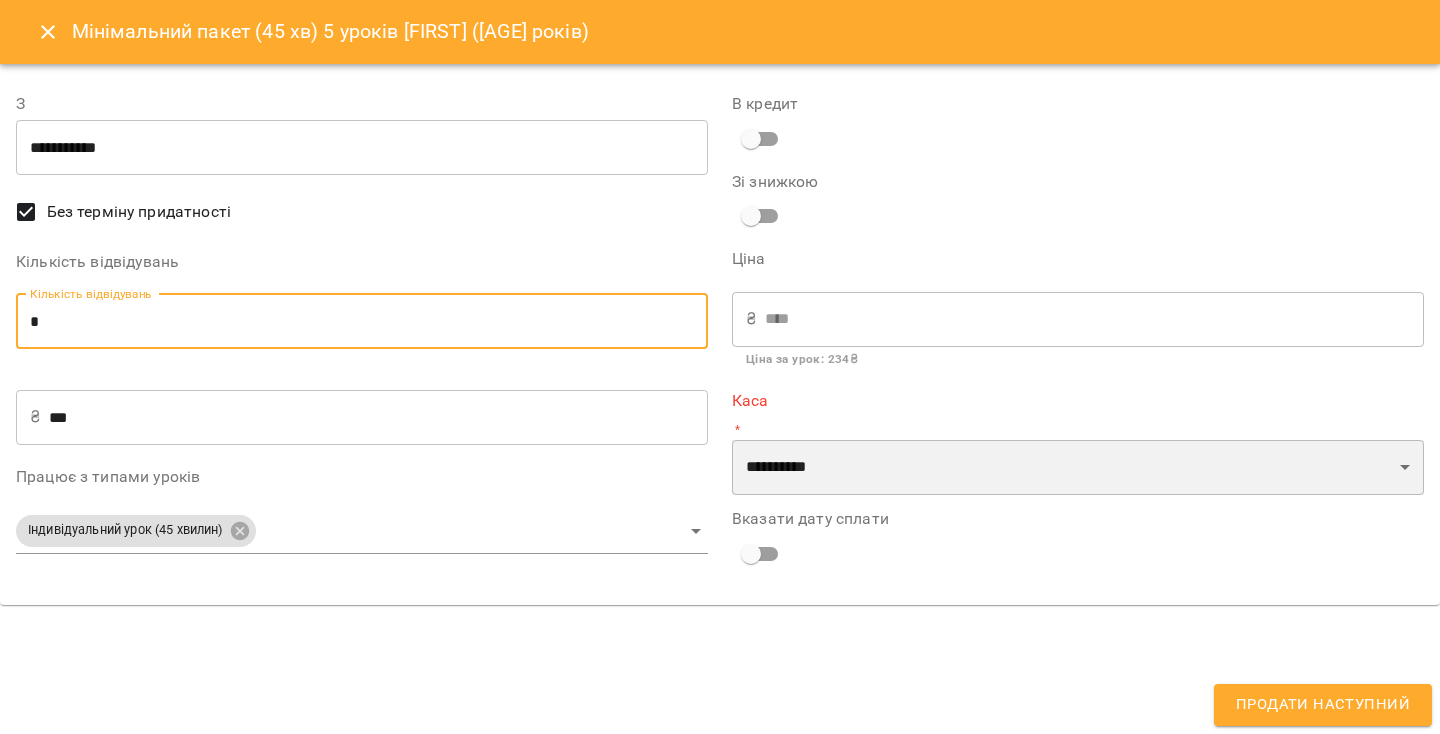 click on "**********" at bounding box center (1078, 468) 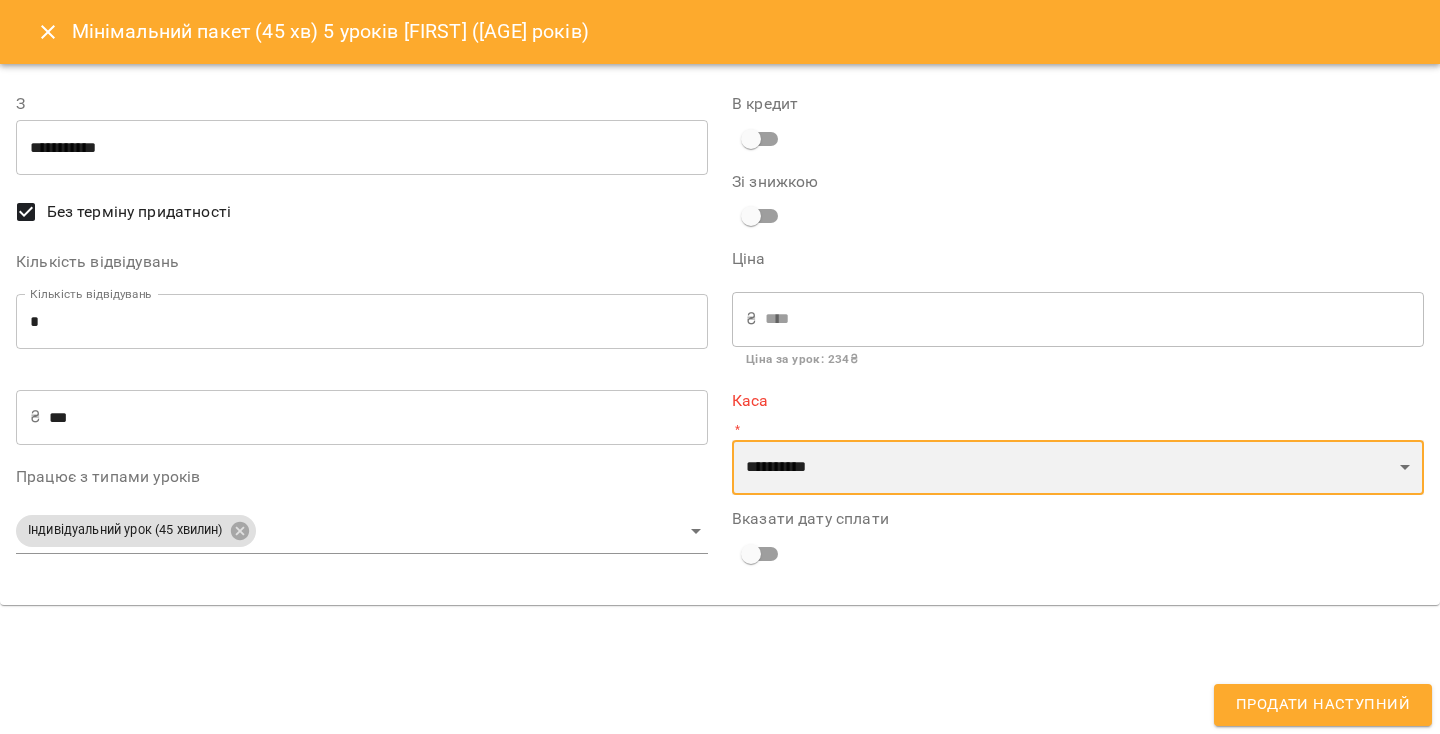 select on "**********" 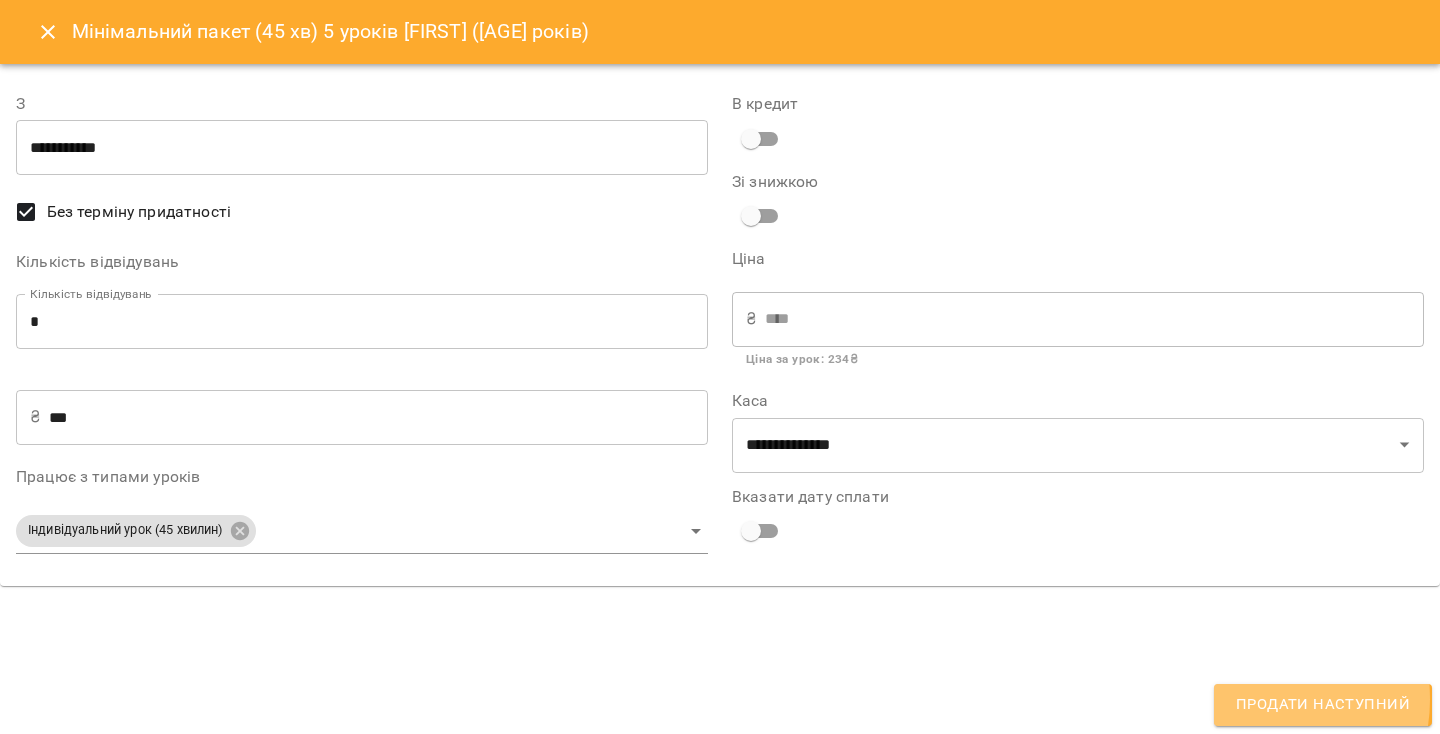 click on "Продати наступний" at bounding box center (1323, 705) 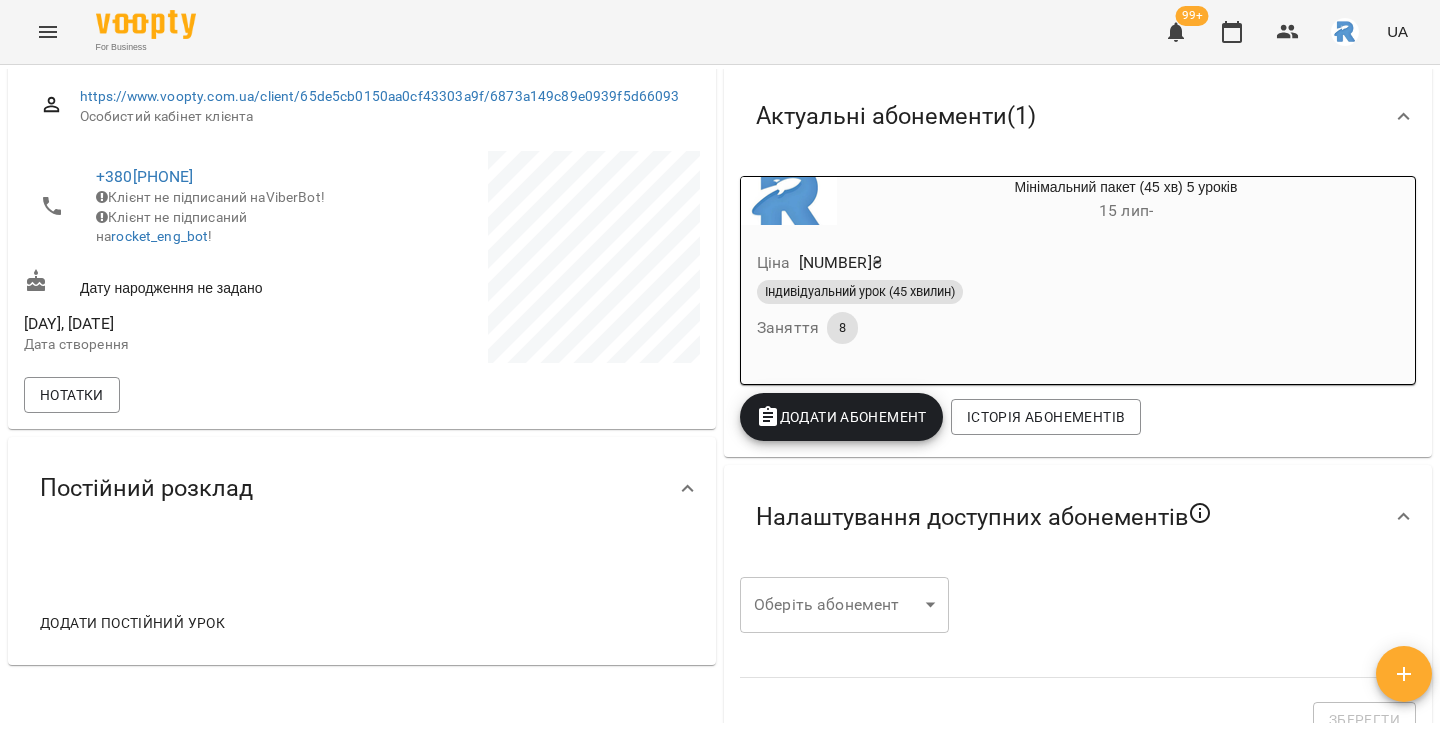click on "Додати постійний урок" at bounding box center (132, 623) 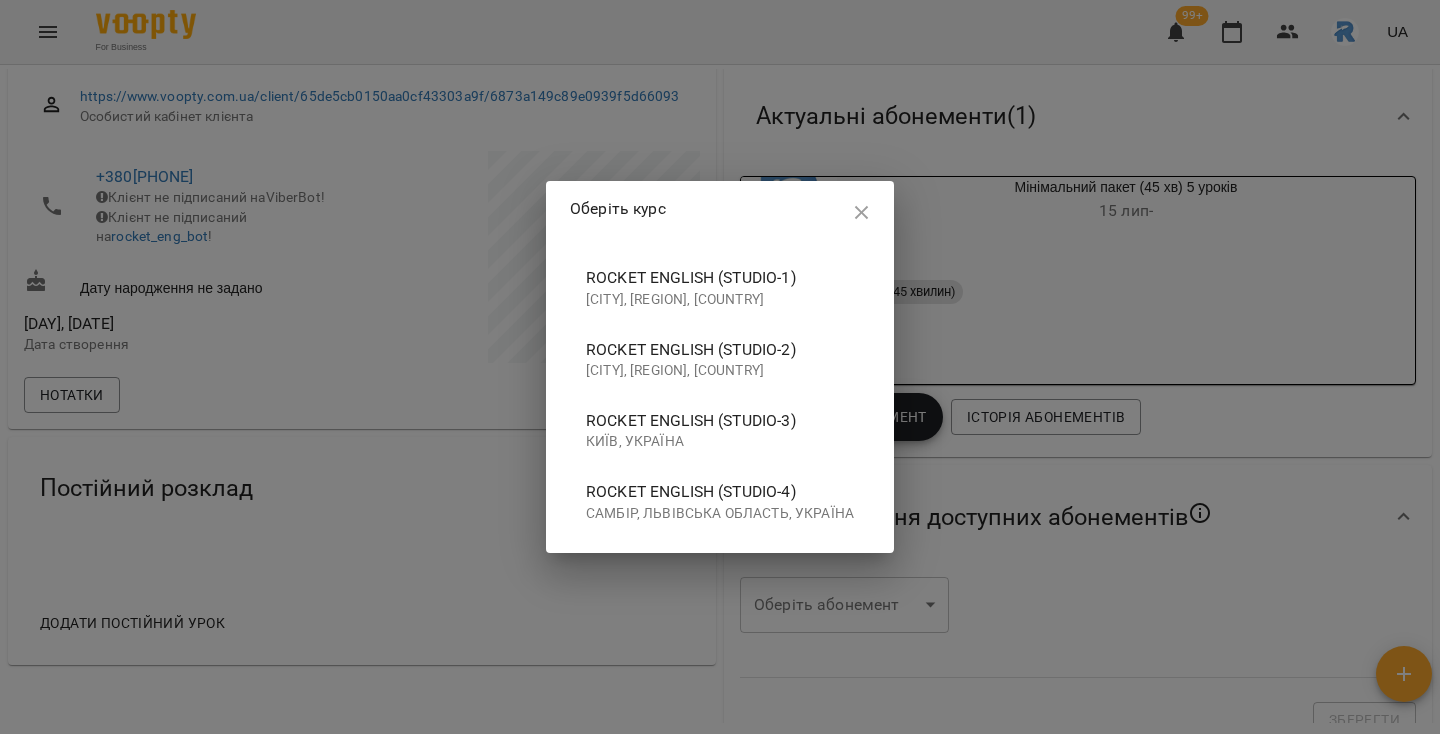 click on "Самбір, Львівська область, Україна" at bounding box center [720, 514] 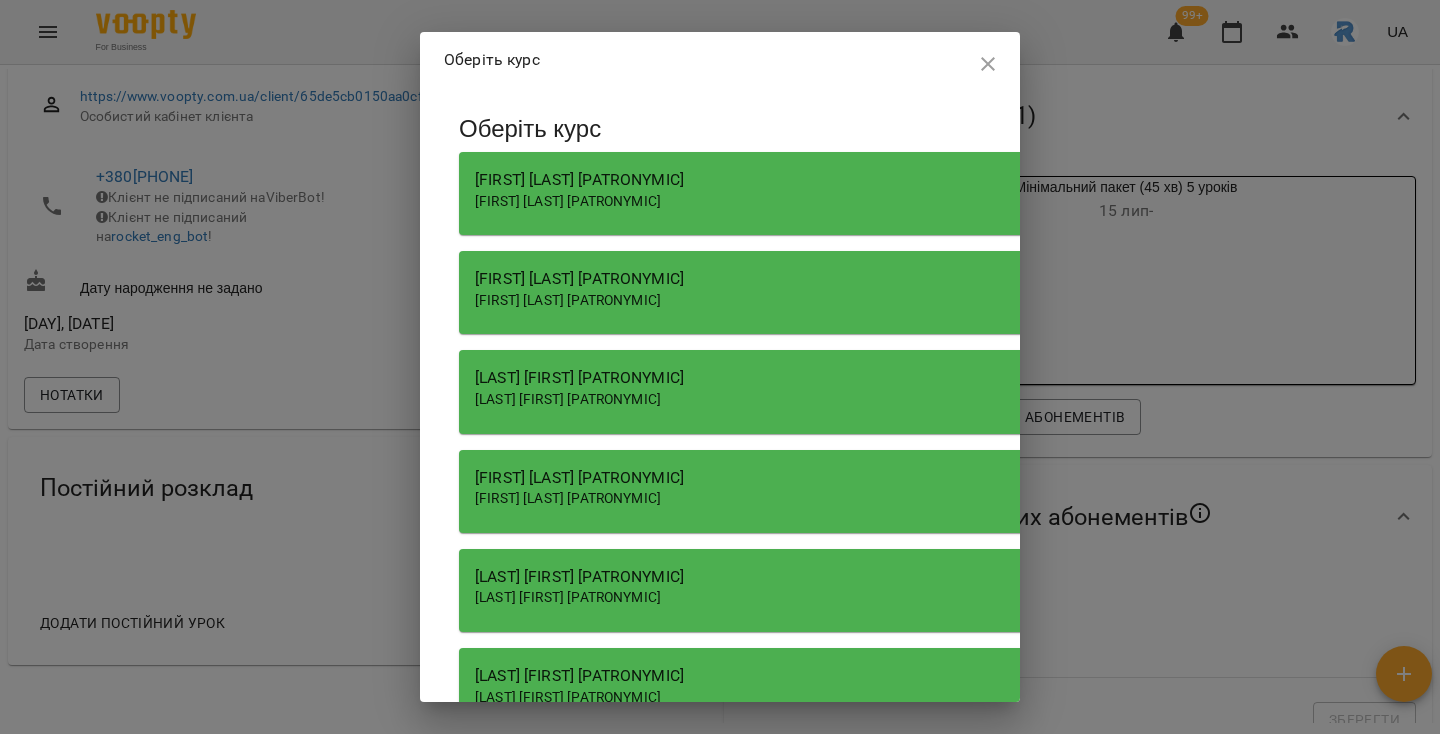 scroll, scrollTop: 710, scrollLeft: 0, axis: vertical 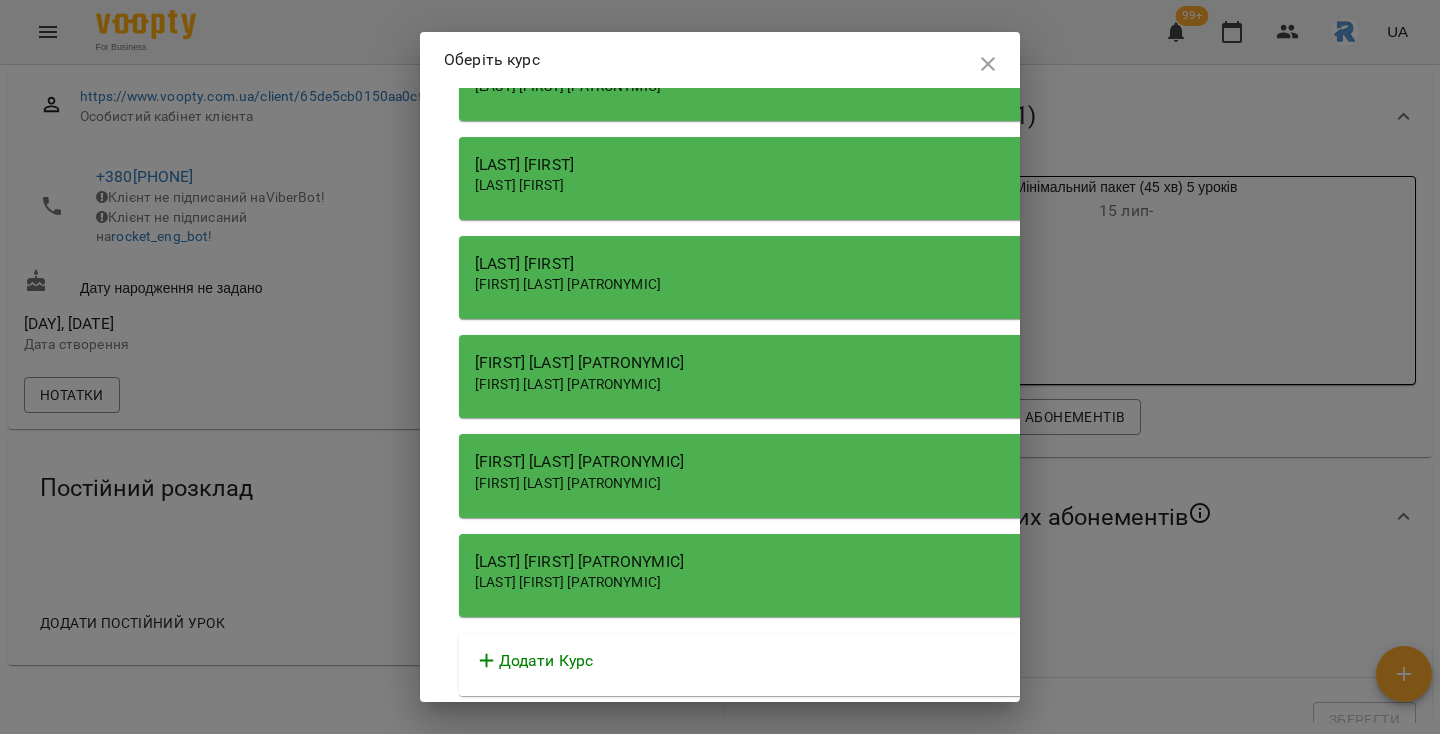 click on "[FIRST] [LAST] [PATRONYMIC]" at bounding box center [1029, 462] 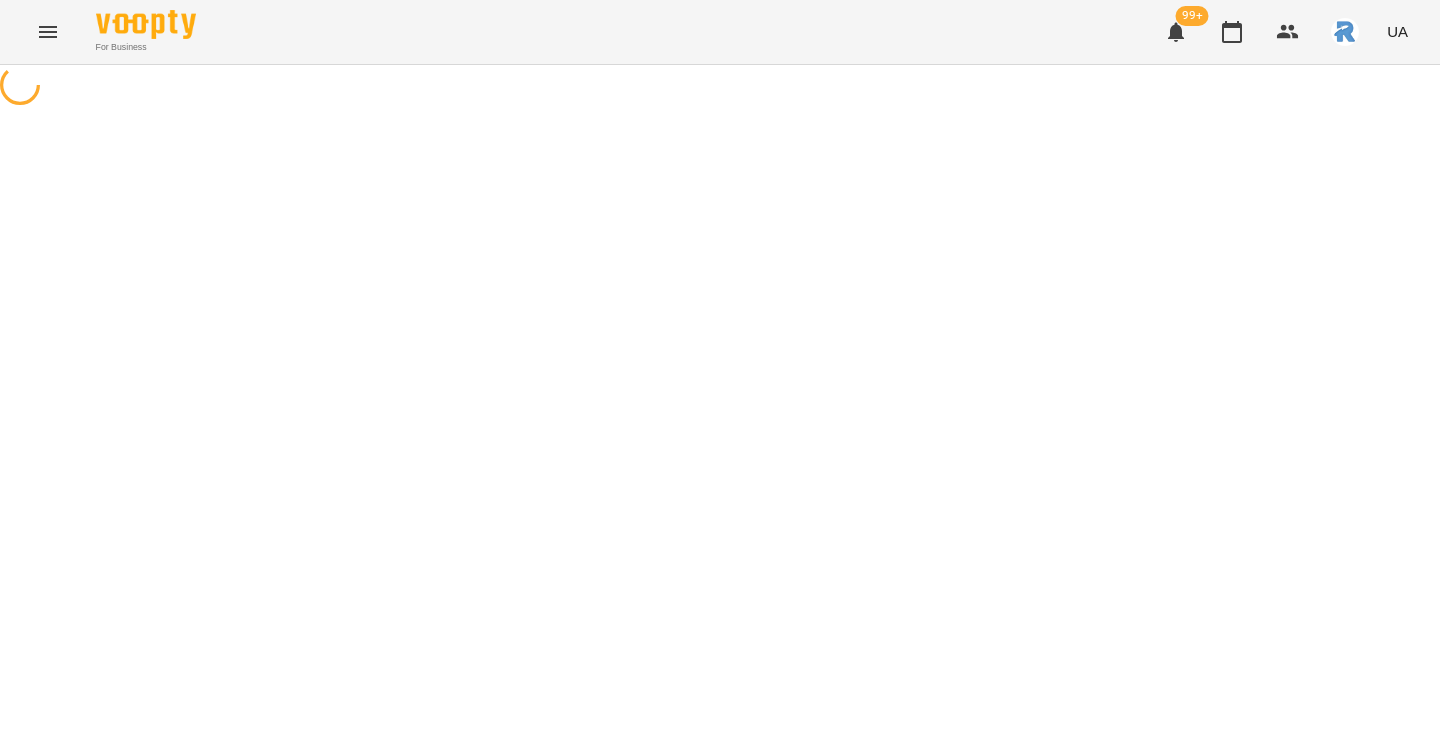 select on "**********" 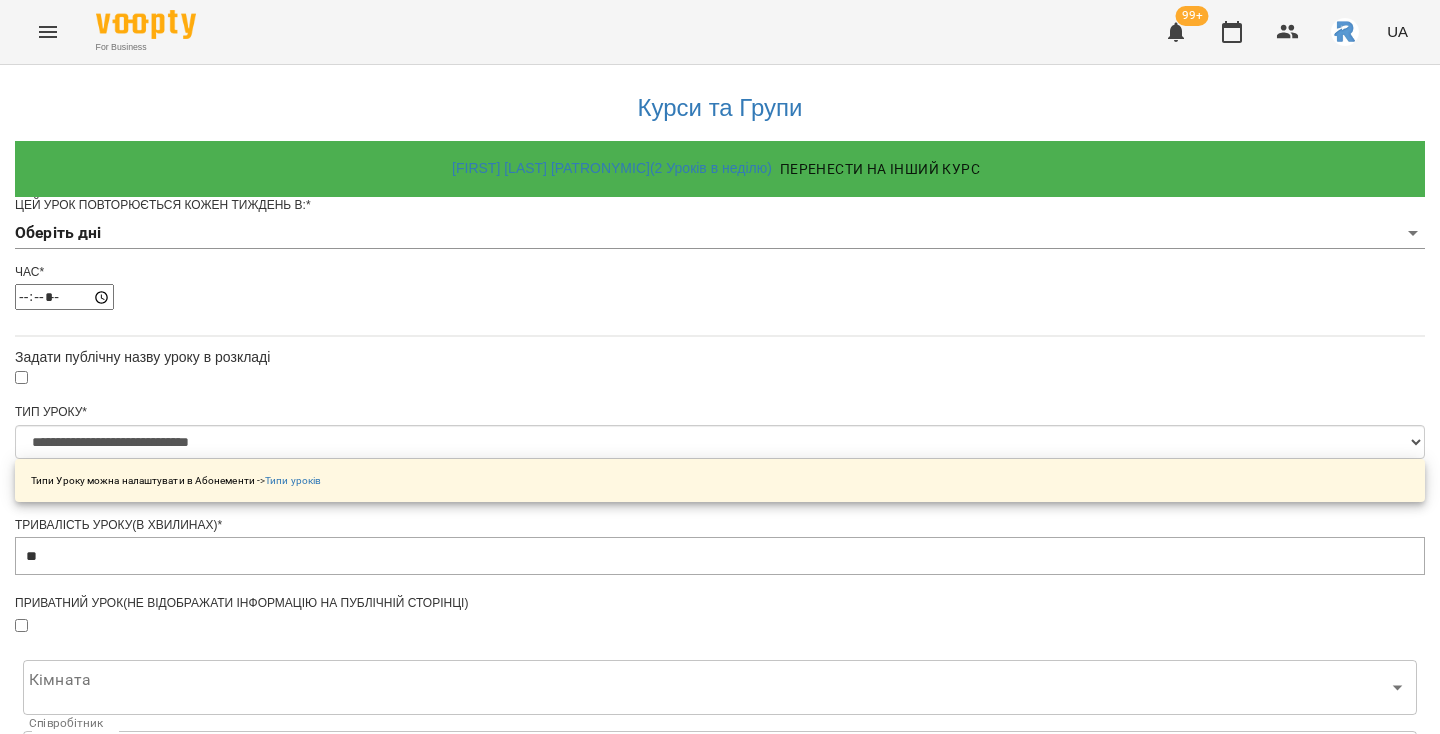 click on "**********" at bounding box center (720, 638) 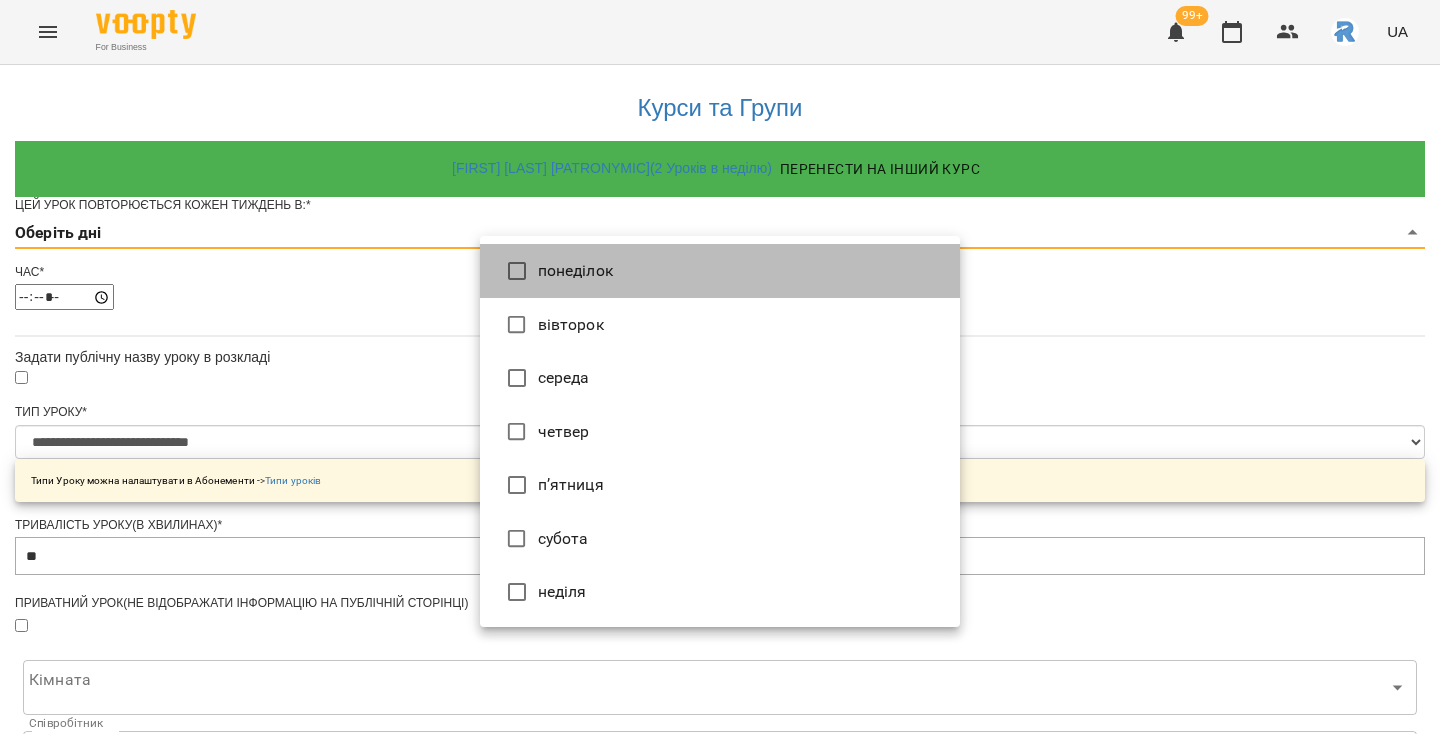 click on "понеділок" at bounding box center [720, 271] 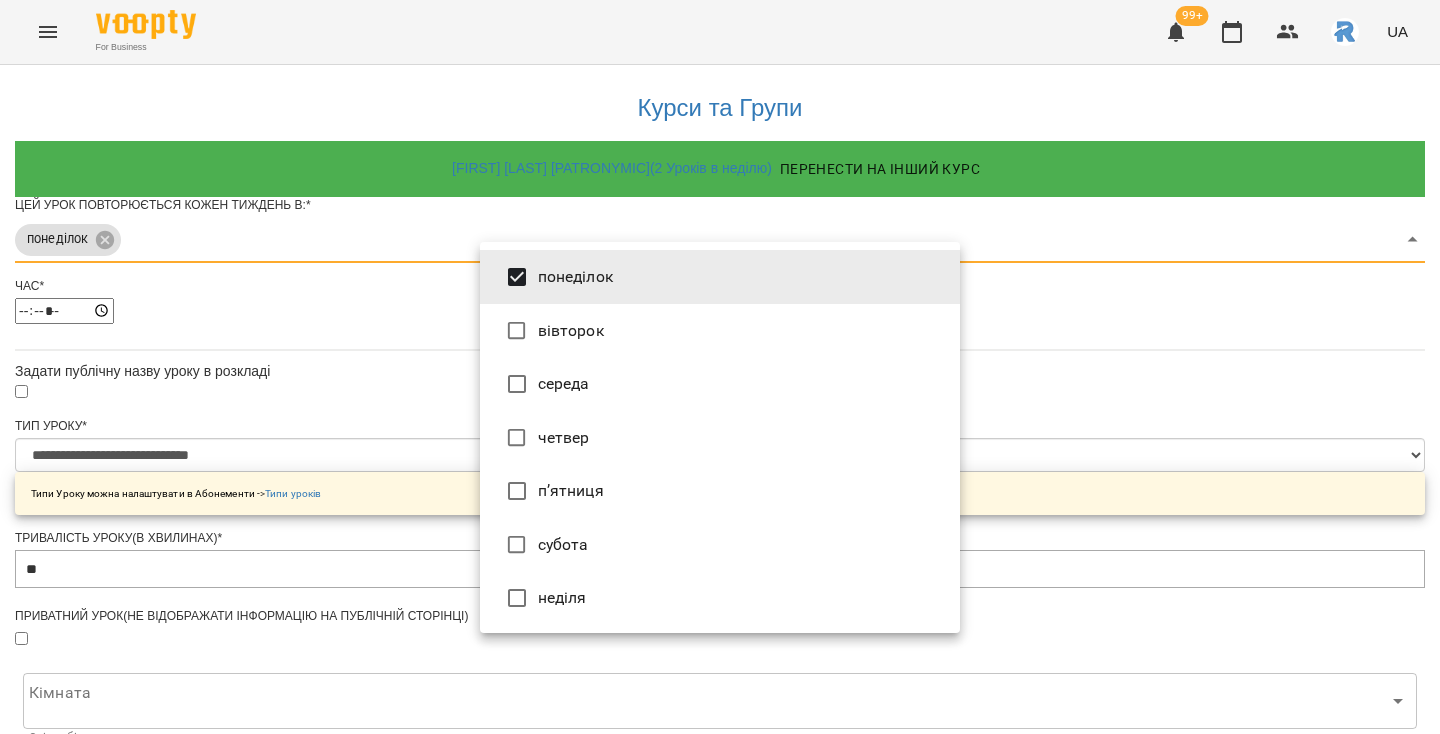click on "четвер" at bounding box center (720, 438) 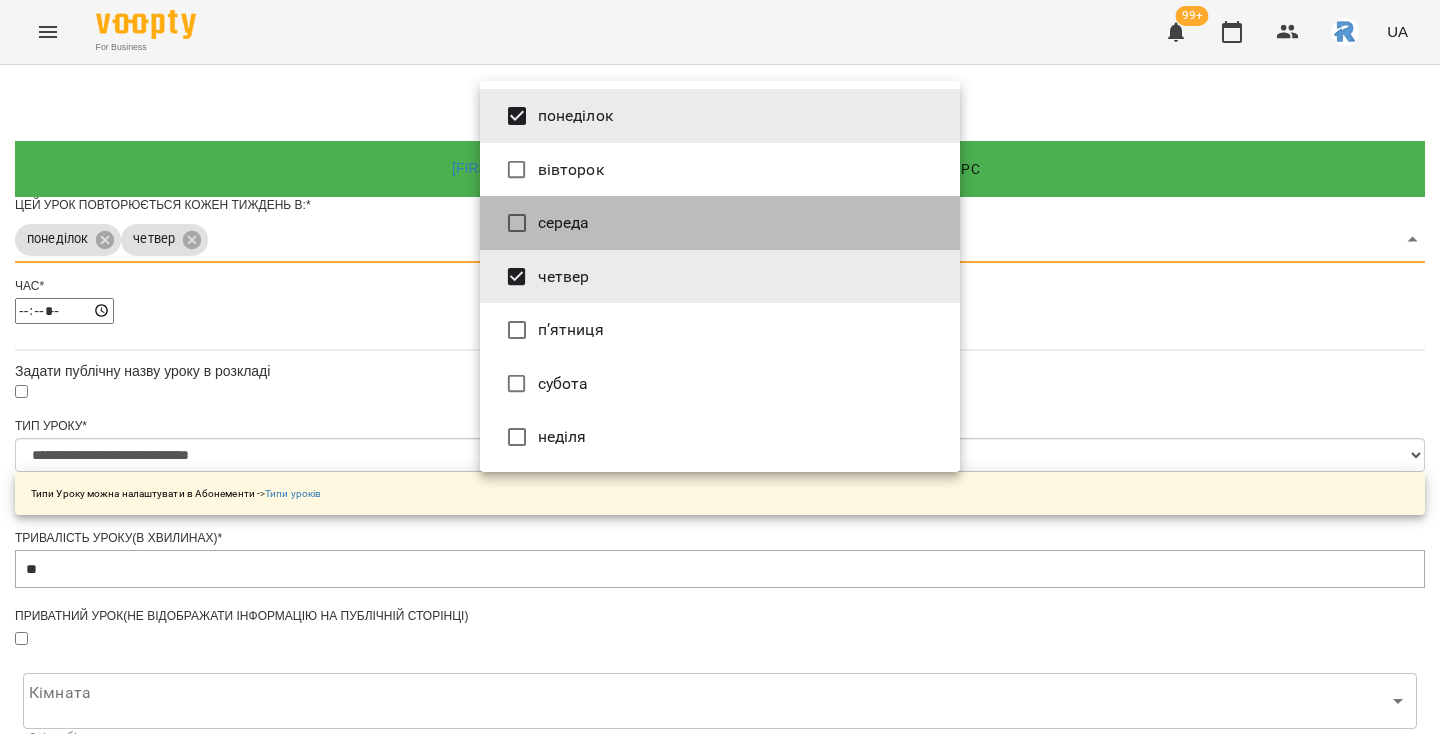click on "середа" at bounding box center [720, 223] 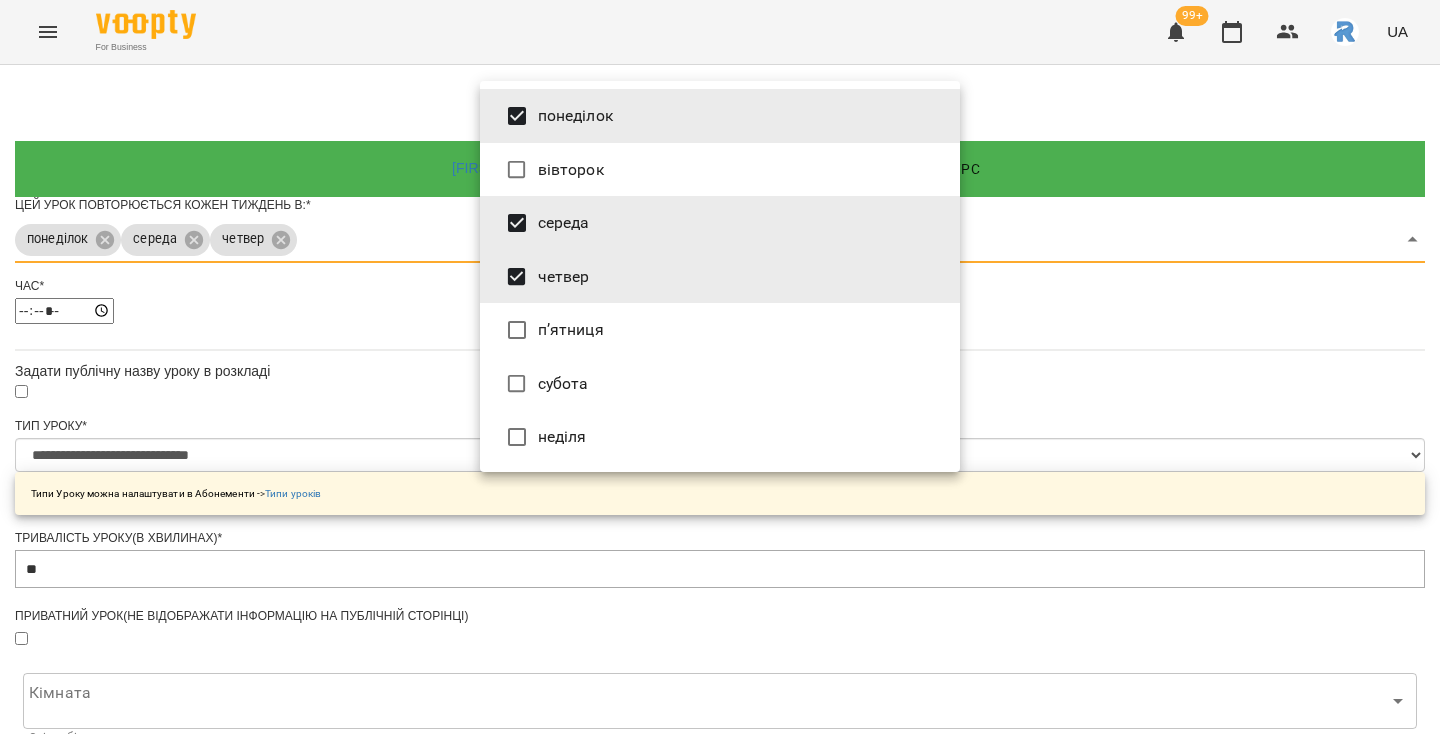 click on "четвер" at bounding box center [720, 277] 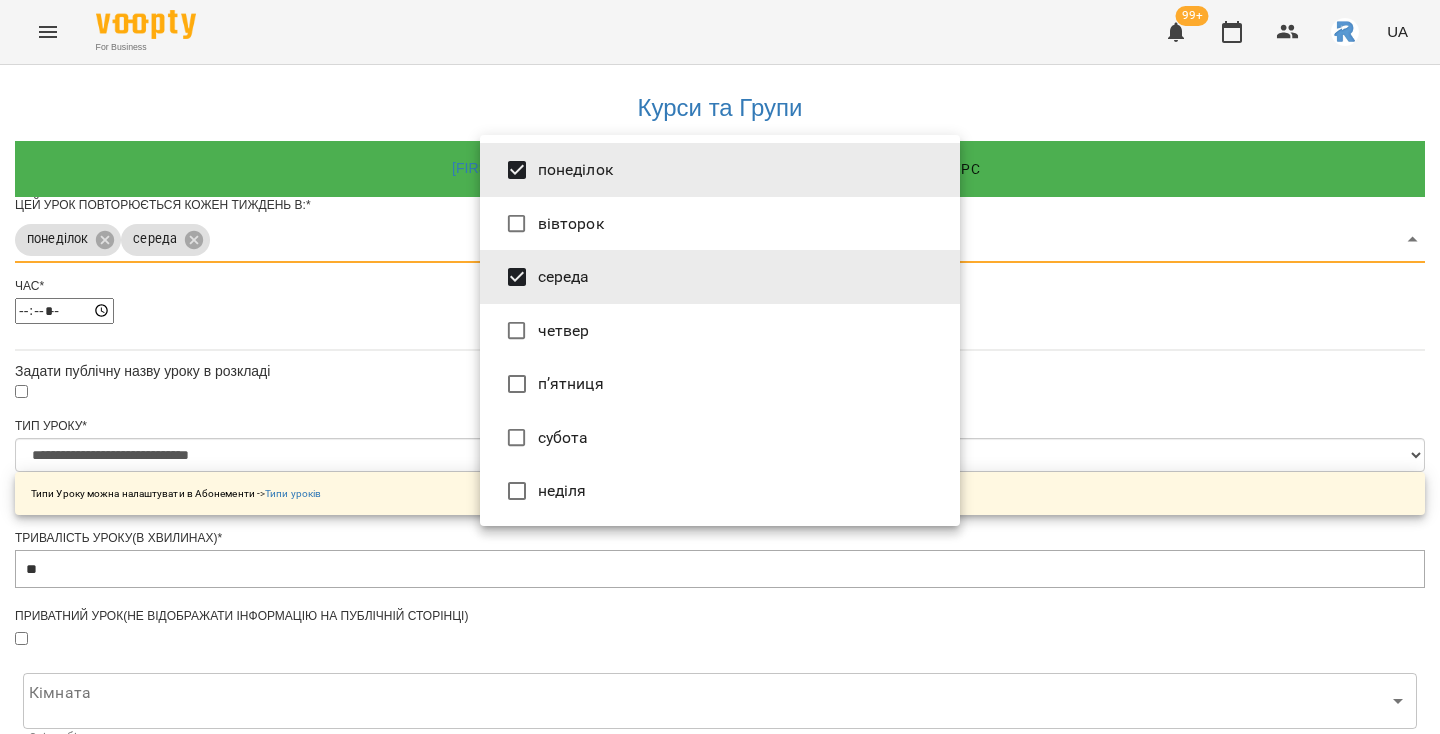 click at bounding box center [720, 367] 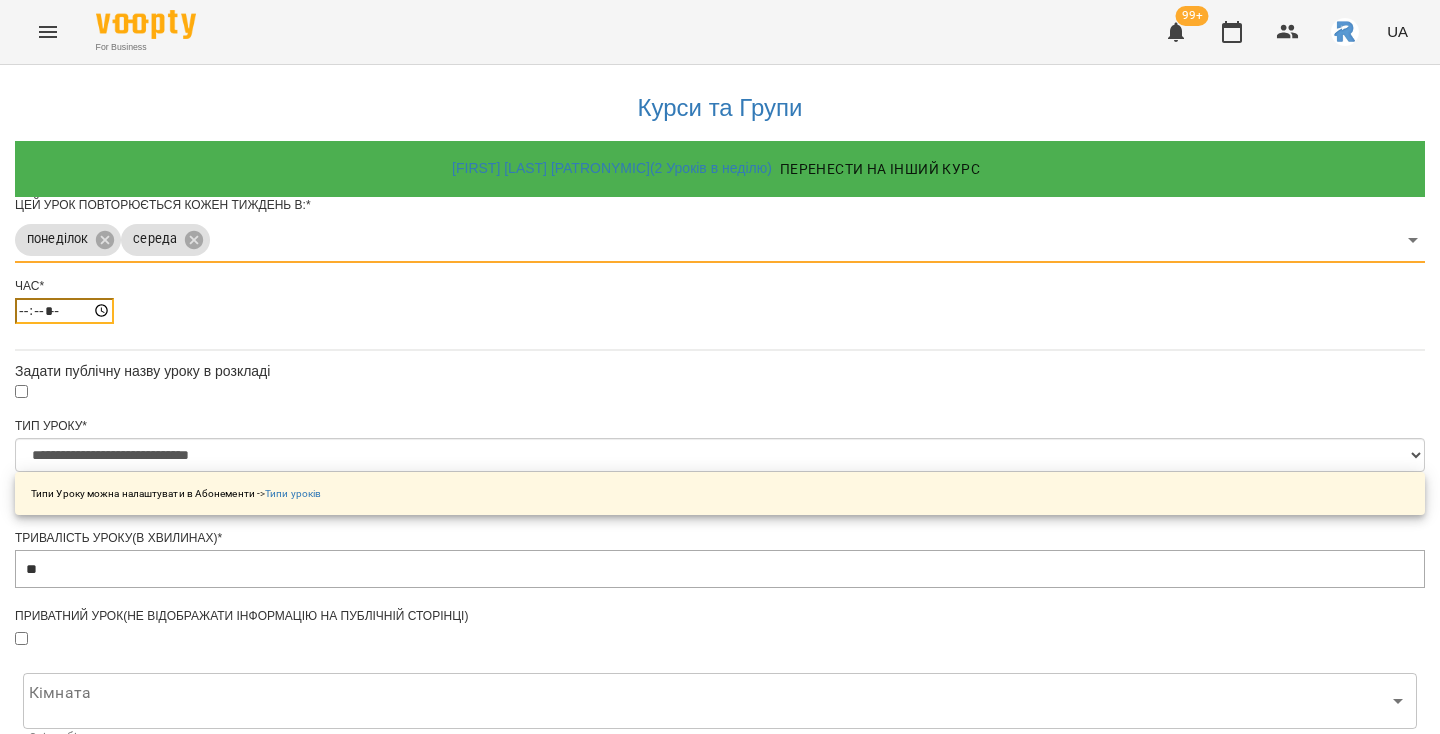 click on "*****" at bounding box center (64, 311) 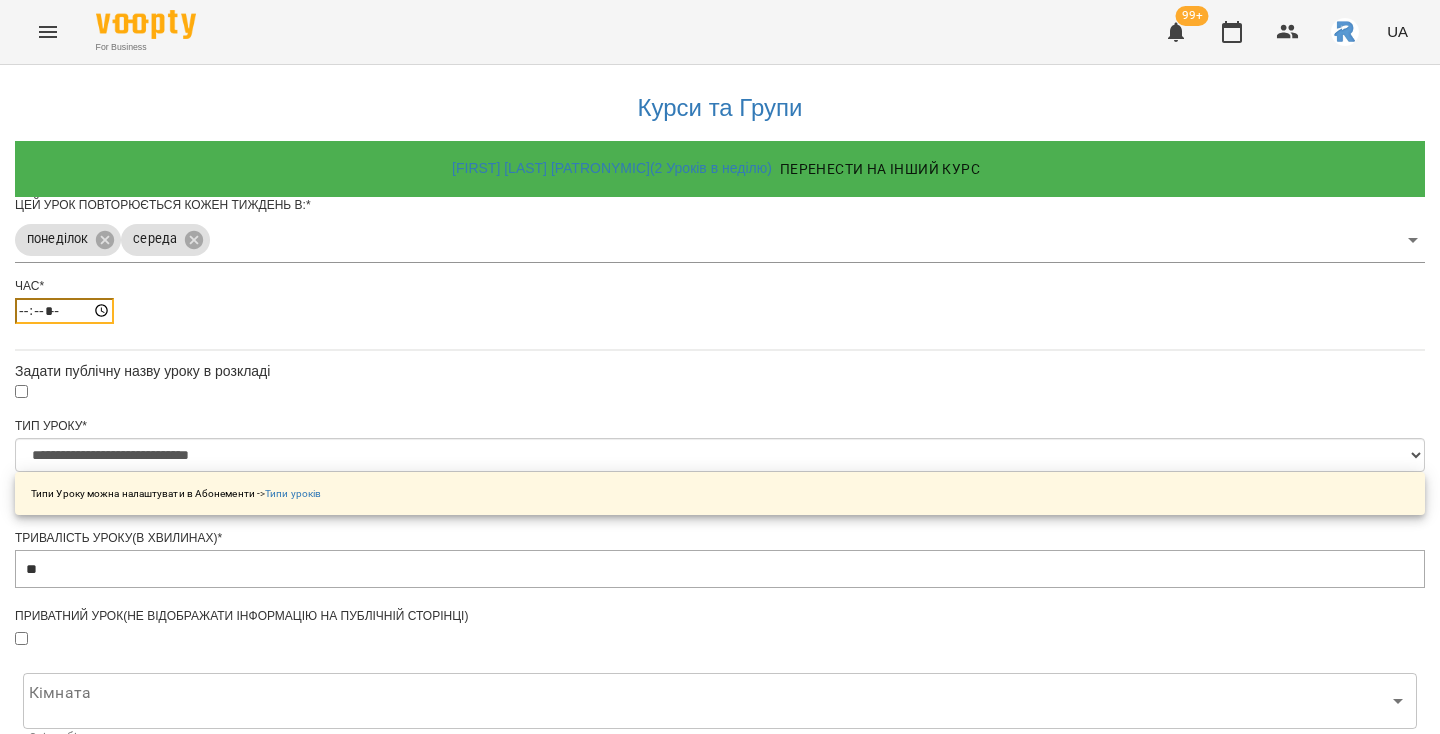 type on "*****" 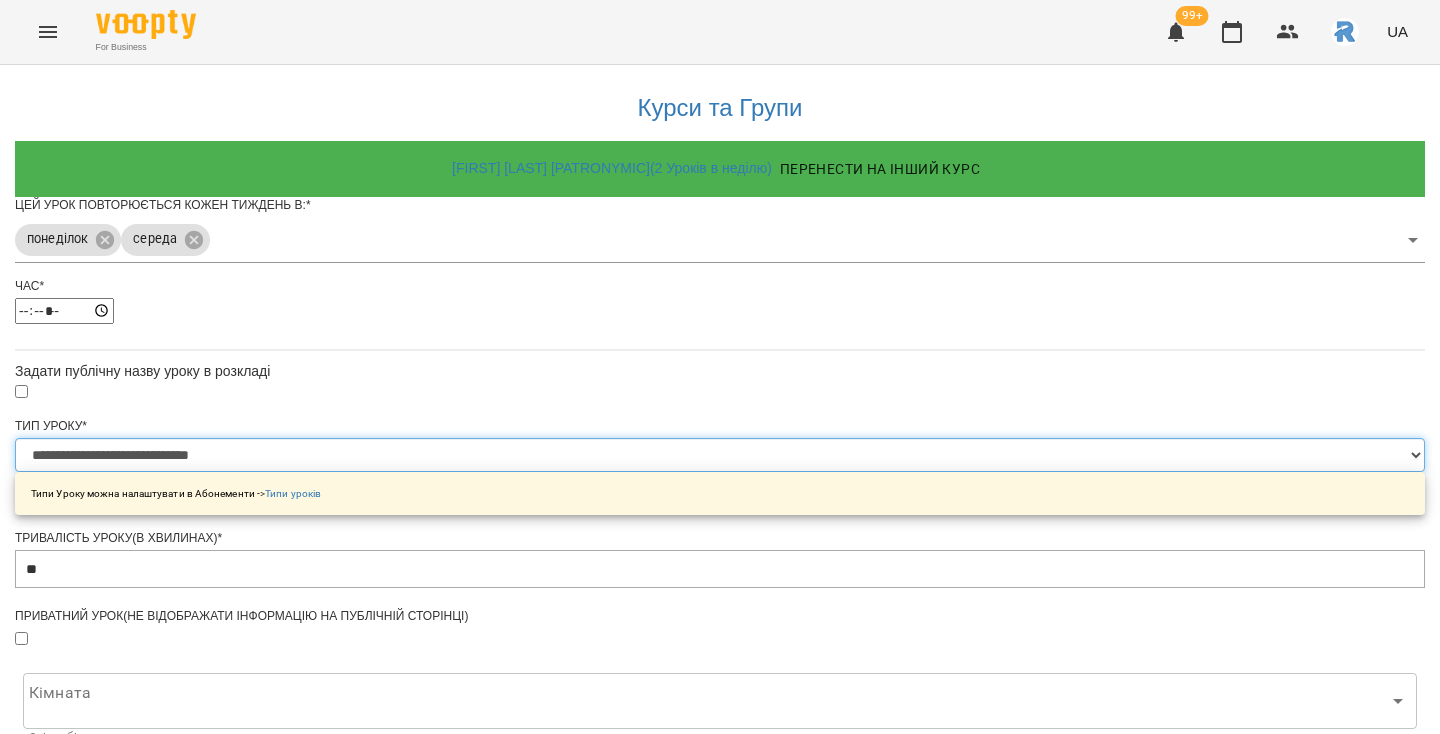 click on "**********" at bounding box center (720, 455) 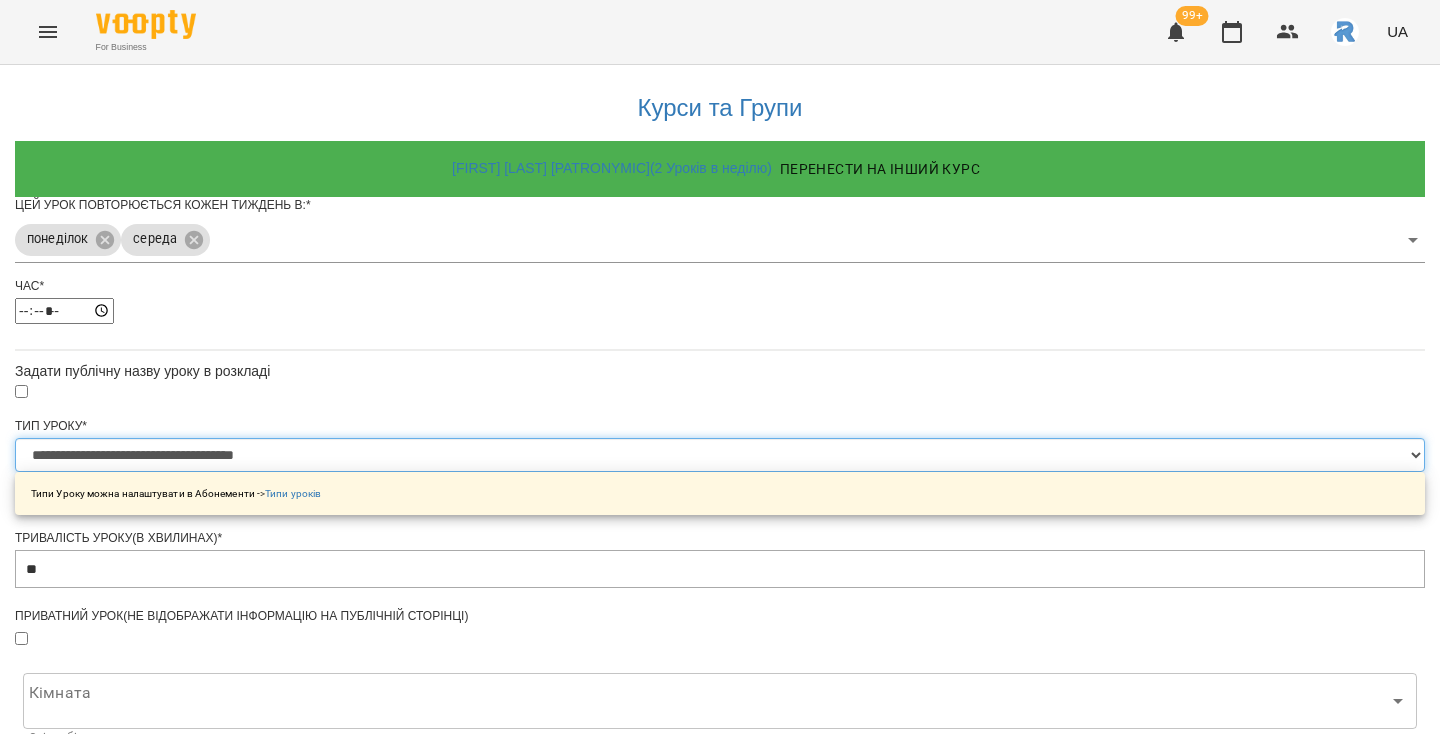type on "**" 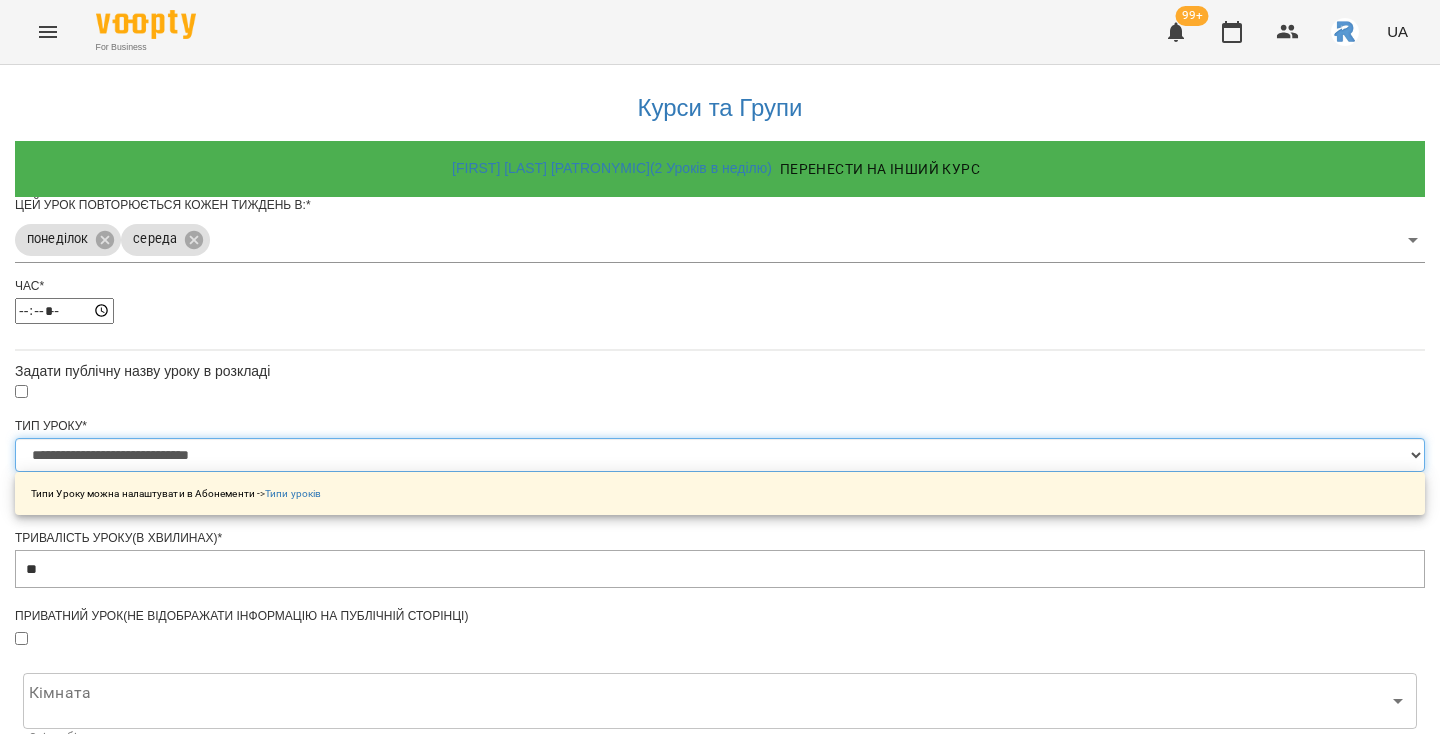 type on "**" 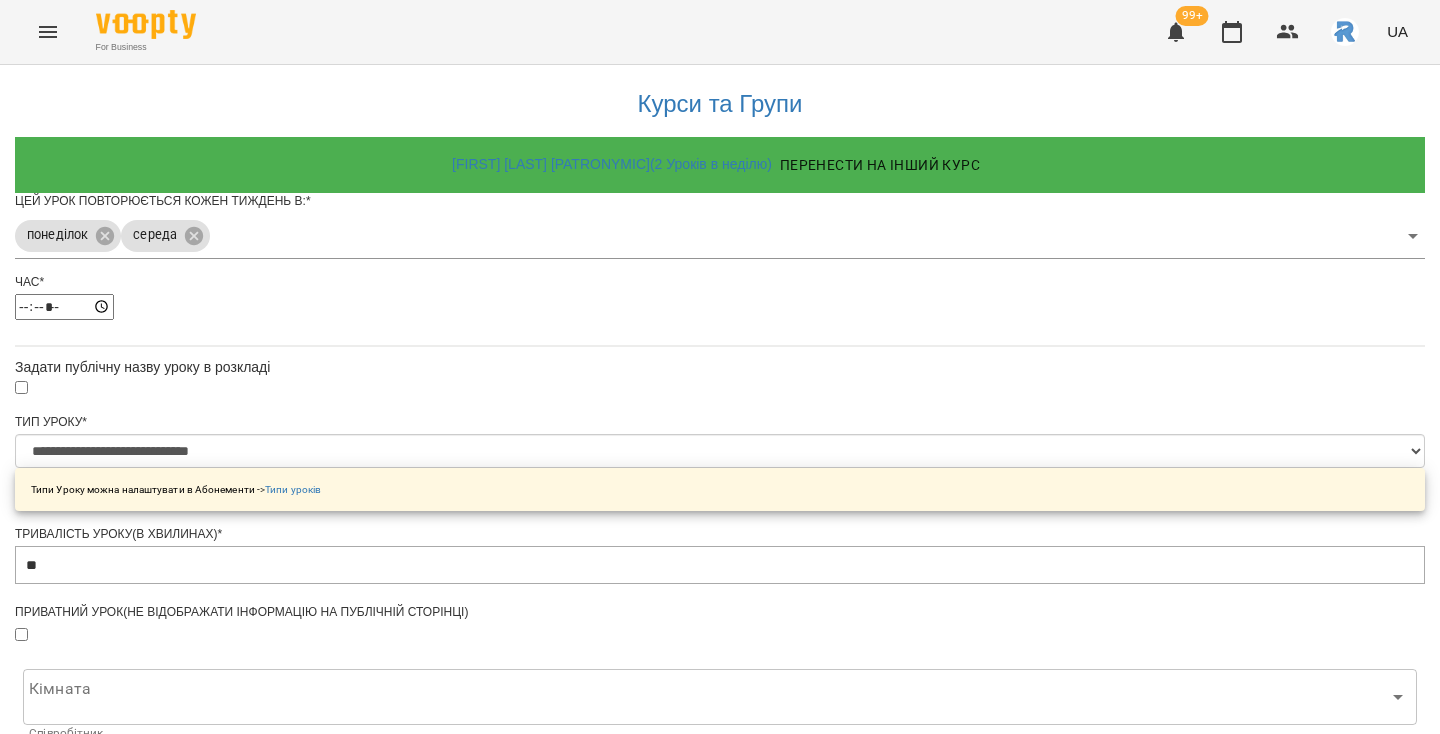 click on "Зберегти" at bounding box center (720, 1314) 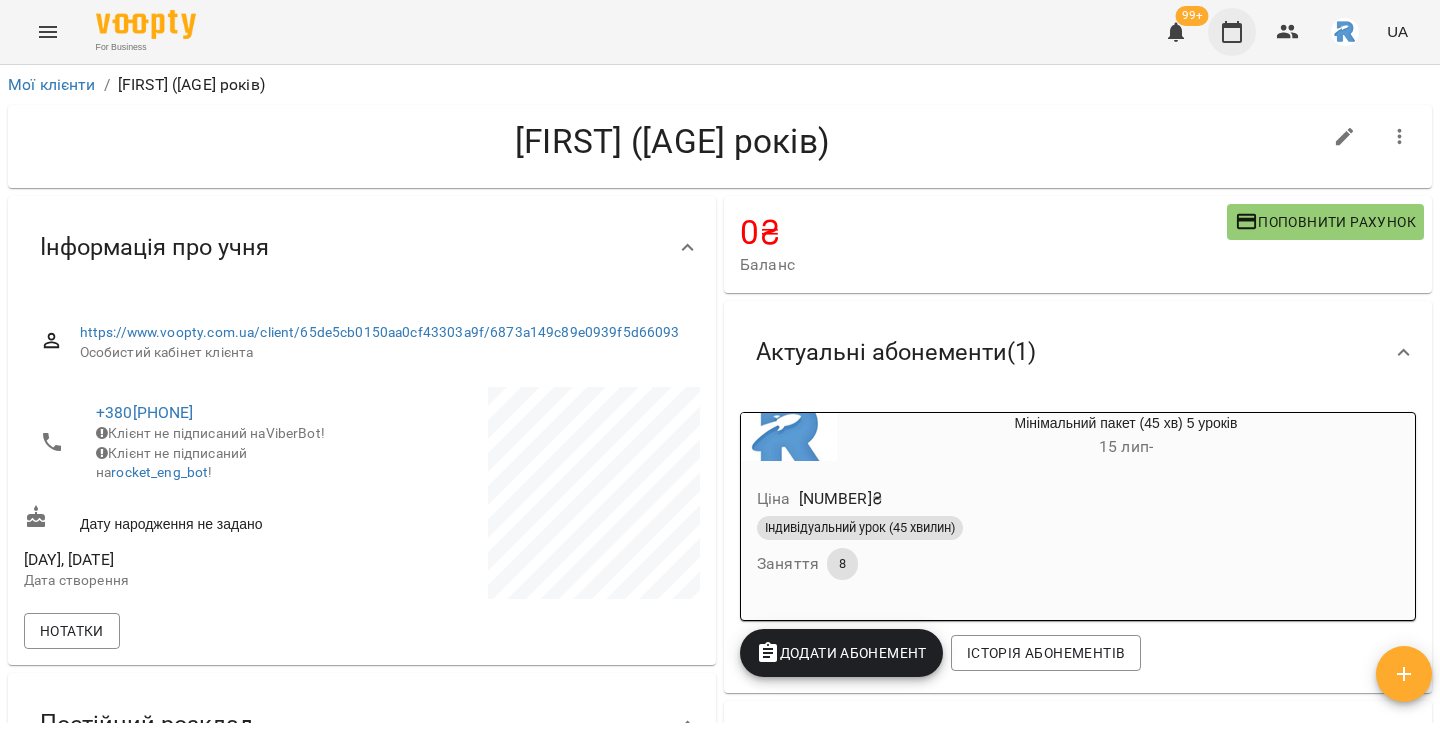 click 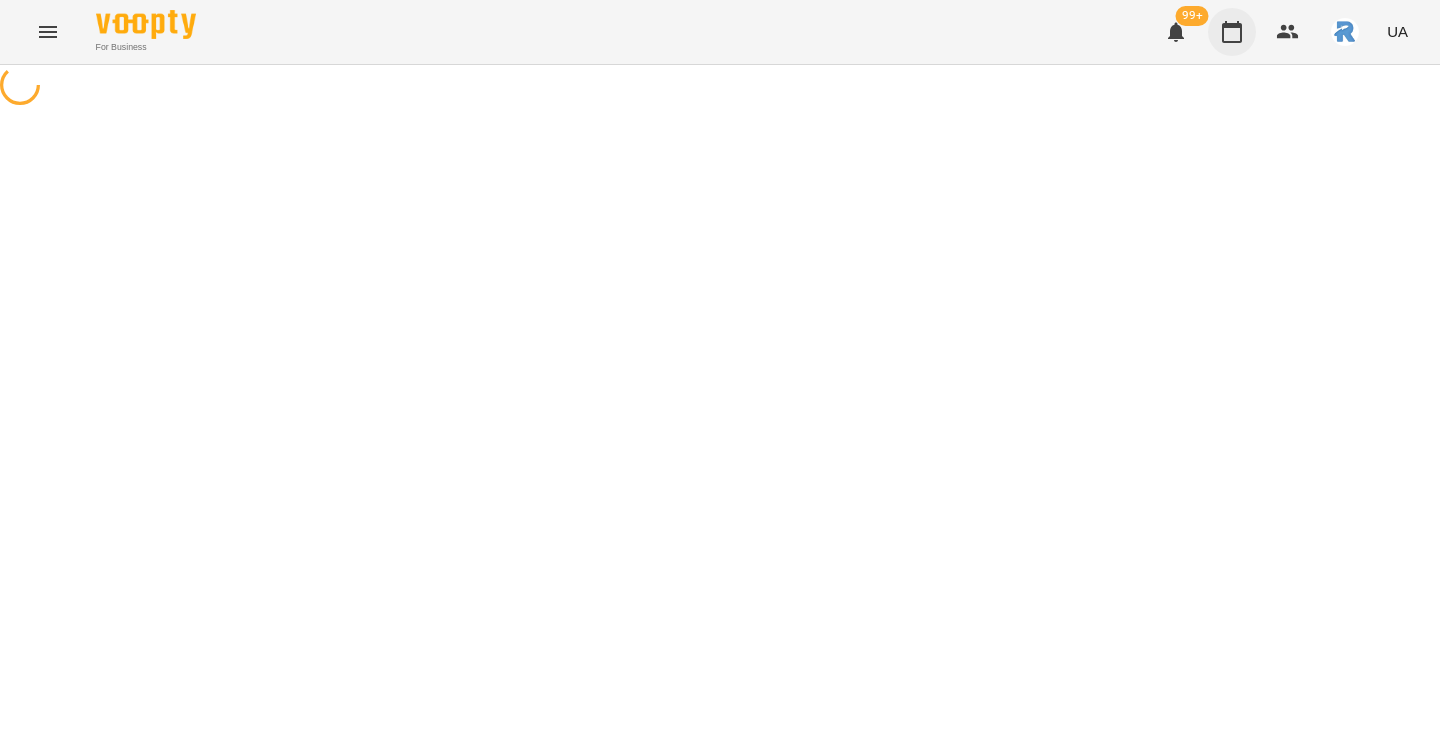 scroll, scrollTop: 0, scrollLeft: 0, axis: both 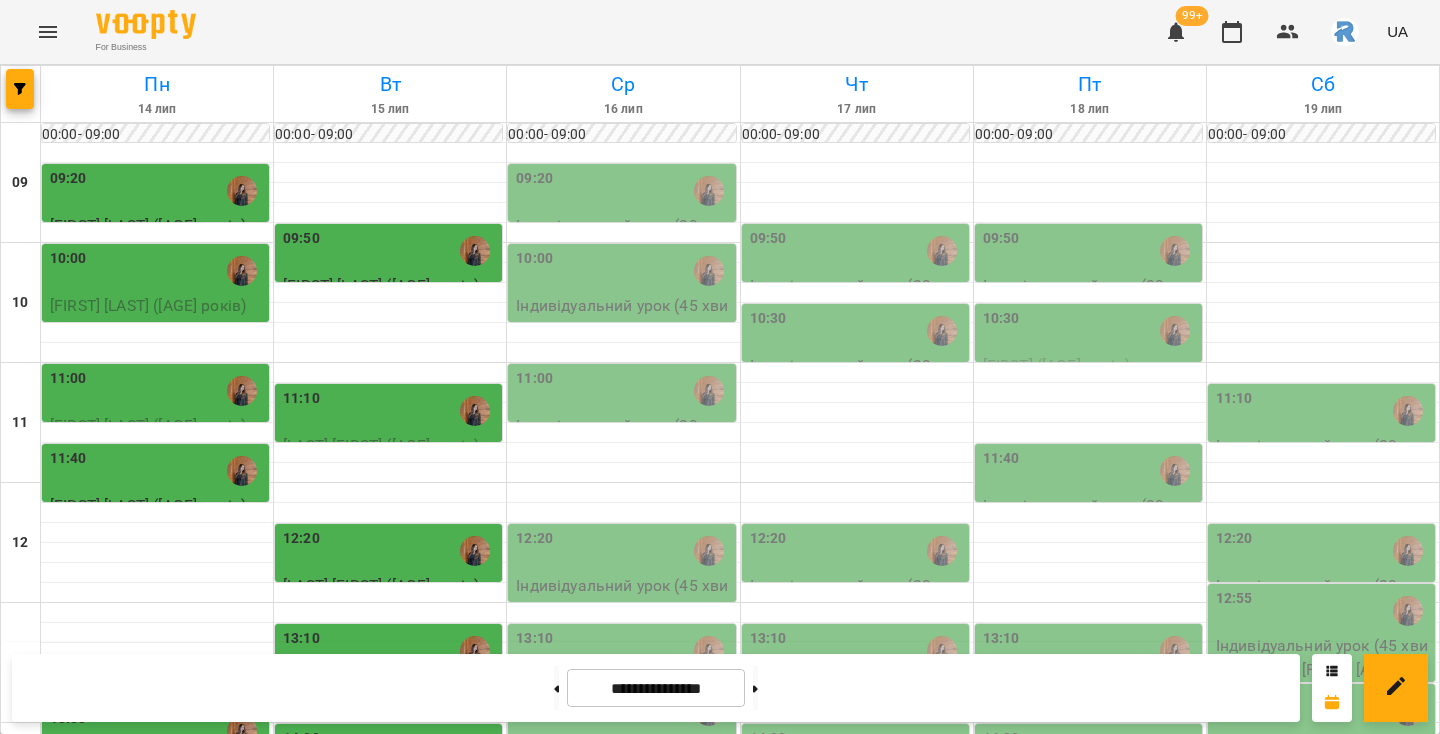 click at bounding box center [21, 94] 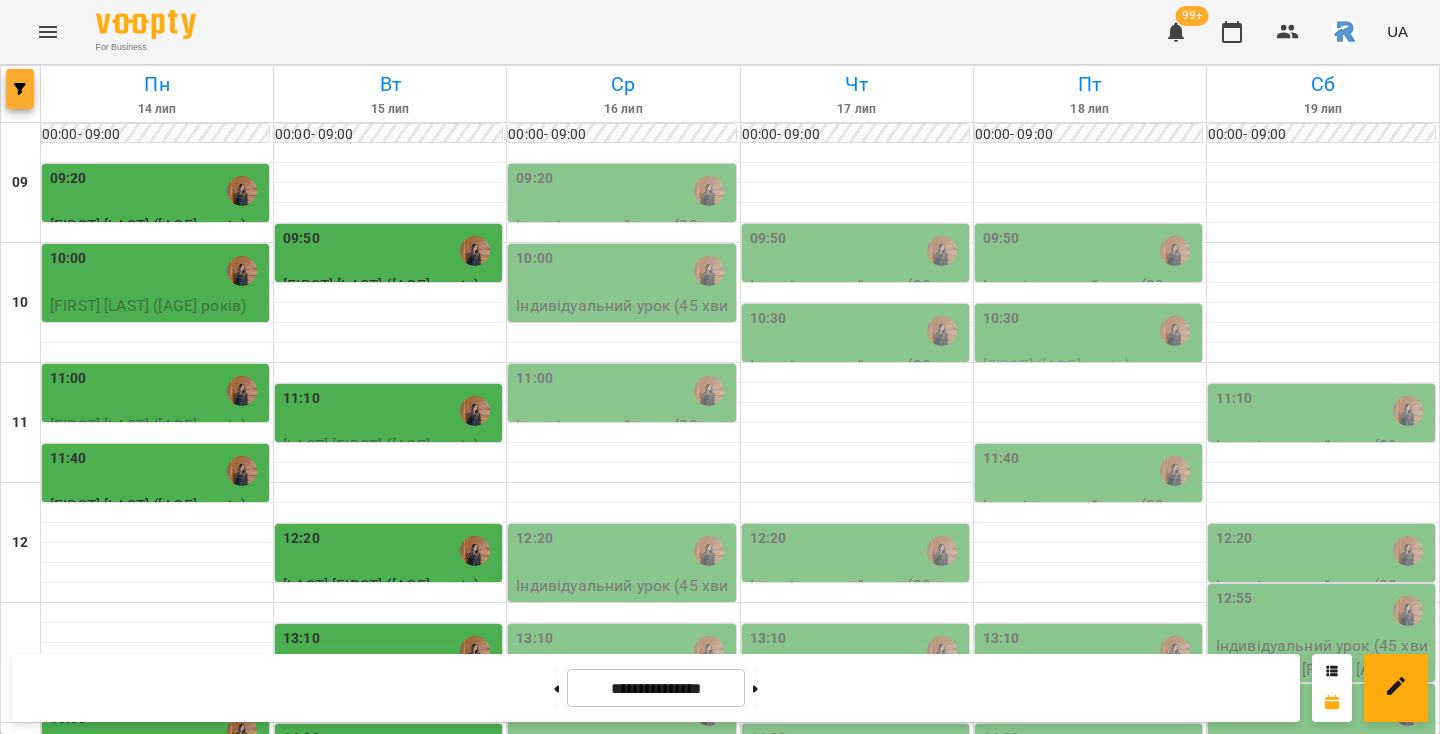 click 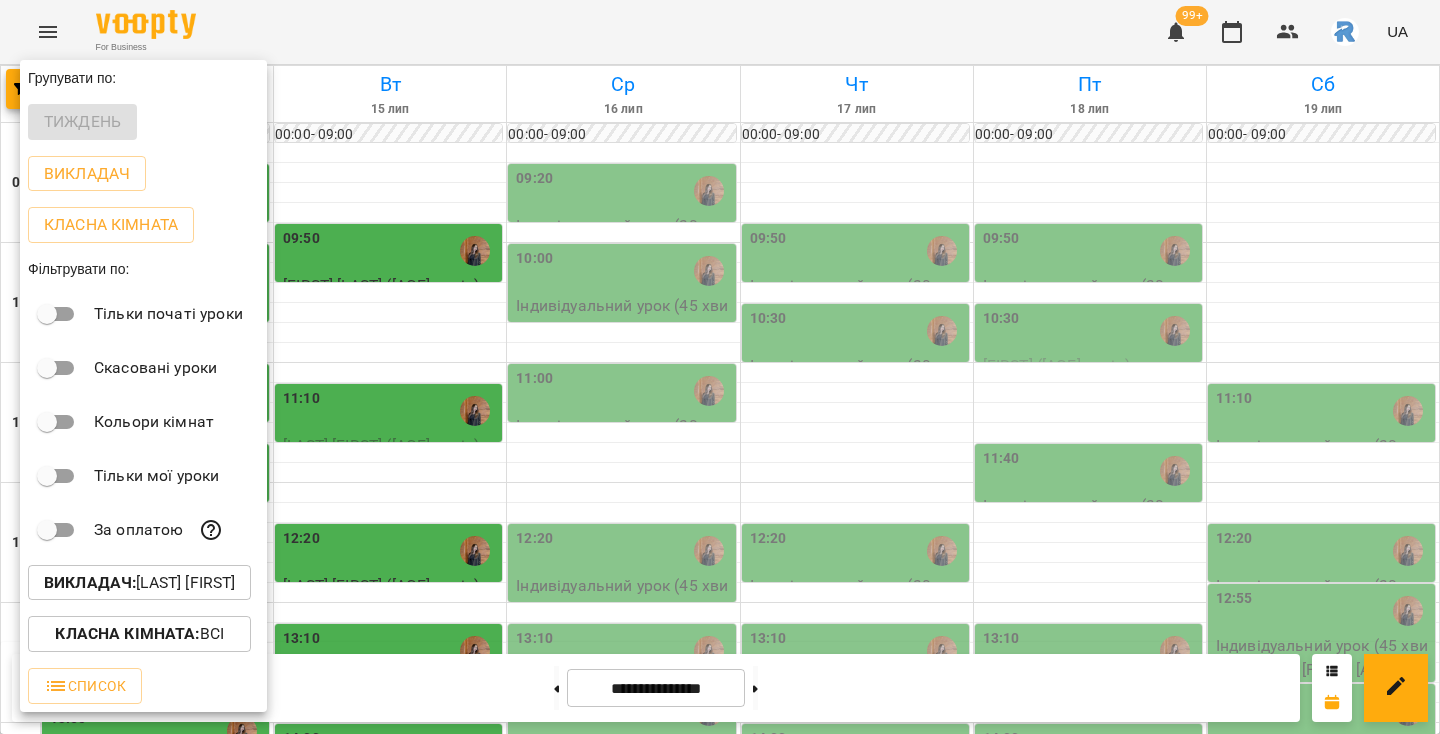 click on "Викладач :  Гаджієва Мельтем" at bounding box center (139, 583) 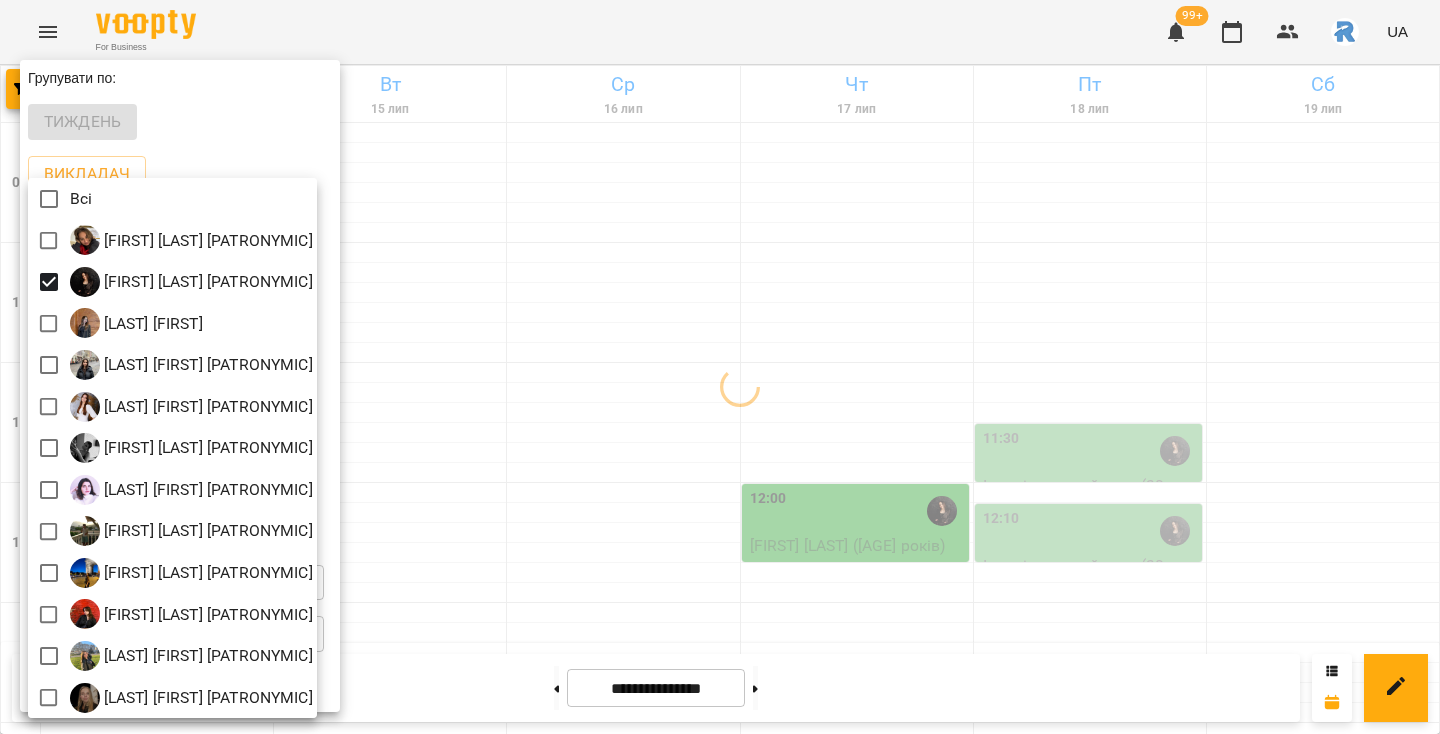 click at bounding box center (720, 367) 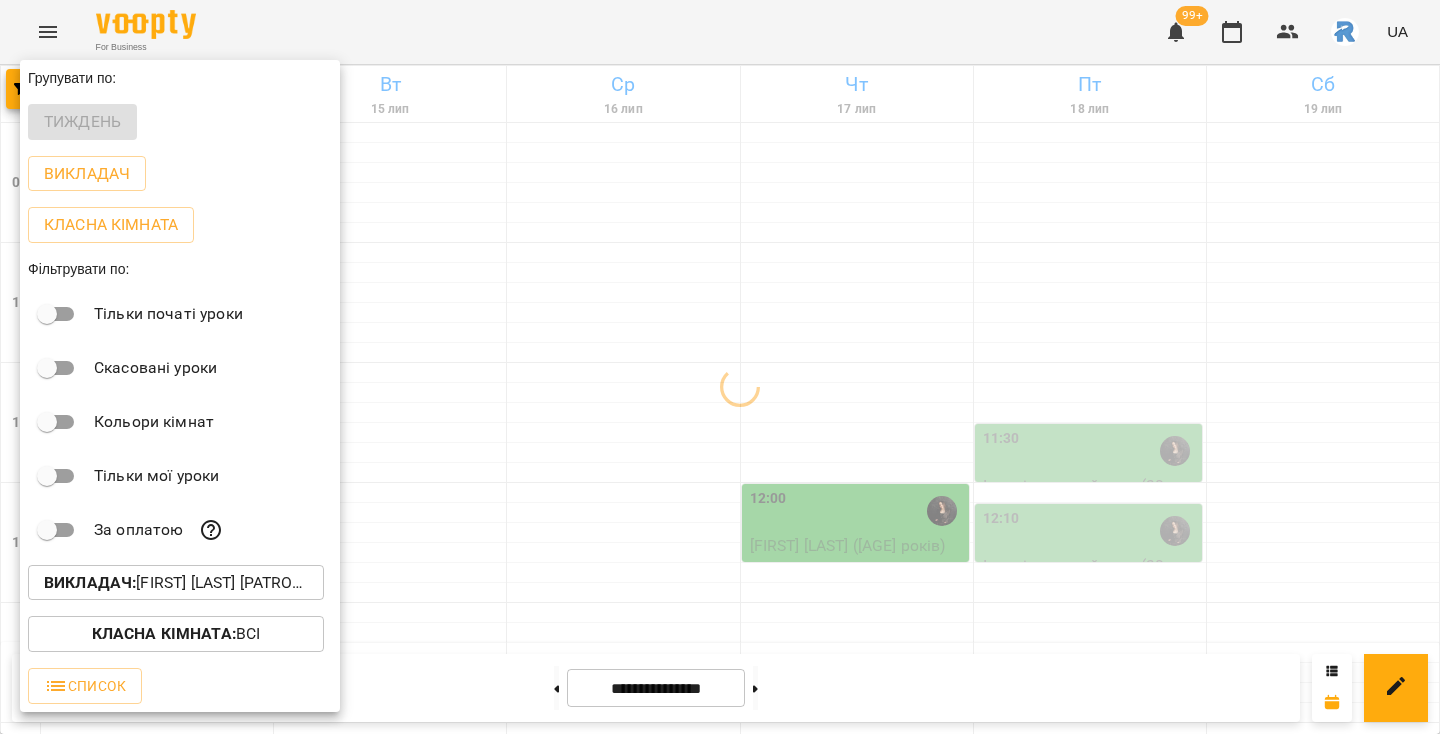 click at bounding box center [720, 367] 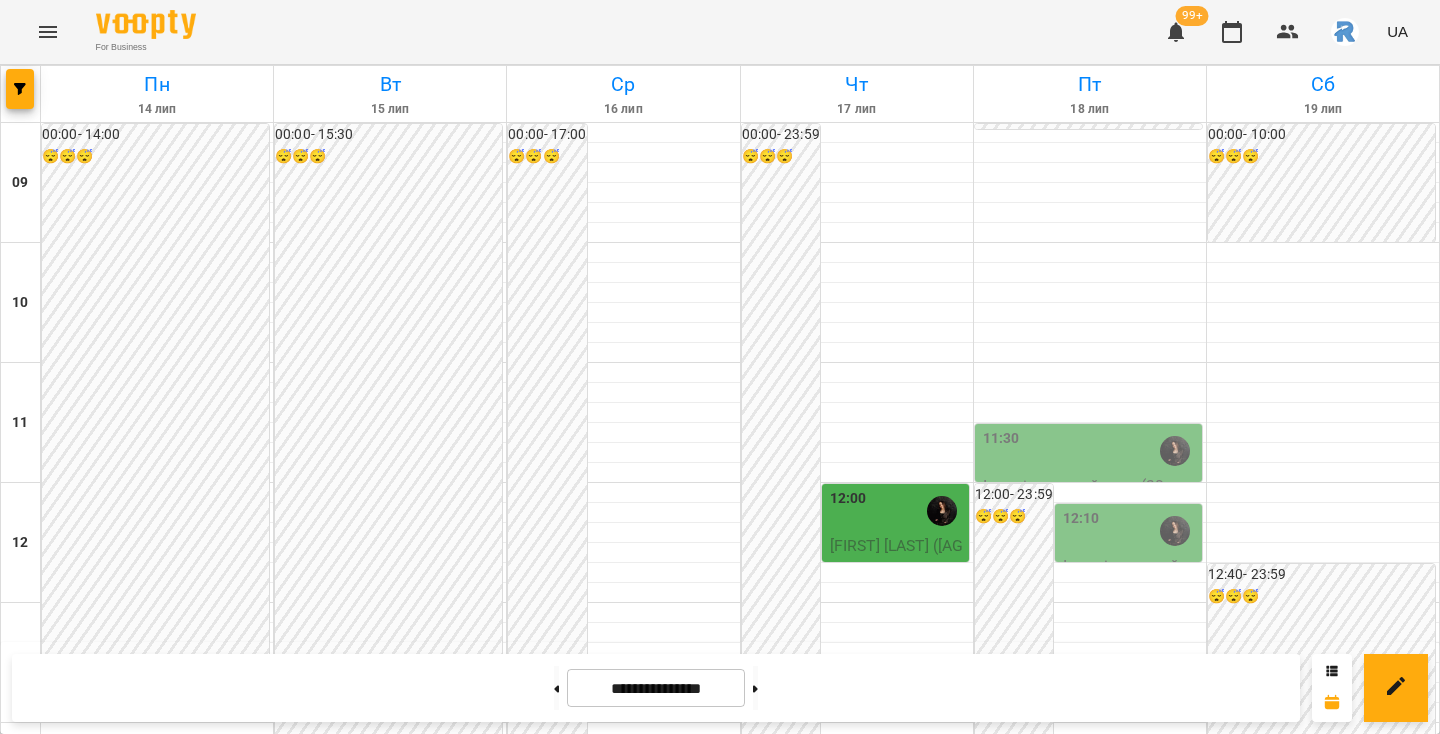scroll, scrollTop: 211, scrollLeft: 0, axis: vertical 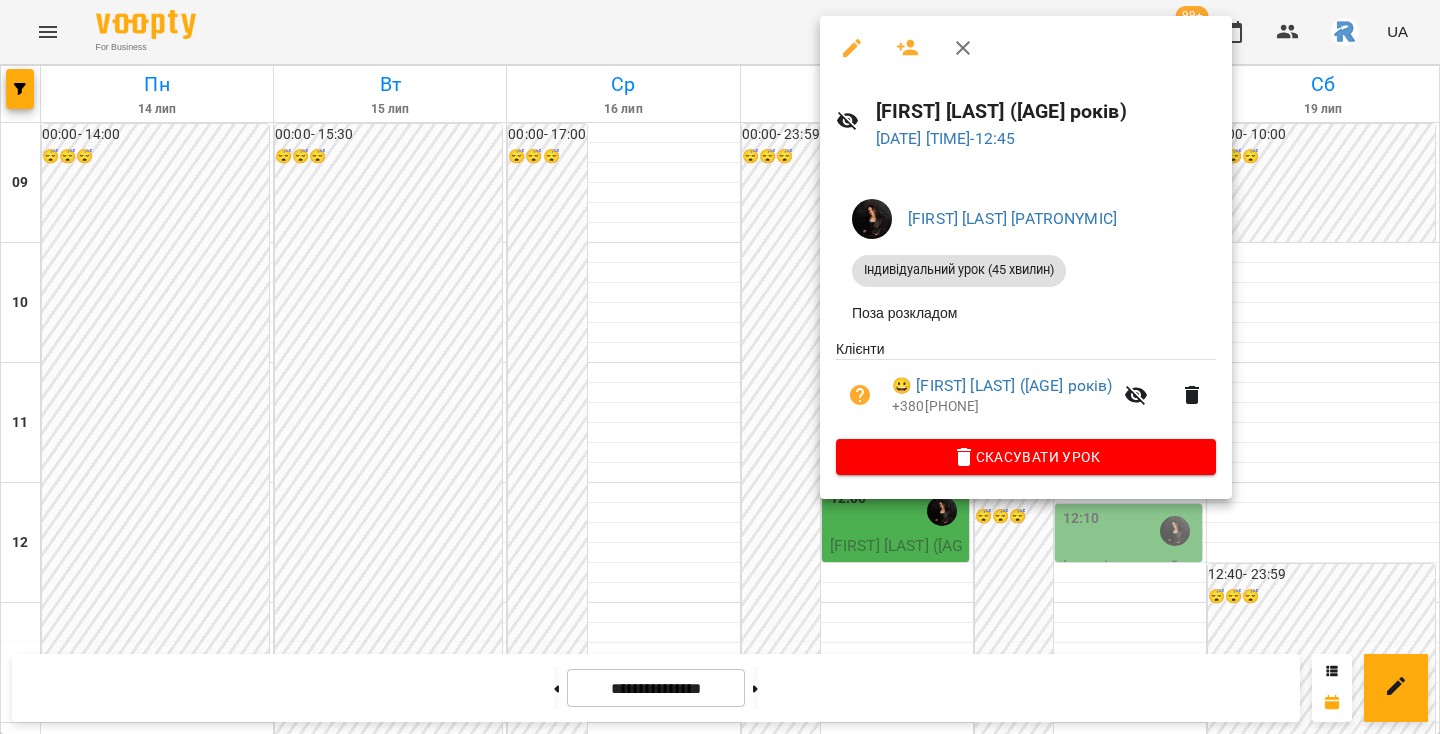 click at bounding box center [720, 367] 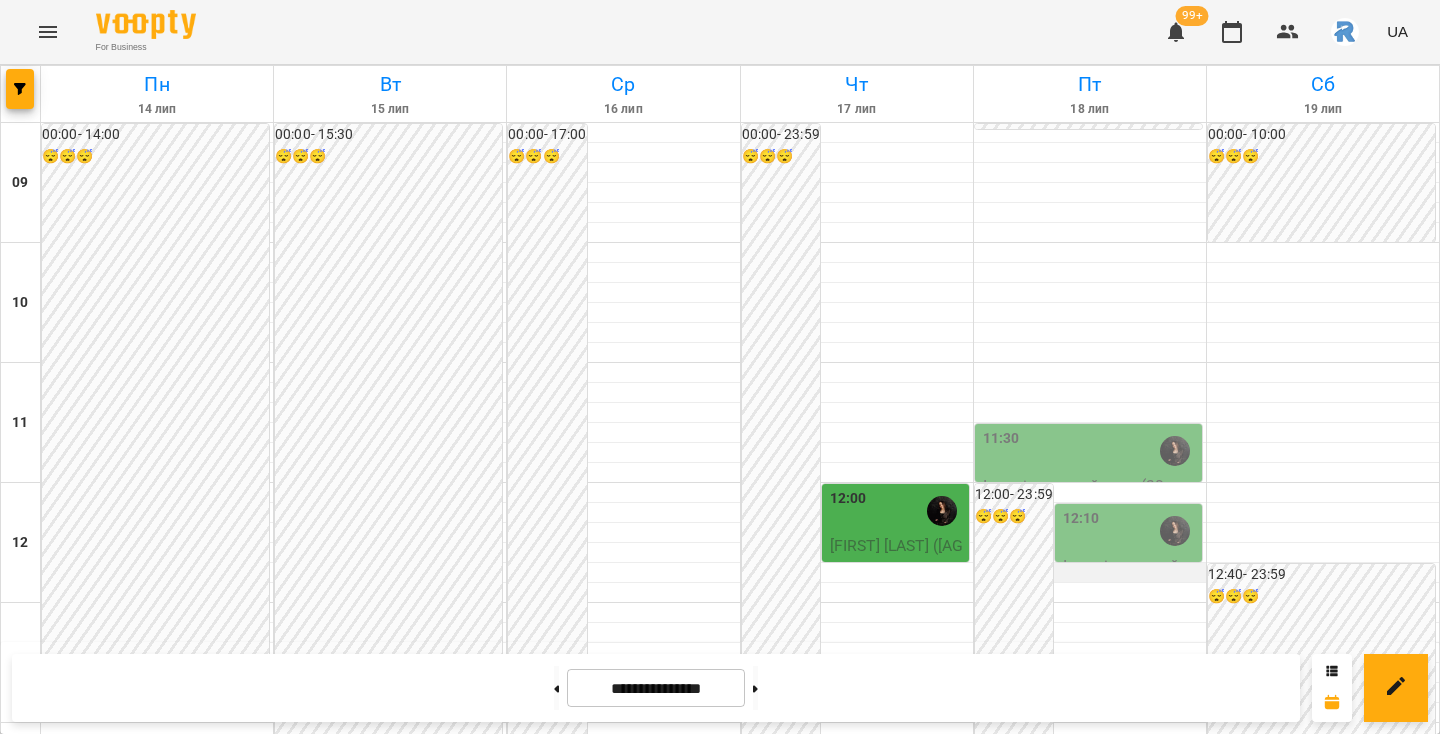 scroll, scrollTop: 760, scrollLeft: 0, axis: vertical 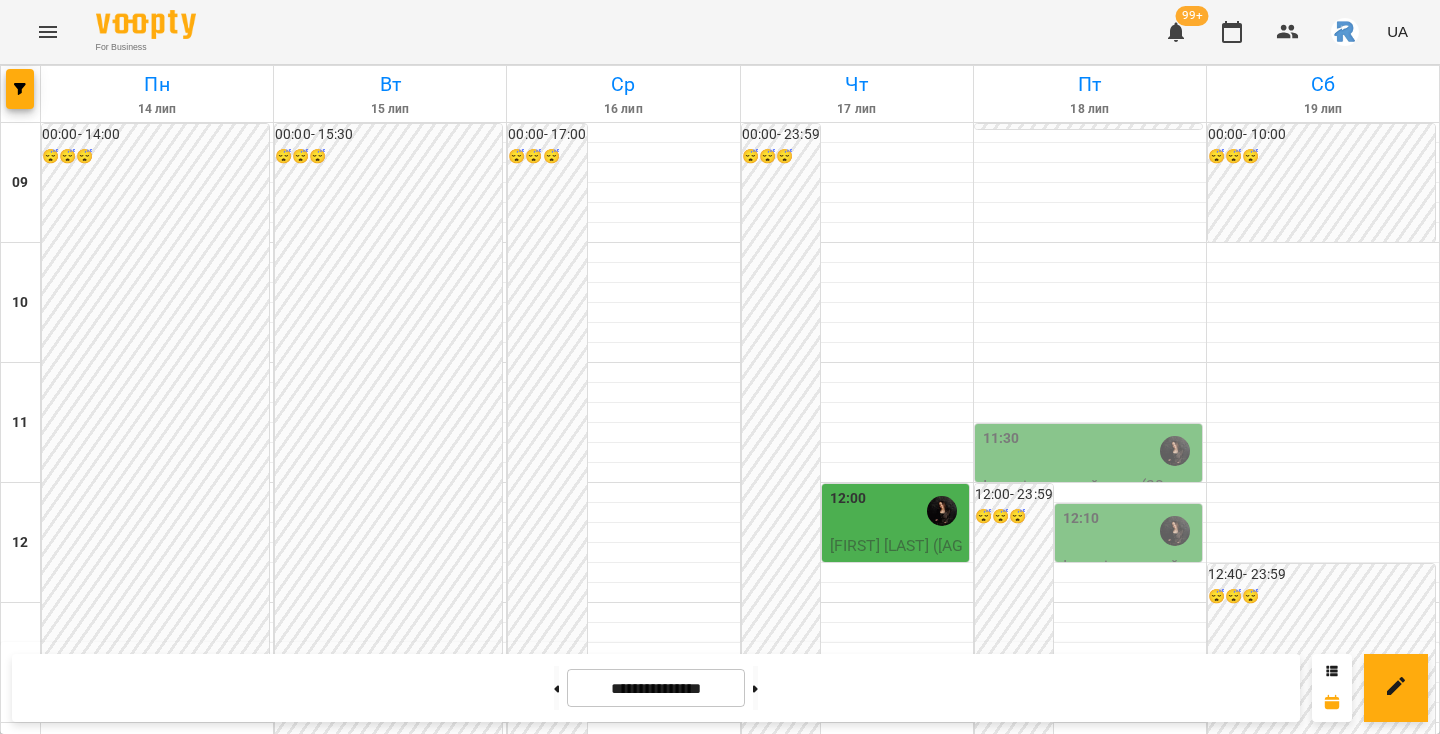 click on "For Business 99+ UA" at bounding box center [720, 32] 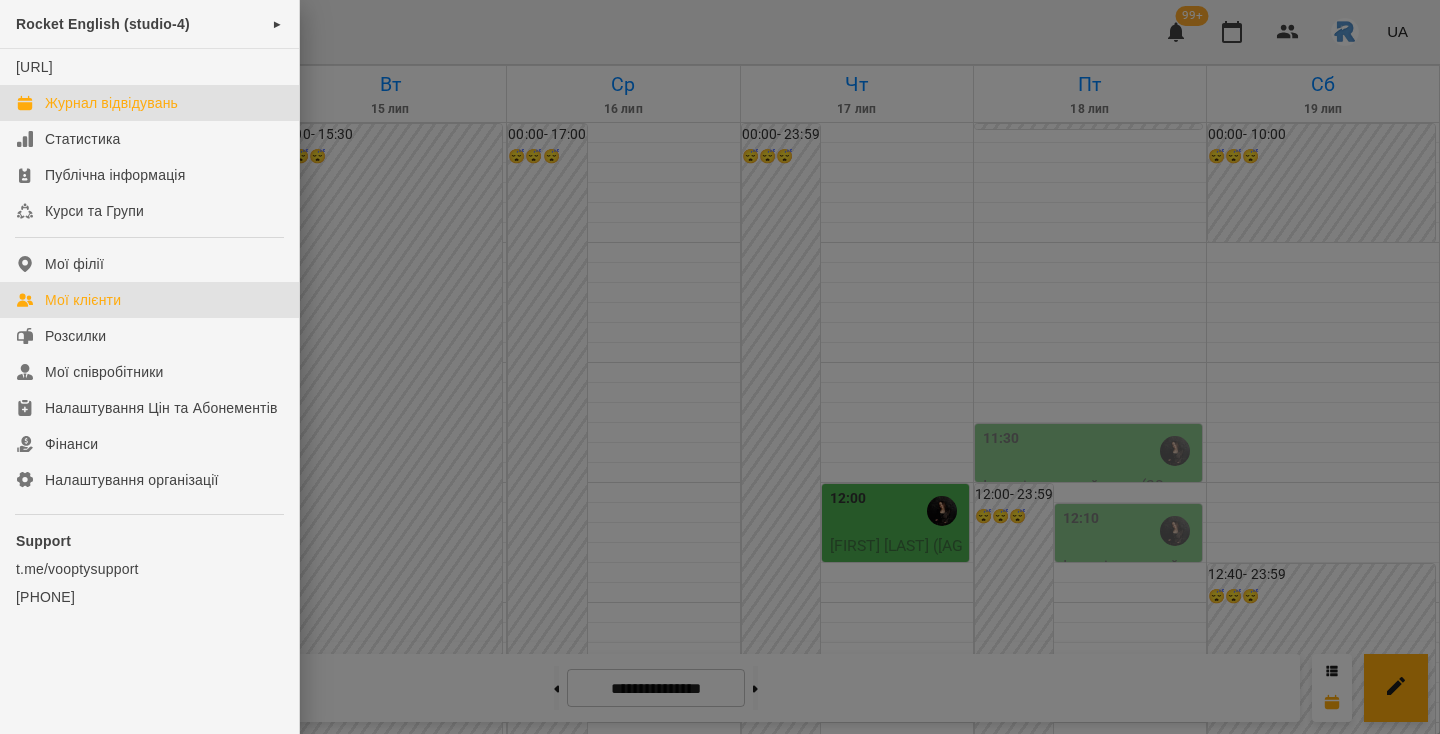 click on "Мої клієнти" at bounding box center [149, 300] 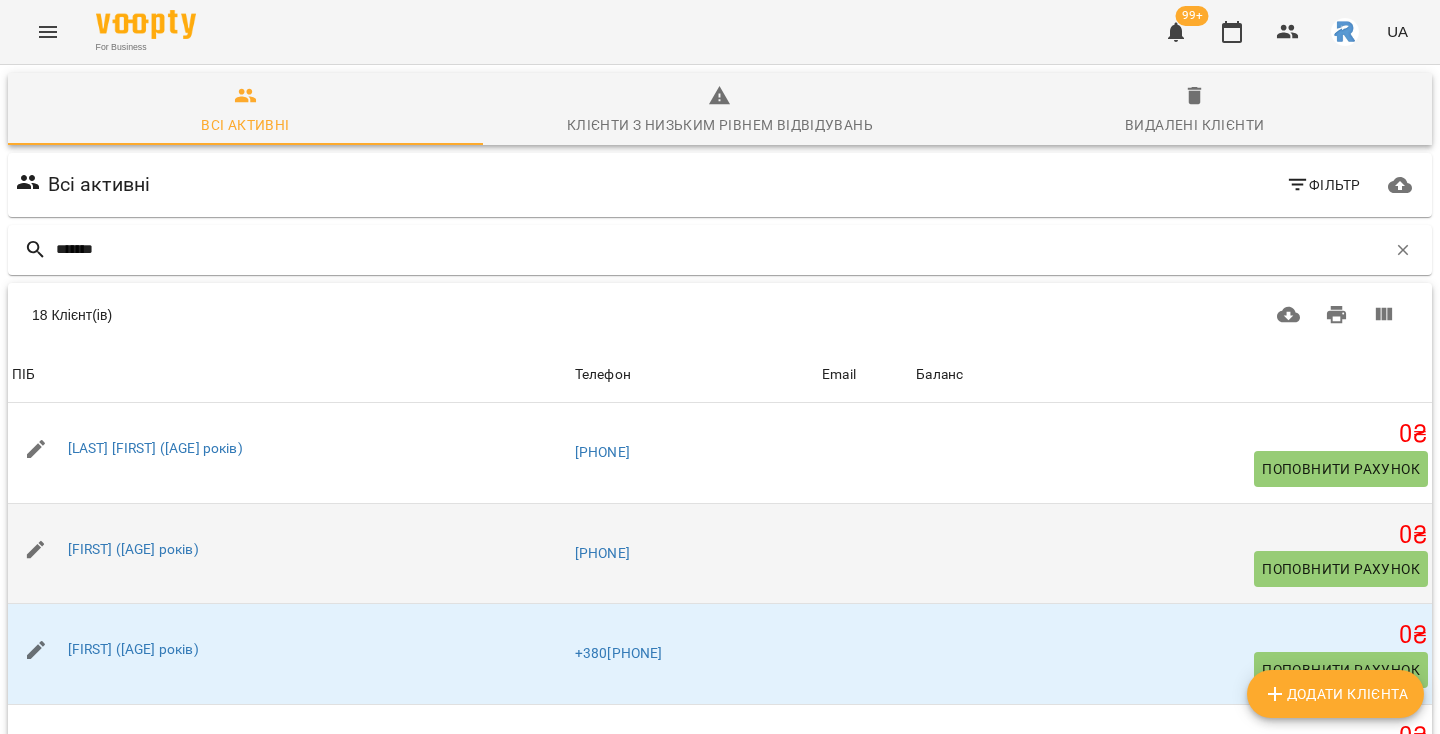 scroll, scrollTop: 149, scrollLeft: 0, axis: vertical 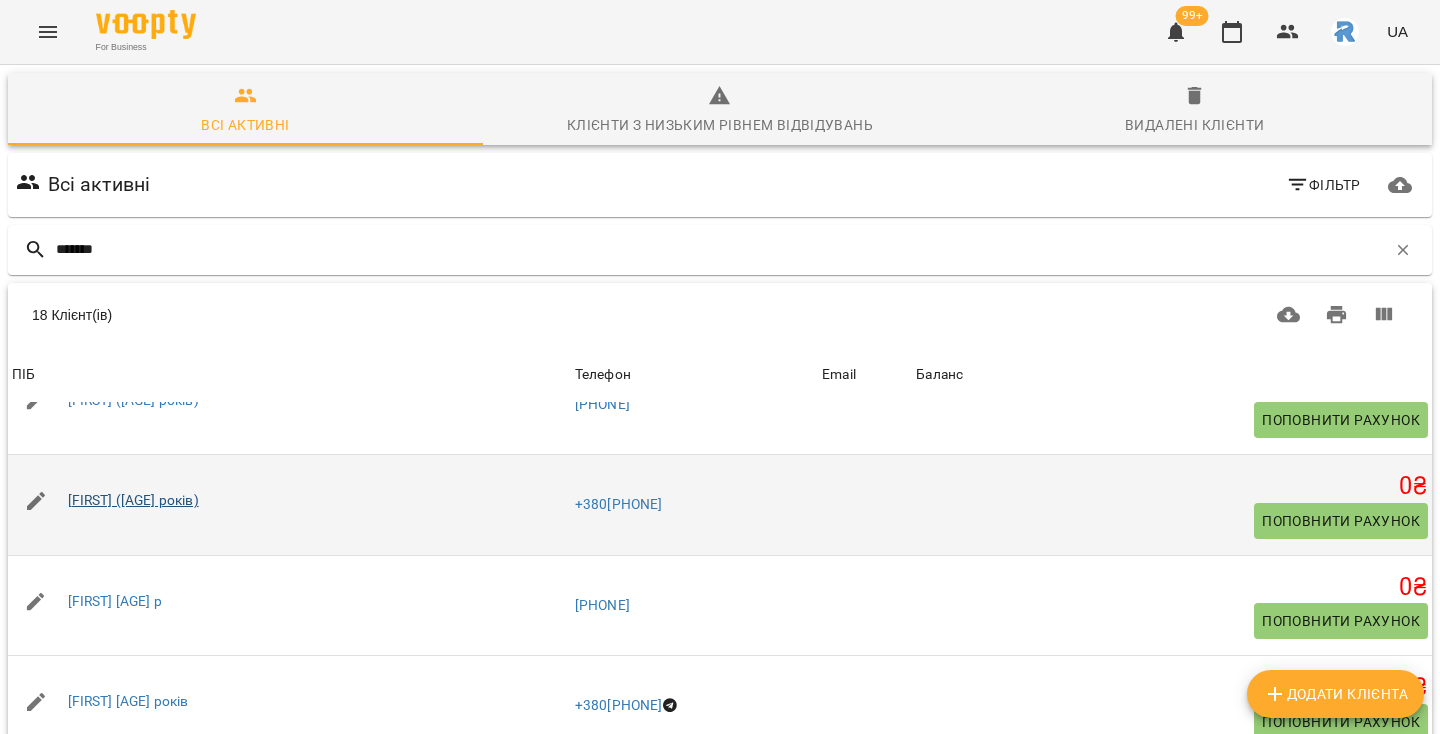 type on "*******" 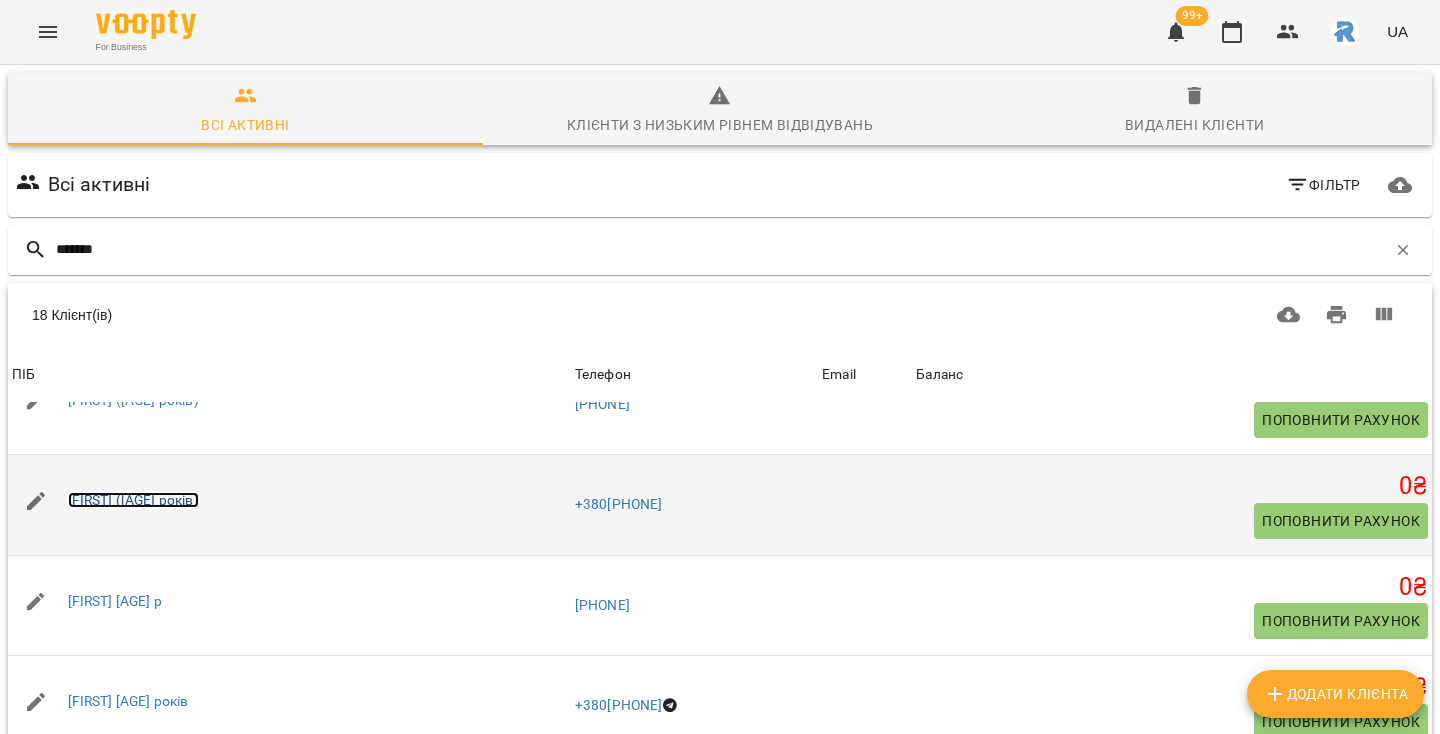 click on "[FIRST] ([AGE] років)" at bounding box center [133, 500] 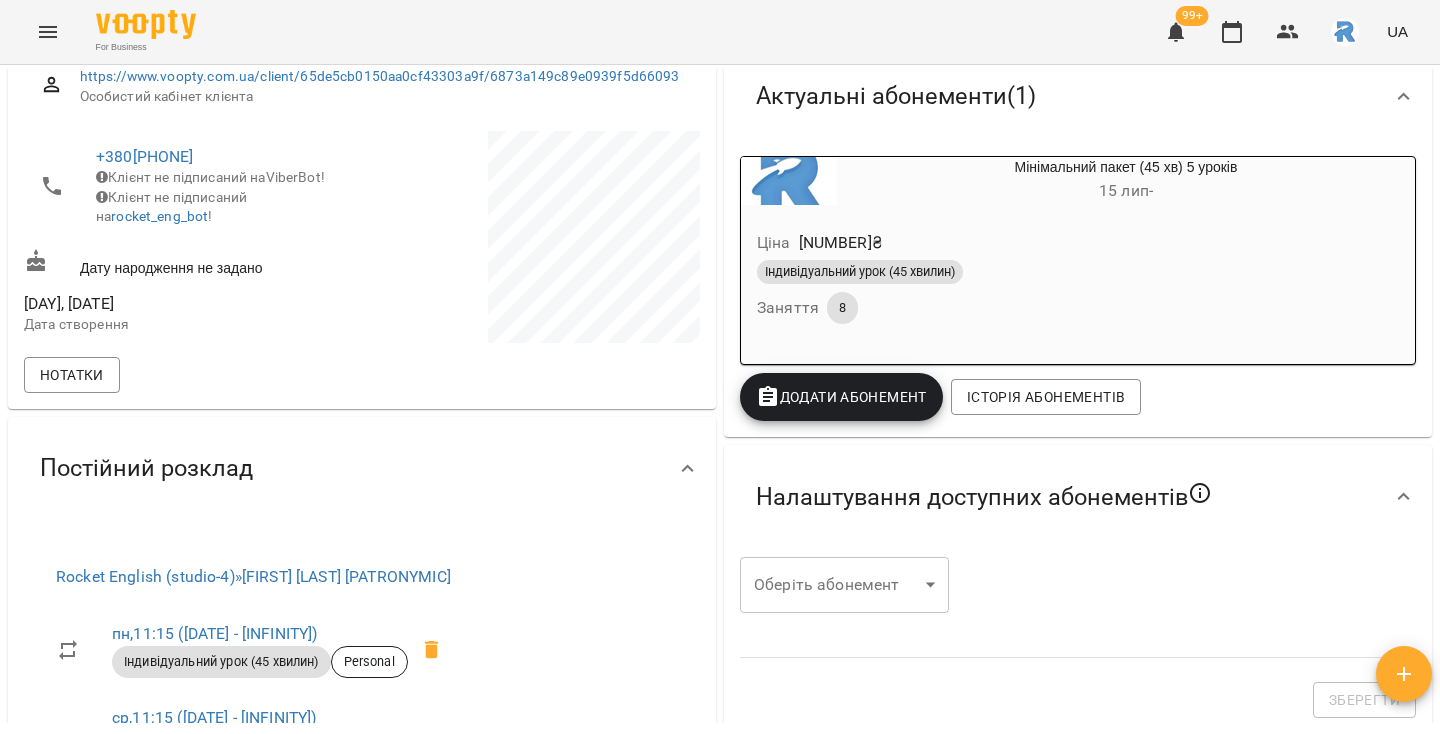 scroll, scrollTop: 259, scrollLeft: 0, axis: vertical 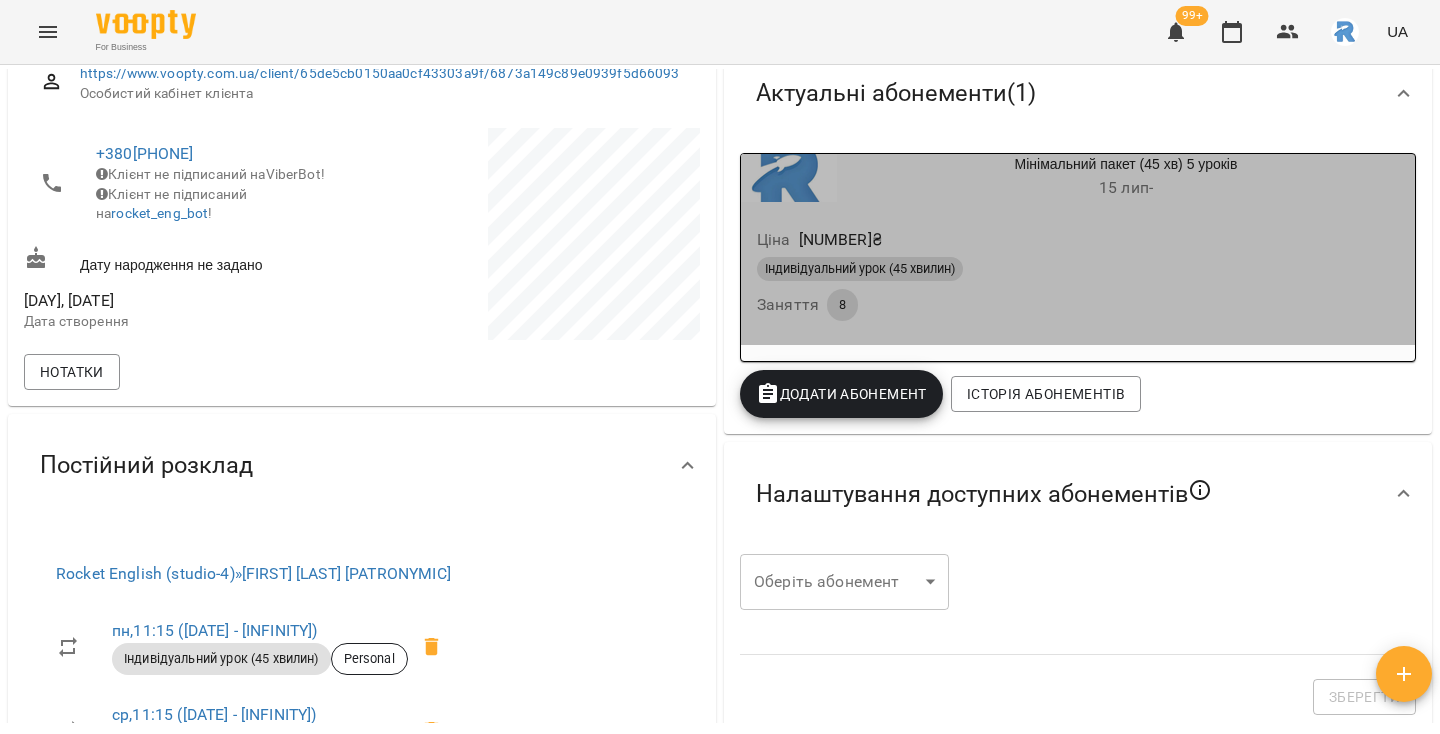 click on "[DATE]  -" at bounding box center (1126, 188) 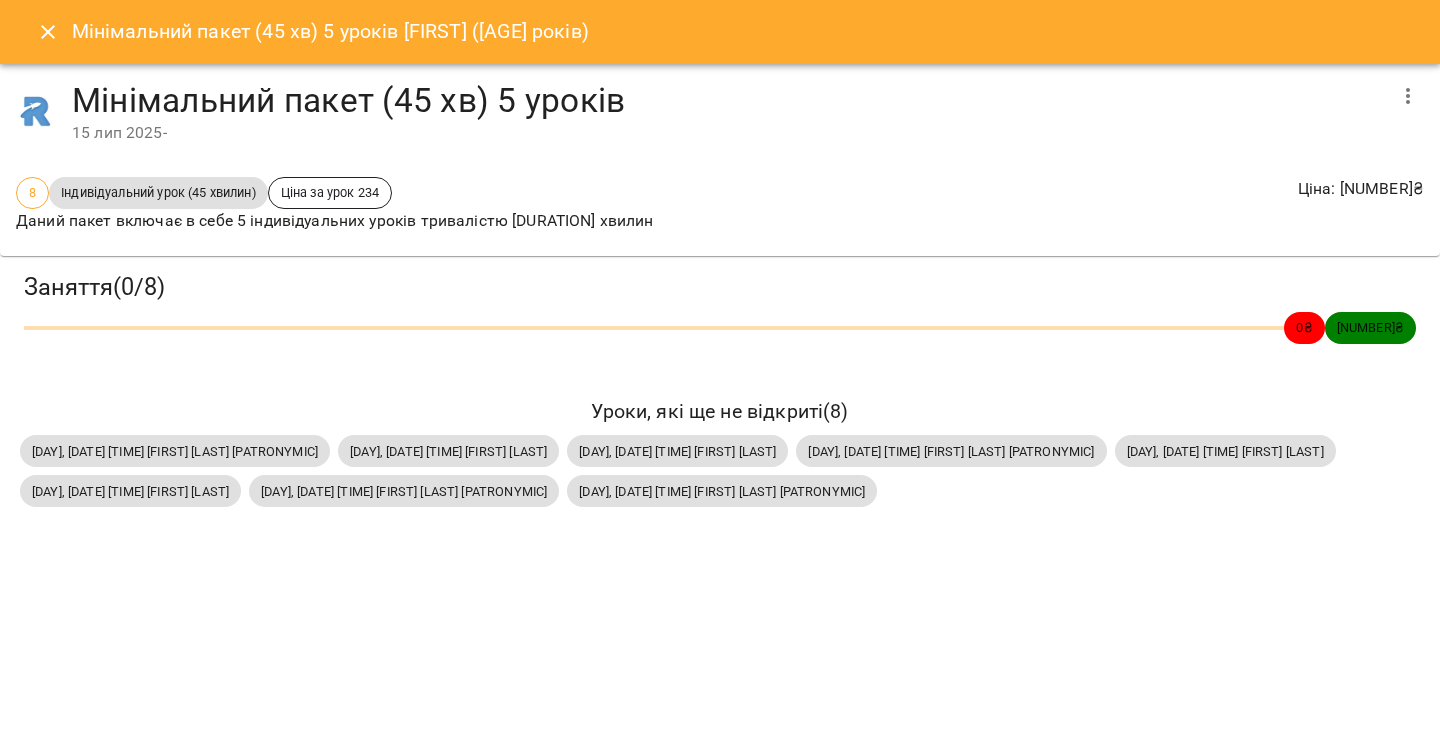 click 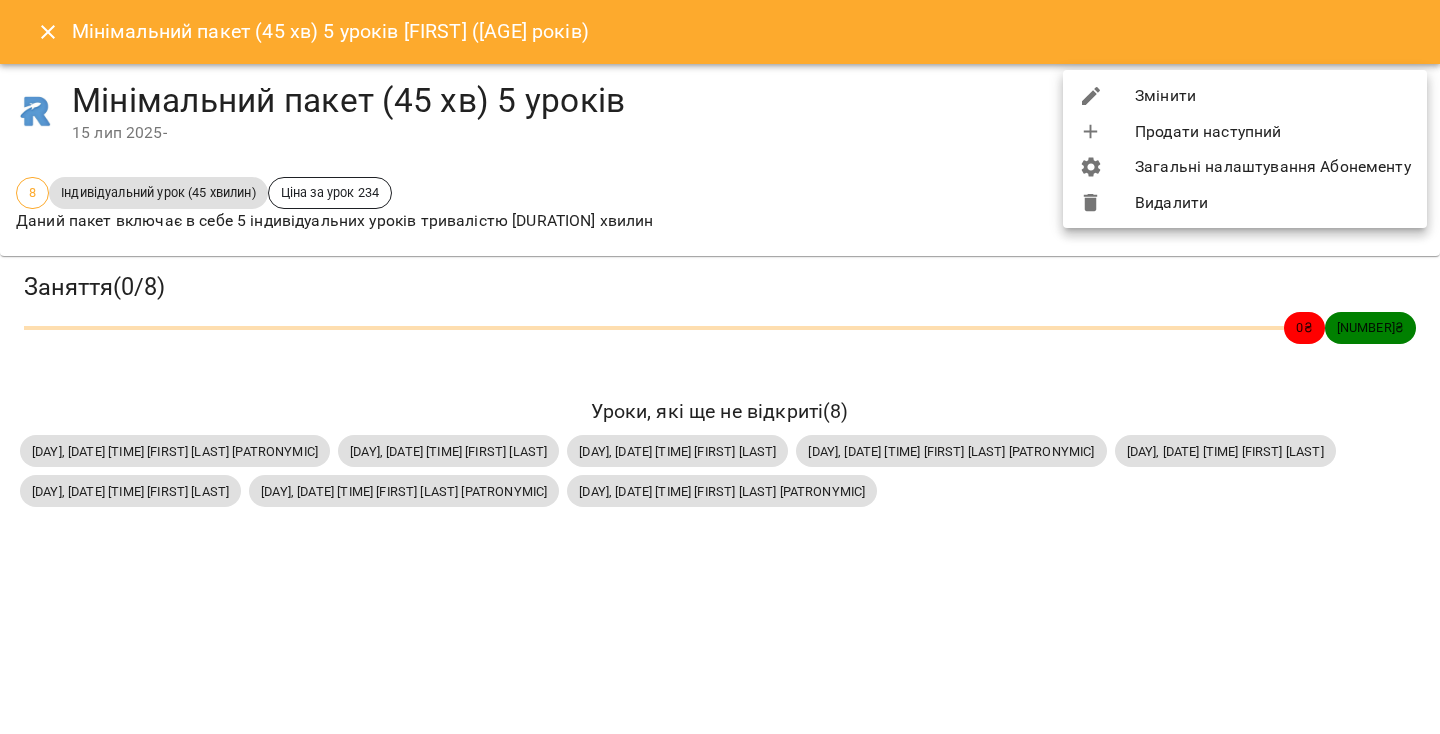 click at bounding box center [1107, 96] 